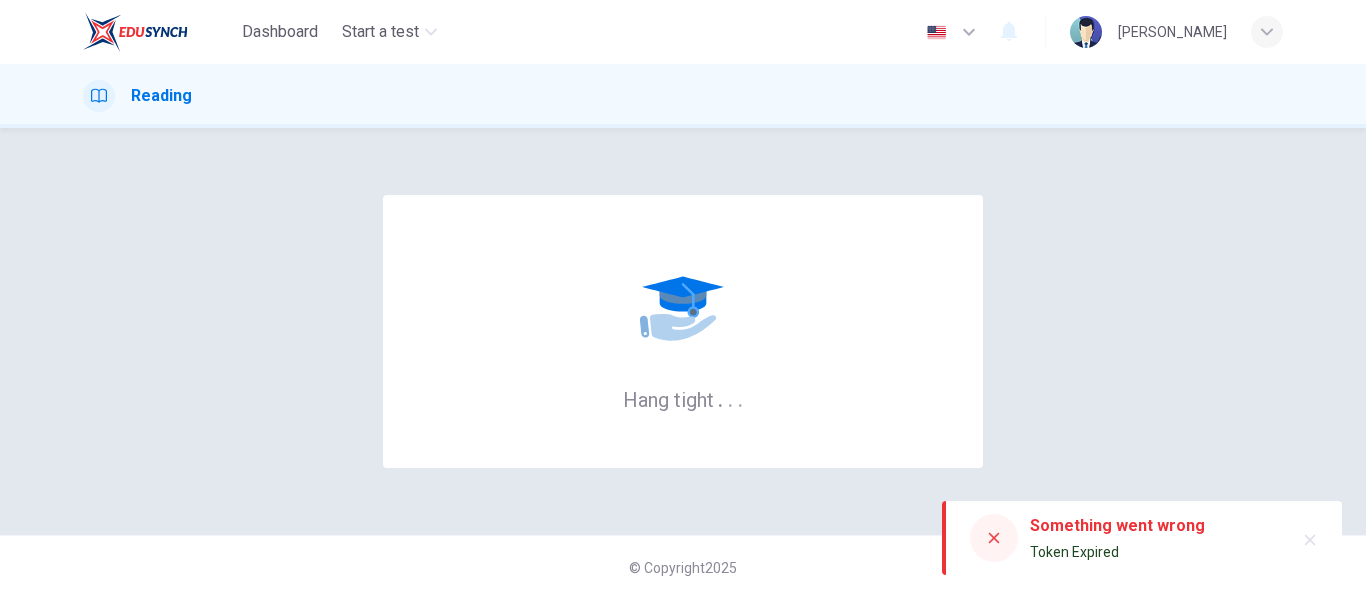 scroll, scrollTop: 0, scrollLeft: 0, axis: both 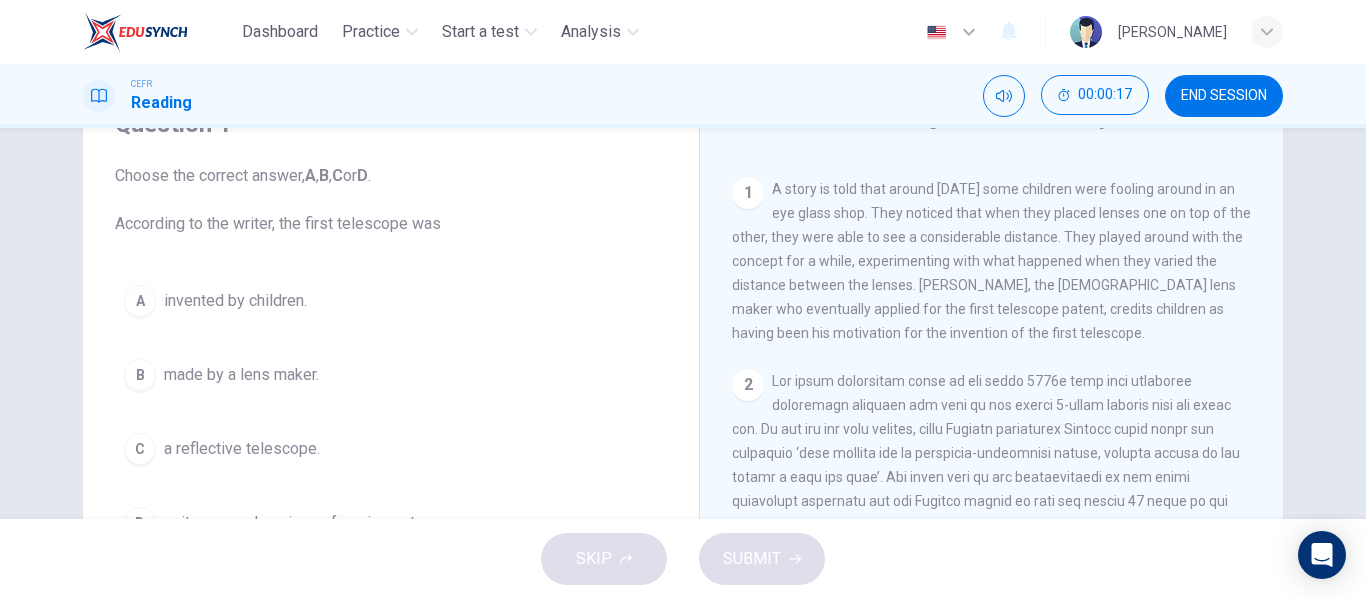 drag, startPoint x: 1105, startPoint y: 238, endPoint x: 1117, endPoint y: 270, distance: 34.176014 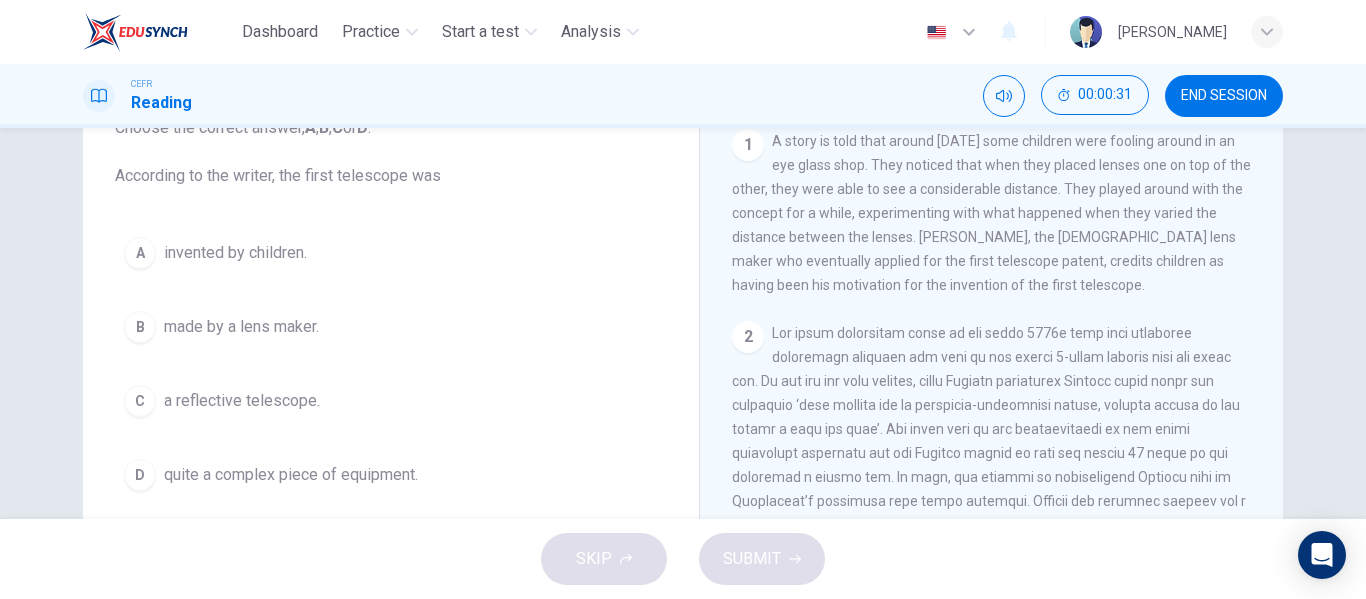 scroll, scrollTop: 100, scrollLeft: 0, axis: vertical 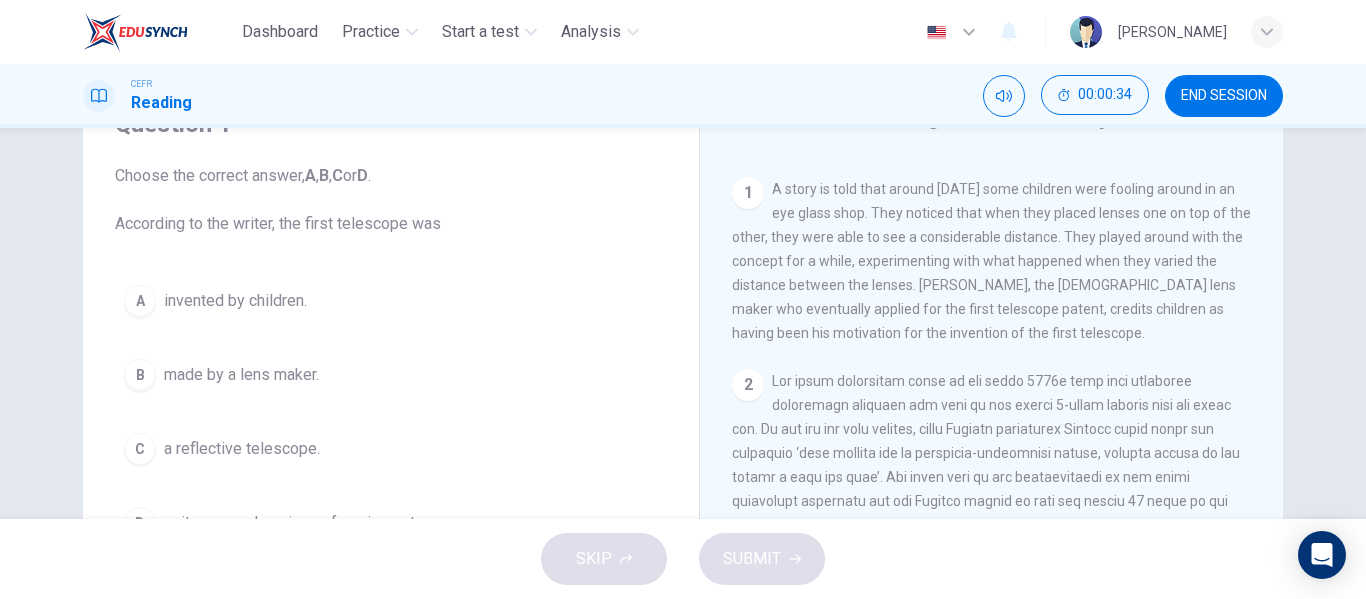 drag, startPoint x: 134, startPoint y: 359, endPoint x: 278, endPoint y: 353, distance: 144.12494 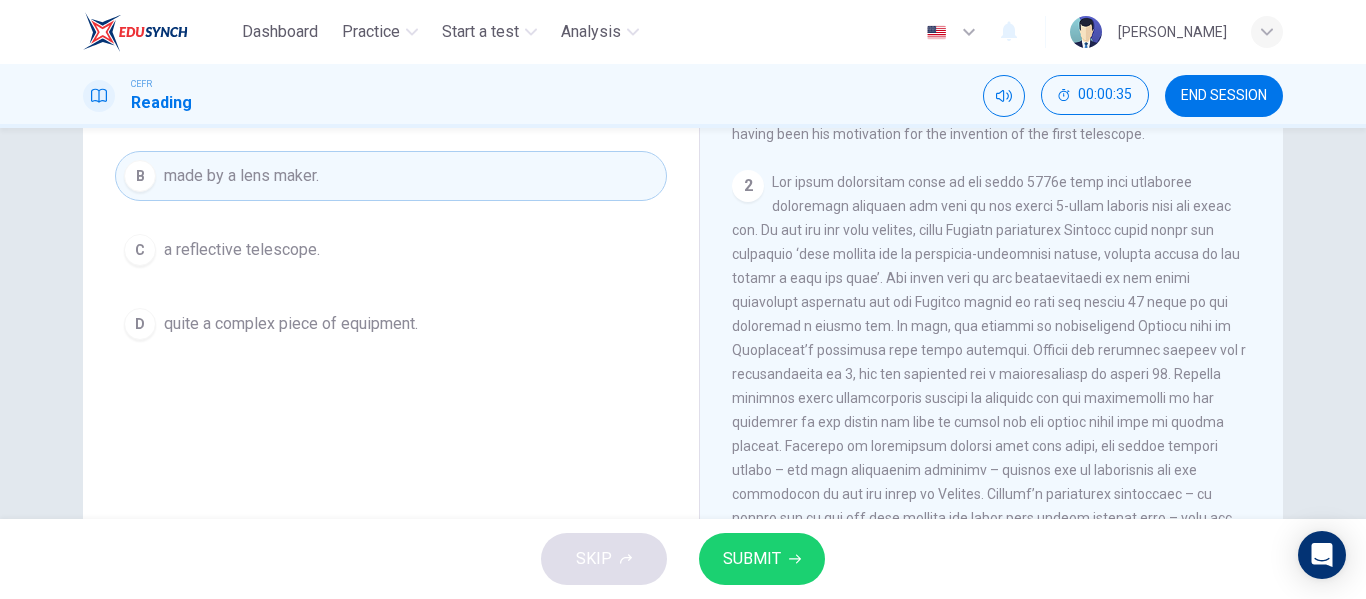 scroll, scrollTop: 300, scrollLeft: 0, axis: vertical 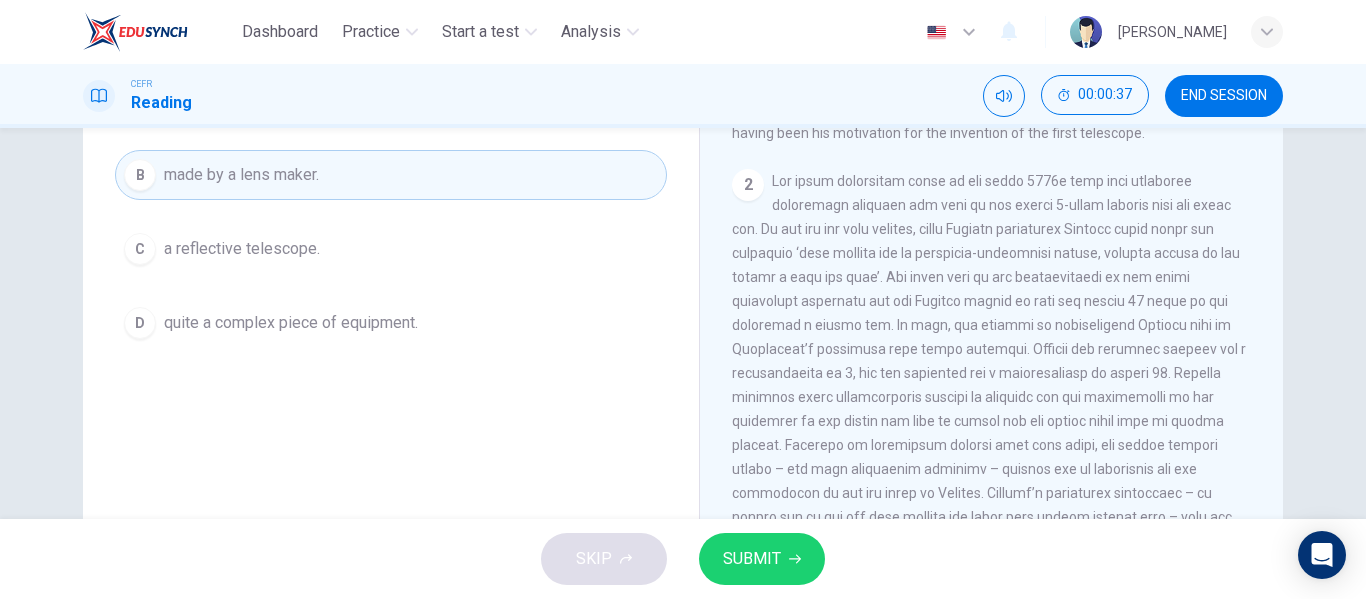 drag, startPoint x: 748, startPoint y: 544, endPoint x: 721, endPoint y: 524, distance: 33.600594 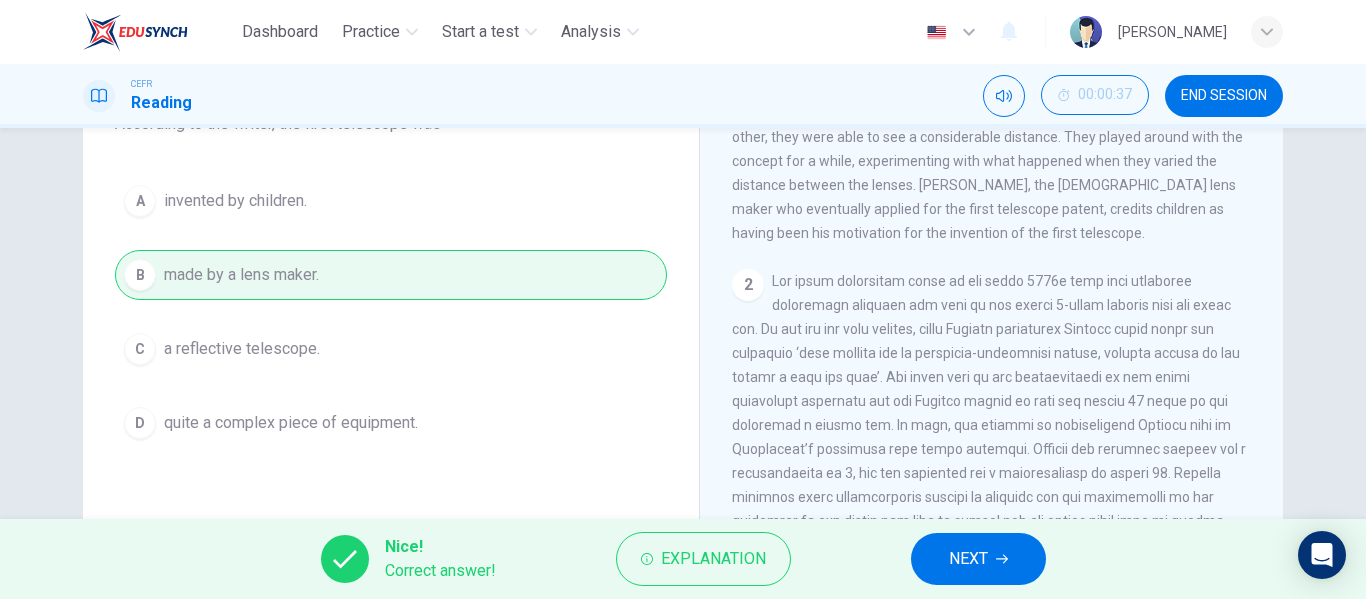 scroll, scrollTop: 100, scrollLeft: 0, axis: vertical 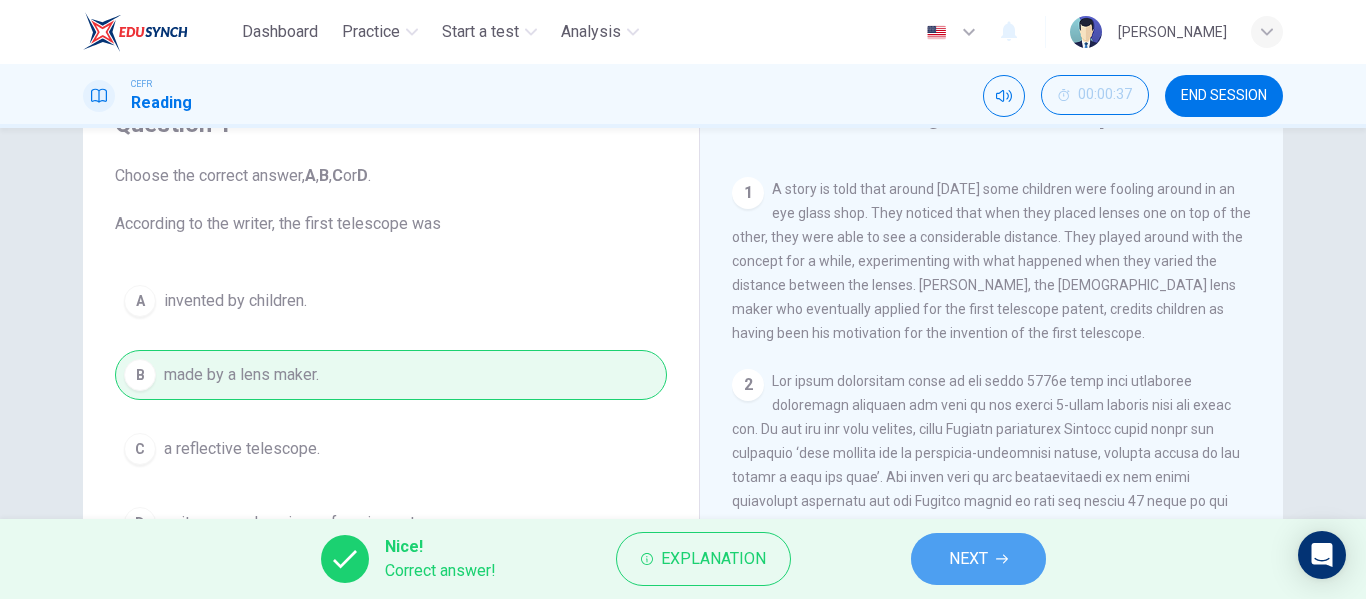 click on "NEXT" at bounding box center (978, 559) 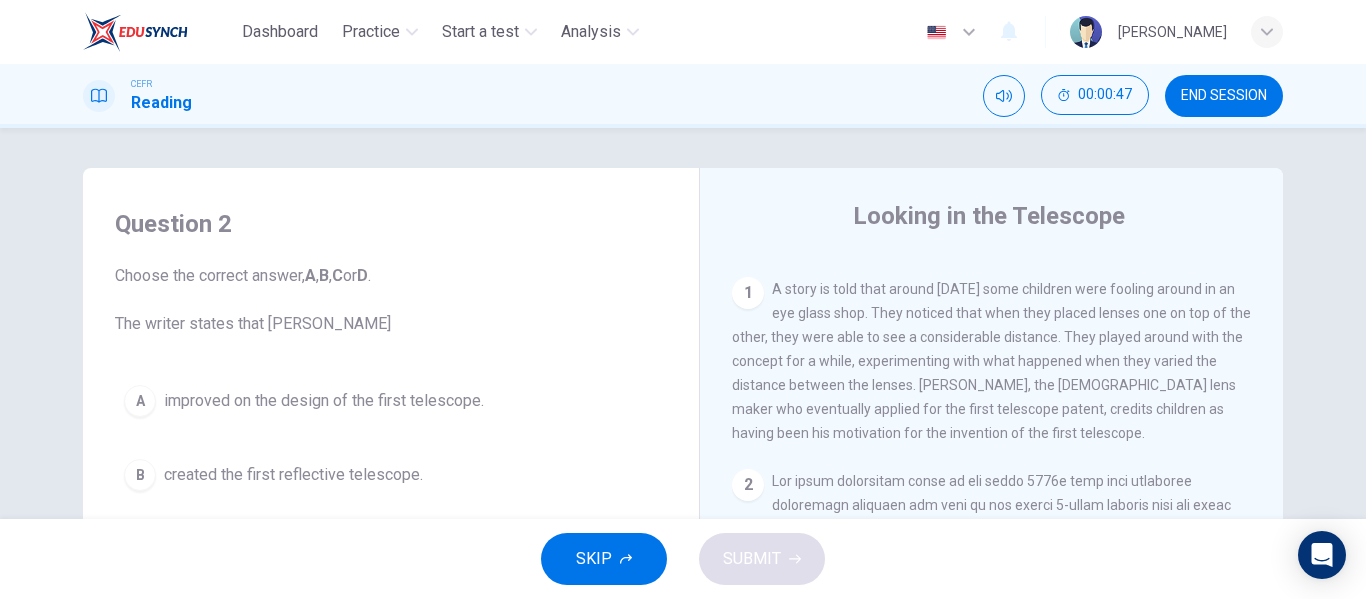scroll, scrollTop: 100, scrollLeft: 0, axis: vertical 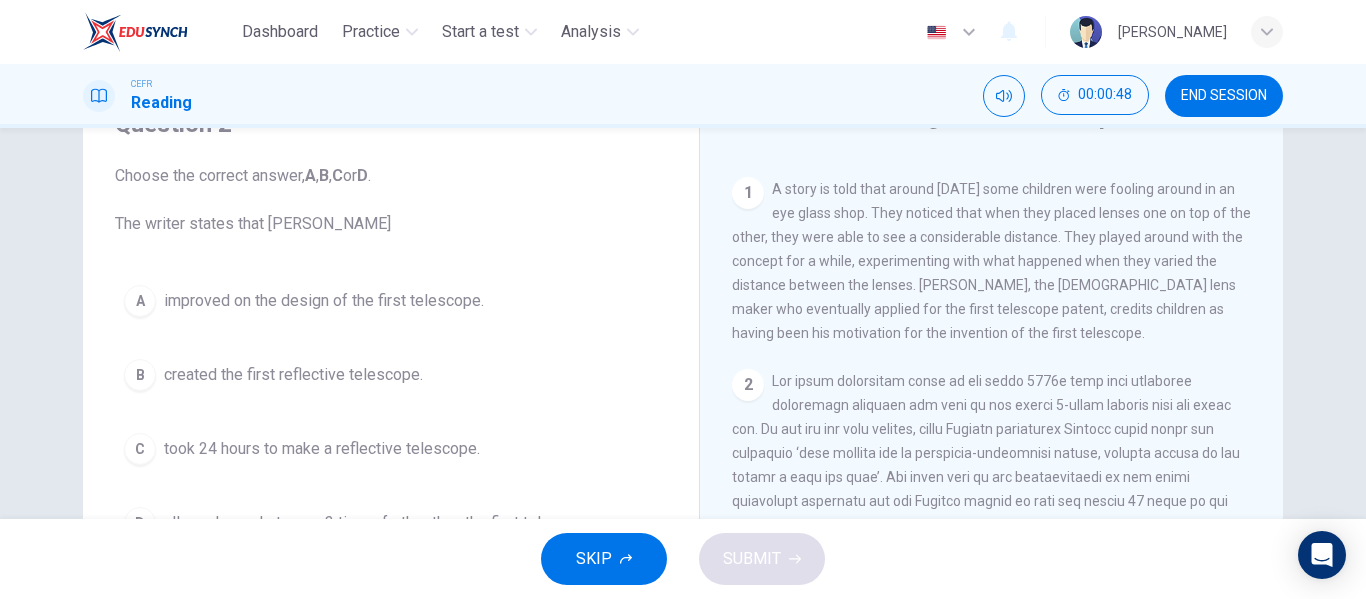 click on "Looking in the Telescope CLICK TO ZOOM Click to Zoom 1 A story is told that around 400 years ago some children were fooling around in
an eye glass shop. They noticed that when they placed lenses one on top of the
other, they were able to see a considerable distance. They played around with
the concept for a while, experimenting with what happened when they varied
the distance between the lenses. Hans Lippershey, the Dutch lens maker who
eventually applied for the first telescope patent, credits children as having
been his motivation for the invention of the first telescope. 2 3 4 5" at bounding box center [991, 431] 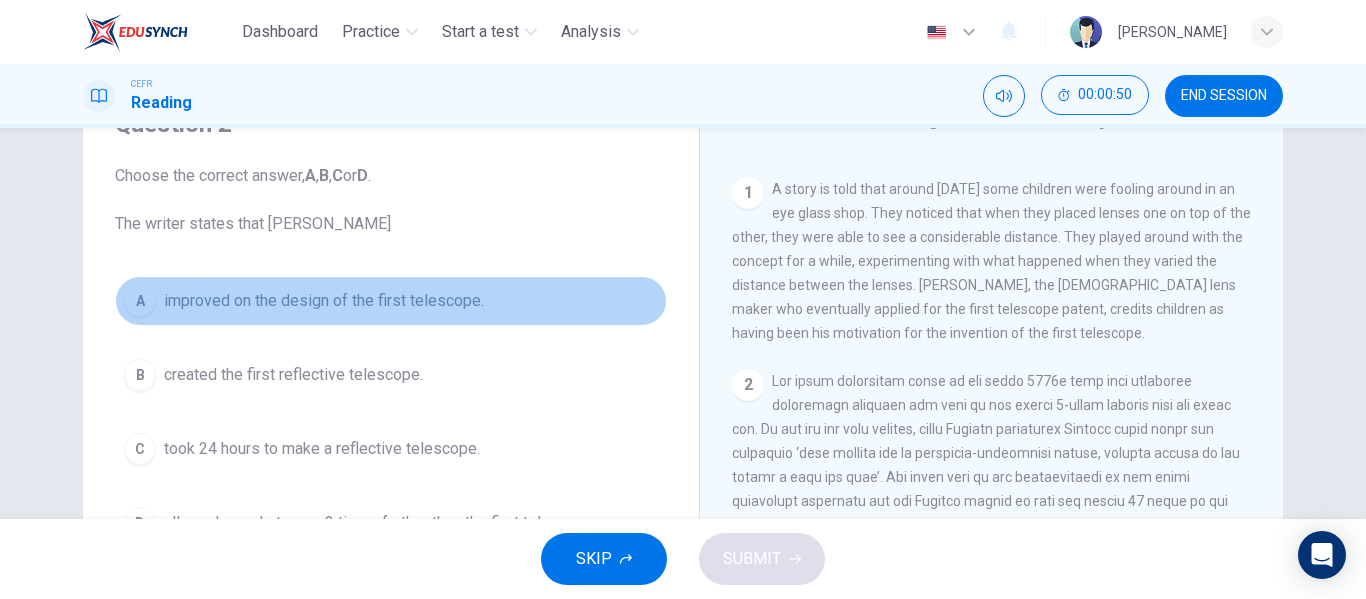 click on "improved on the design of the first telescope." at bounding box center [324, 301] 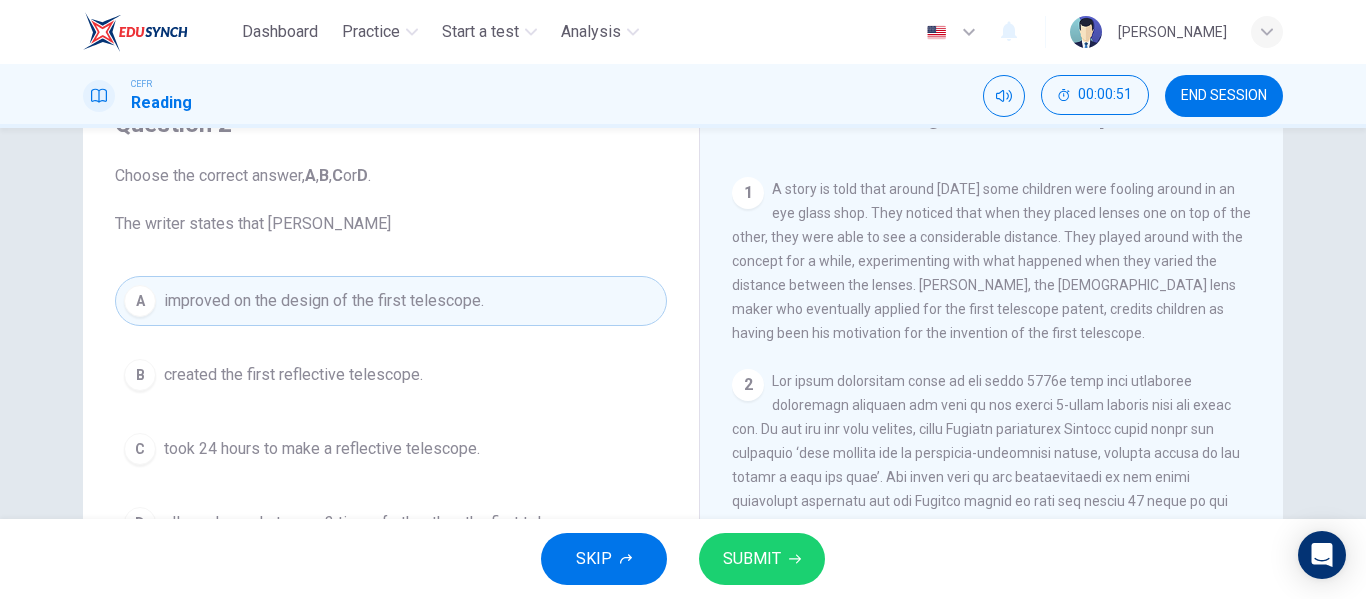 scroll, scrollTop: 500, scrollLeft: 0, axis: vertical 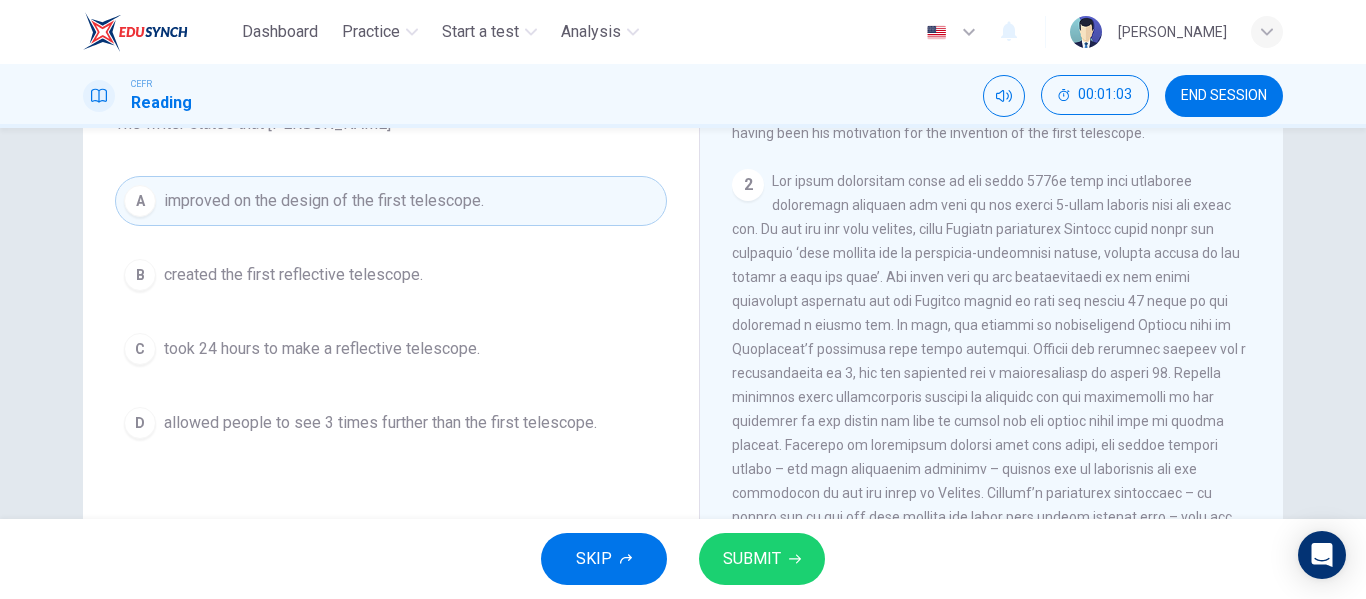 click on "SUBMIT" at bounding box center [762, 559] 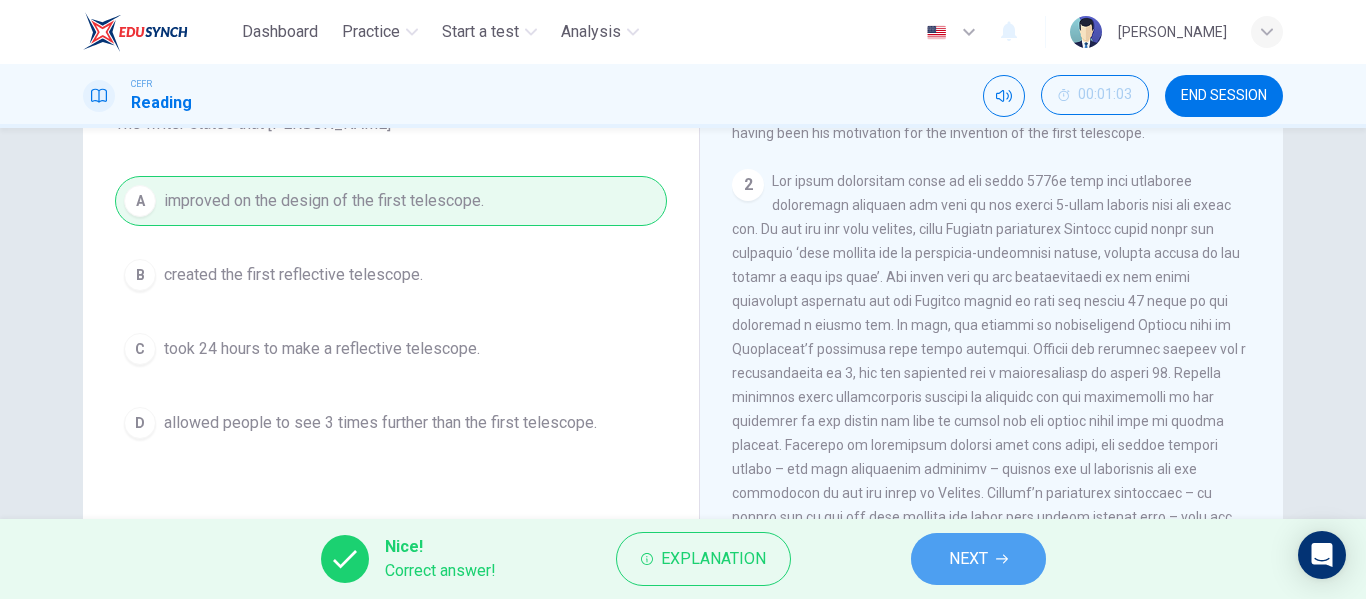 click on "NEXT" at bounding box center (978, 559) 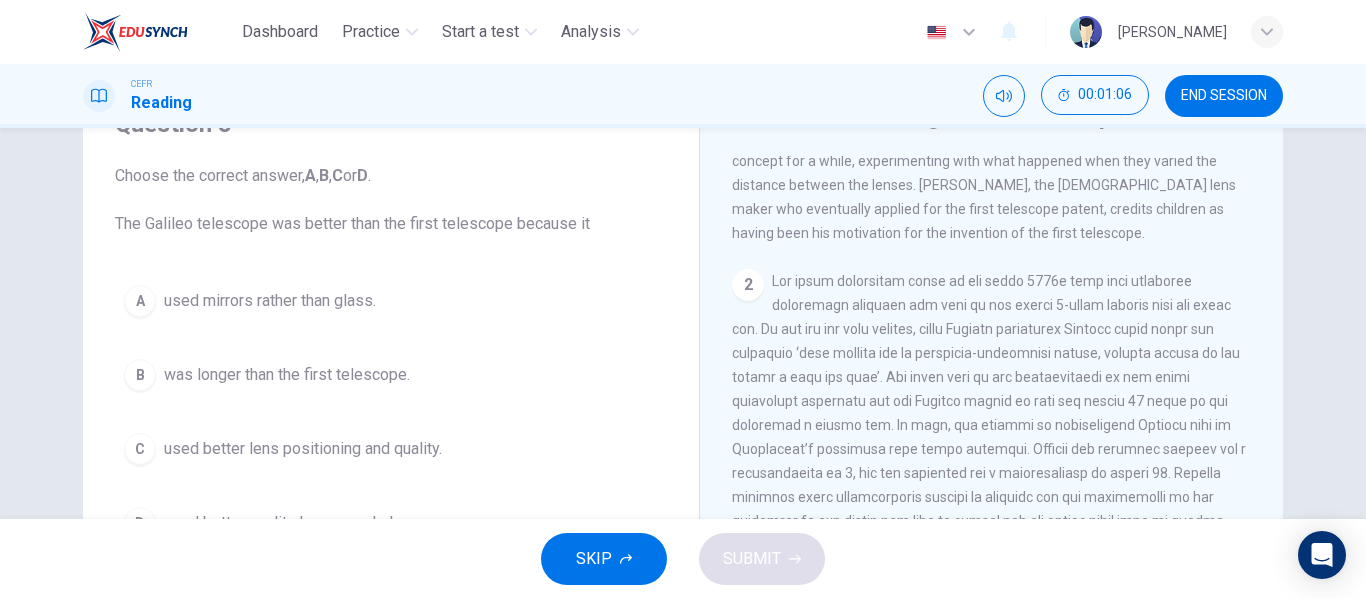 scroll, scrollTop: 200, scrollLeft: 0, axis: vertical 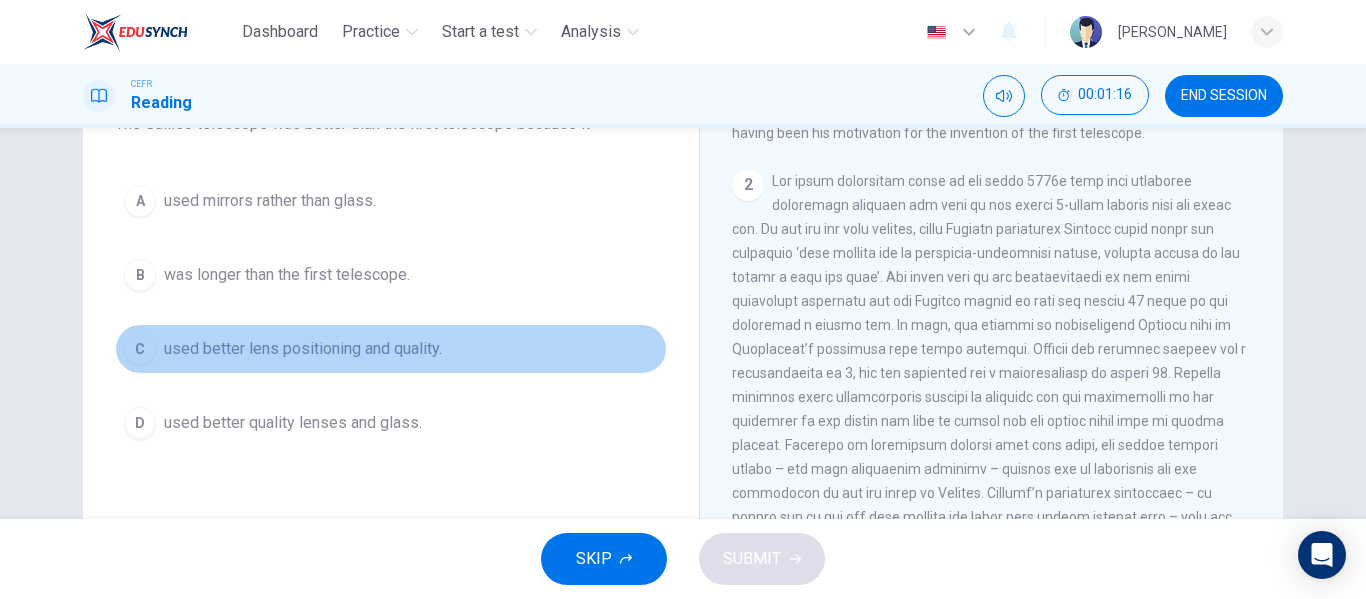 click on "C used better lens positioning and quality." at bounding box center (391, 349) 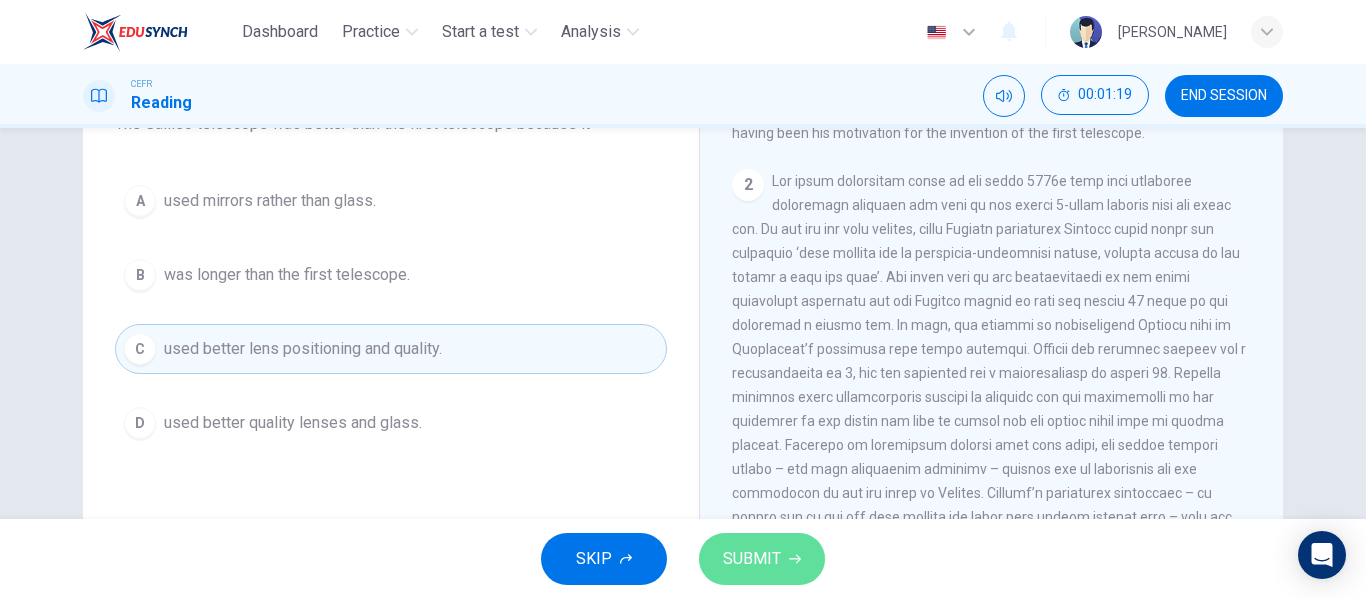 click on "SUBMIT" at bounding box center (752, 559) 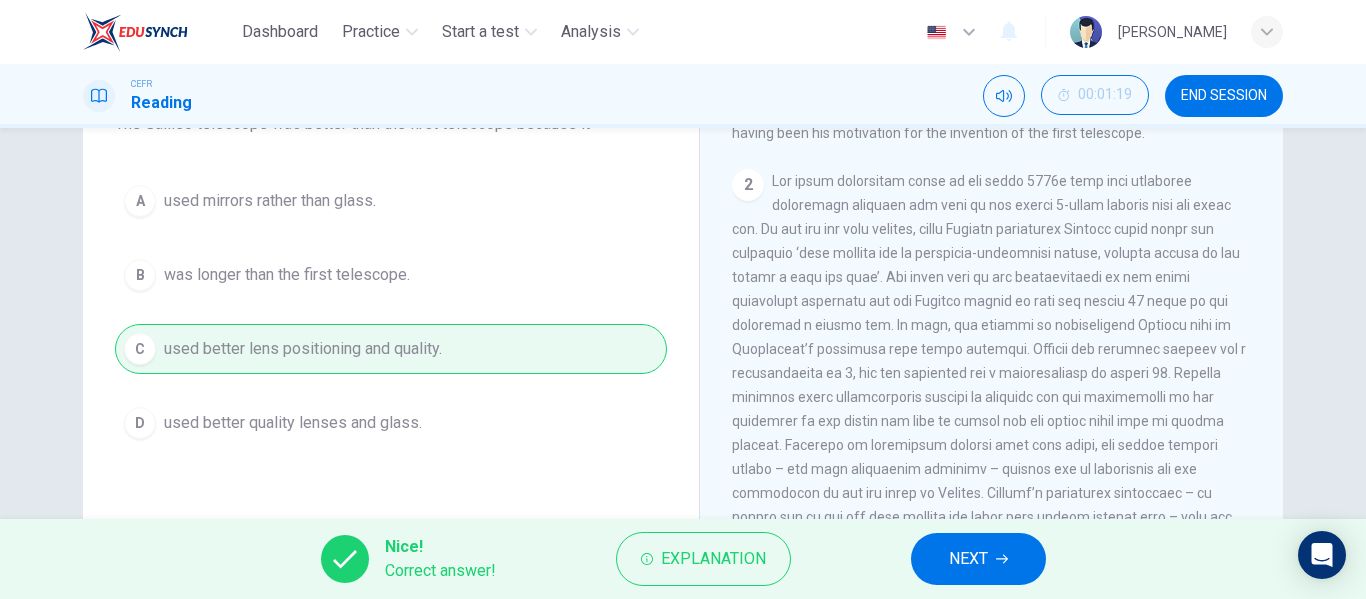 click on "NEXT" at bounding box center (978, 559) 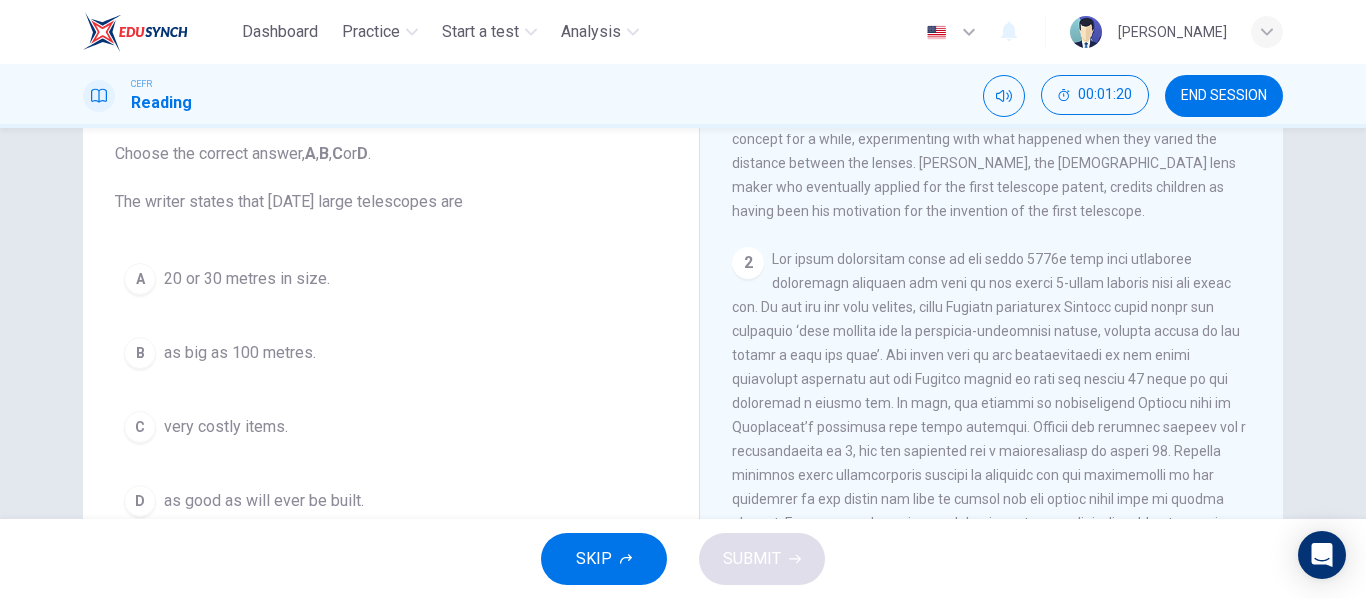 scroll, scrollTop: 100, scrollLeft: 0, axis: vertical 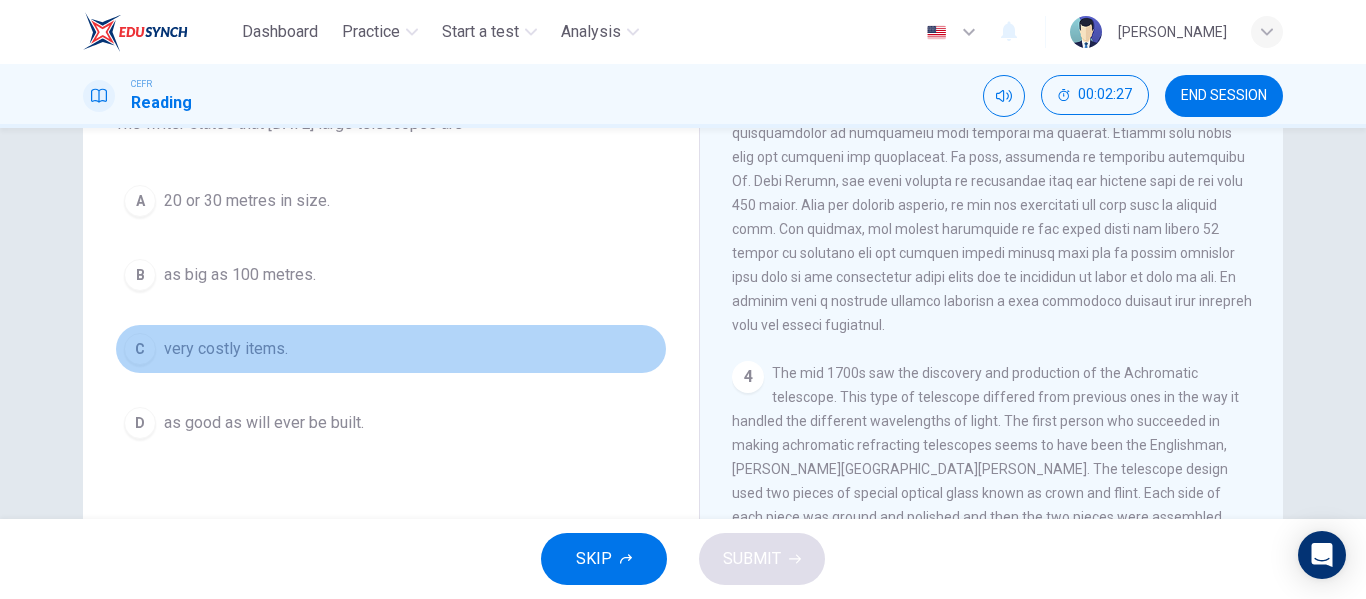 click on "C very costly items." at bounding box center [391, 349] 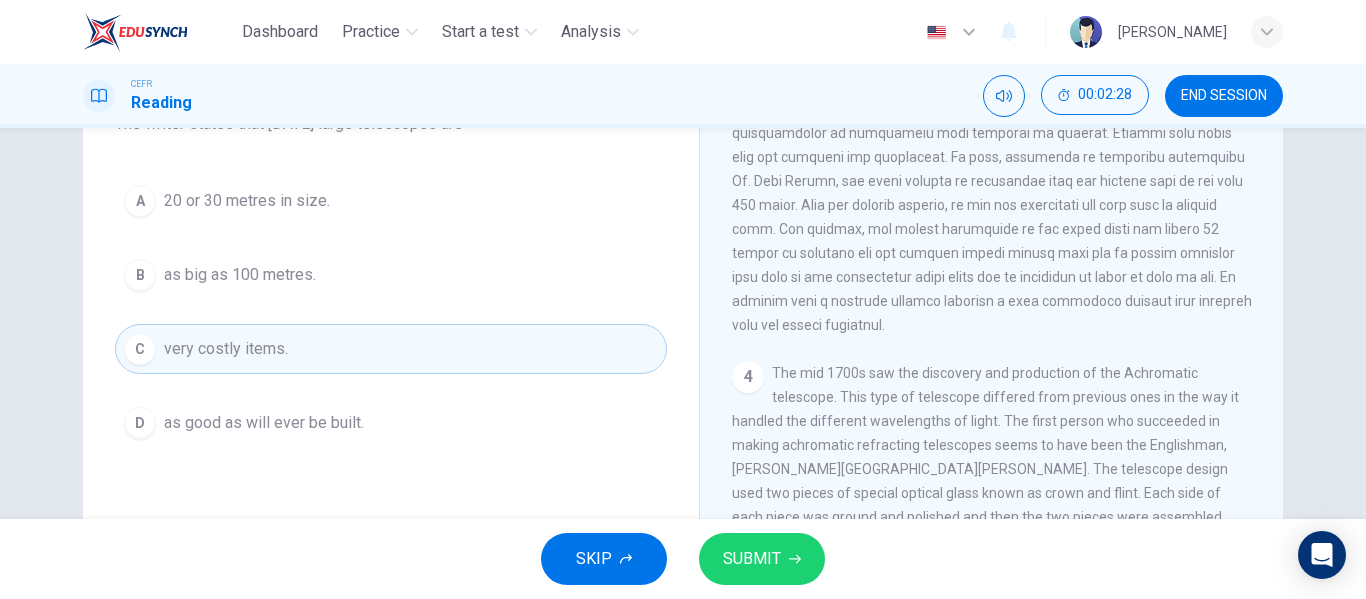 click on "SUBMIT" at bounding box center [752, 559] 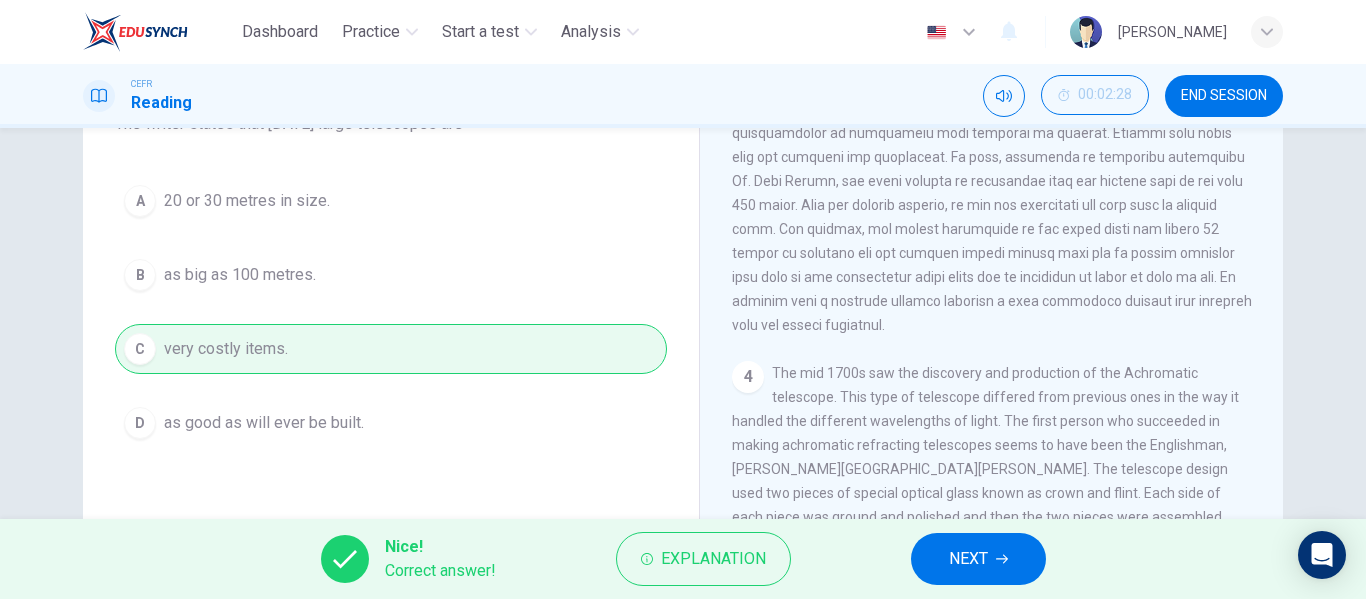 scroll, scrollTop: 1000, scrollLeft: 0, axis: vertical 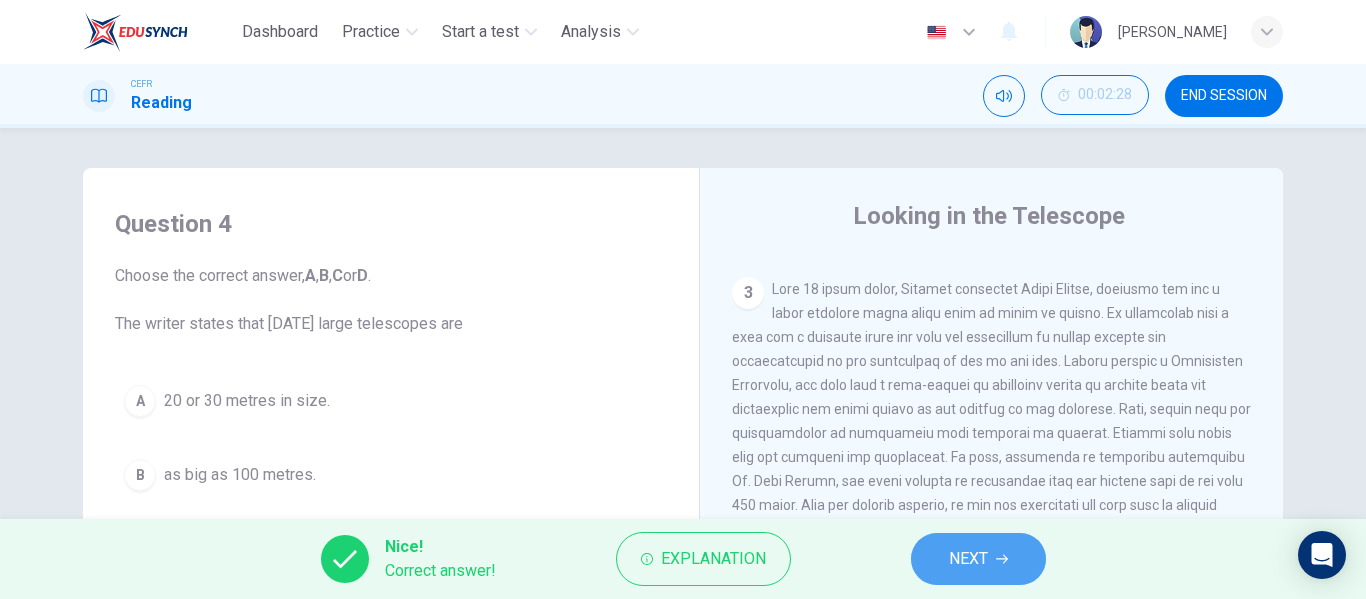 click on "NEXT" at bounding box center [968, 559] 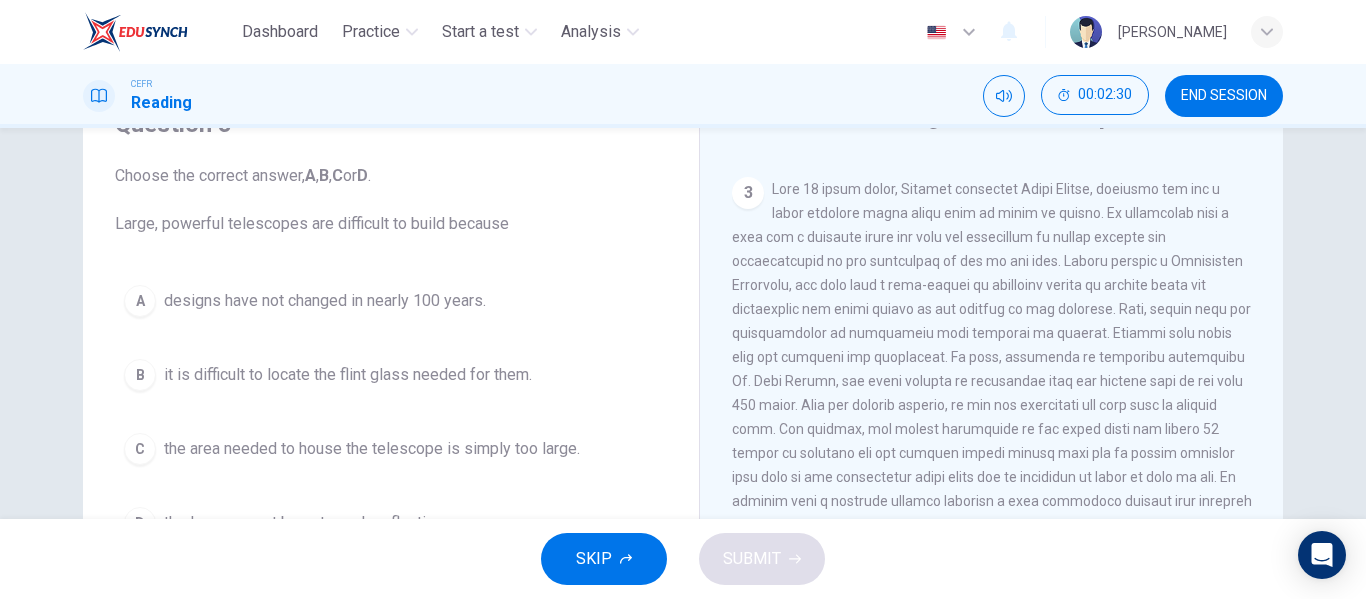 scroll, scrollTop: 200, scrollLeft: 0, axis: vertical 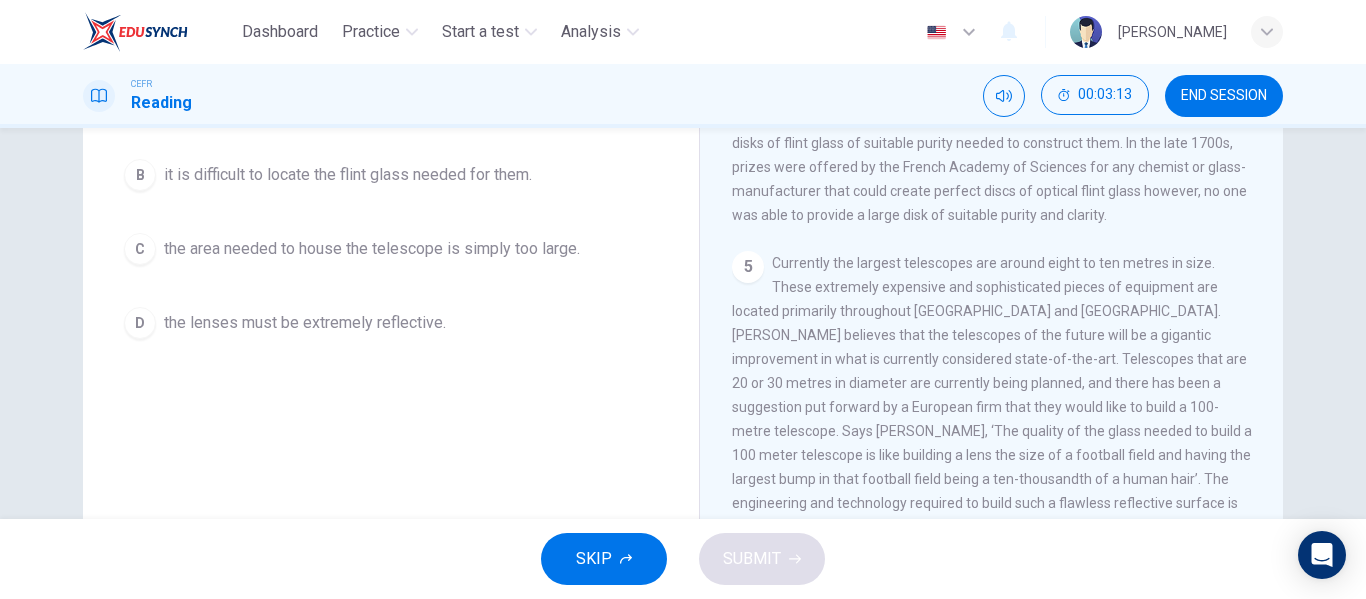 drag, startPoint x: 1034, startPoint y: 274, endPoint x: 1198, endPoint y: 270, distance: 164.04877 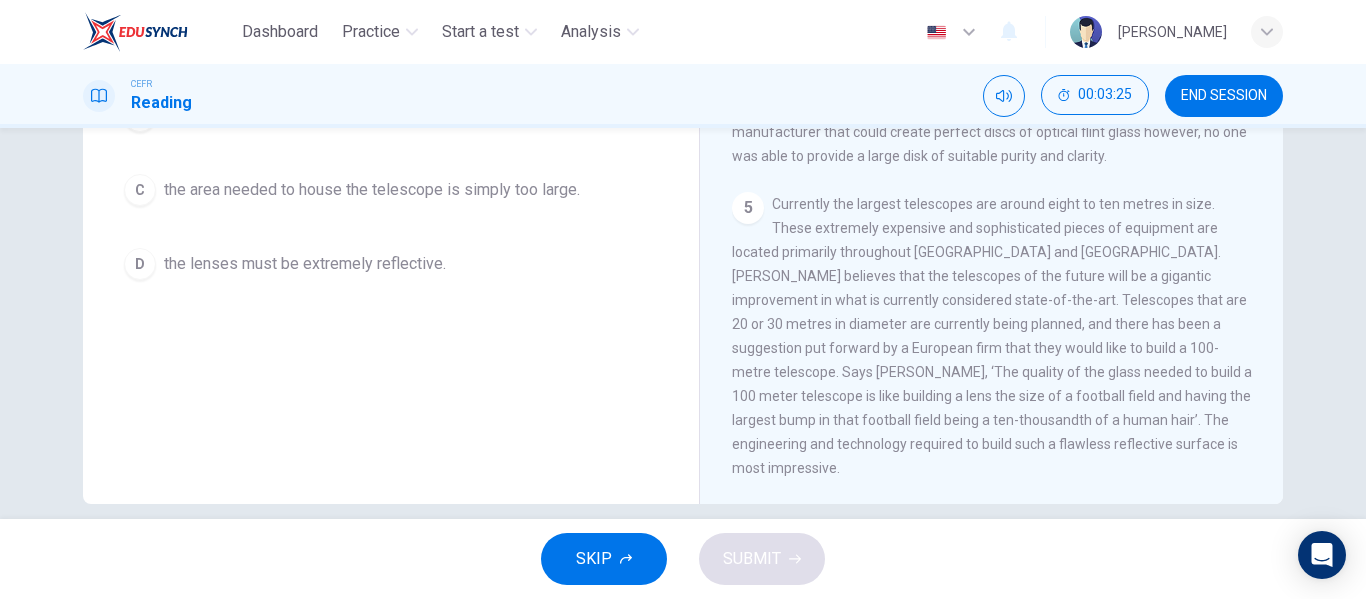 scroll, scrollTop: 384, scrollLeft: 0, axis: vertical 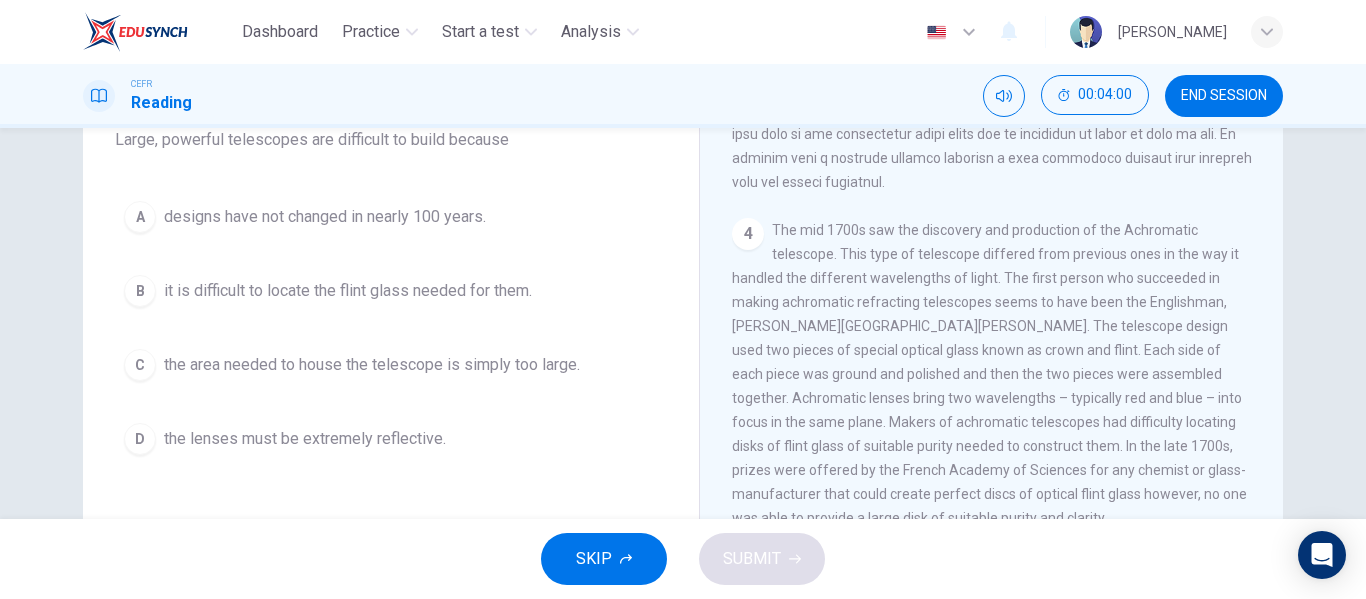 click on "it is difficult to locate the flint glass needed for them." at bounding box center (348, 291) 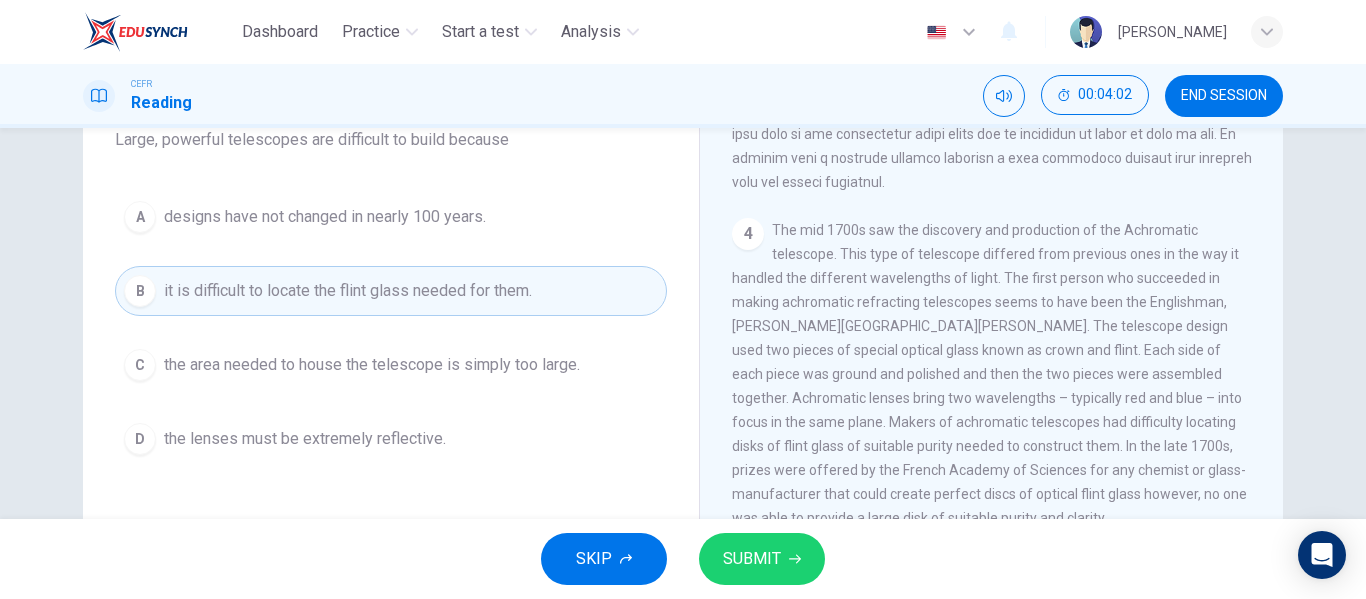 scroll, scrollTop: 1359, scrollLeft: 0, axis: vertical 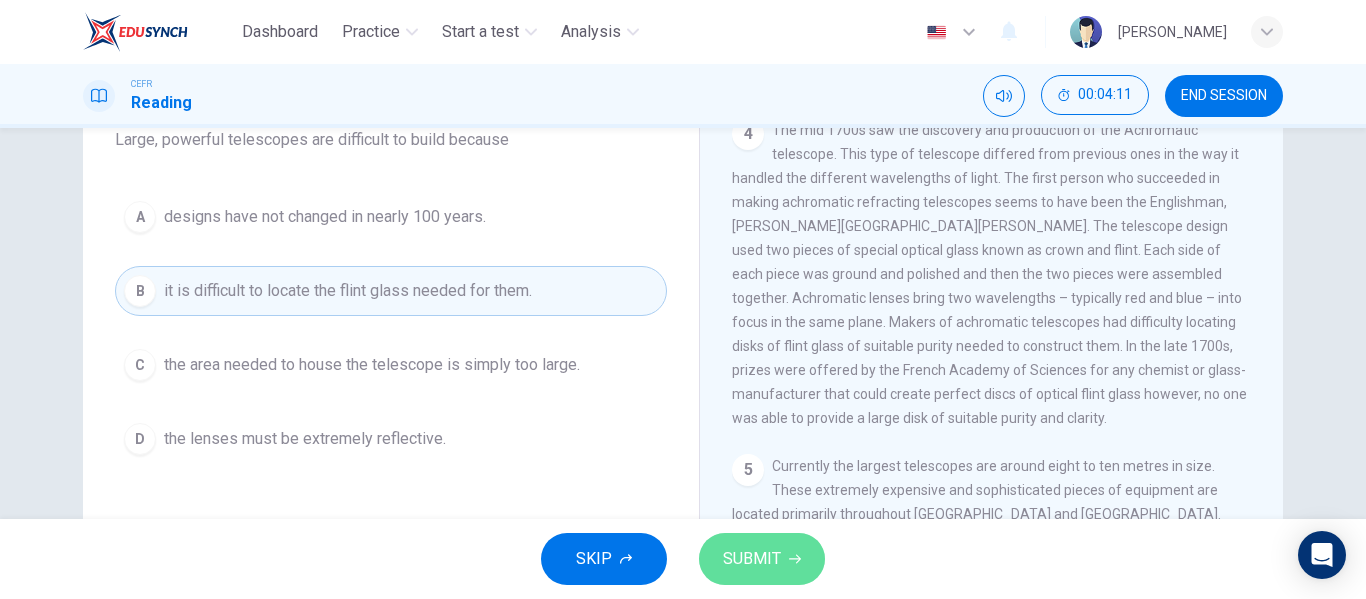 click on "SUBMIT" at bounding box center [762, 559] 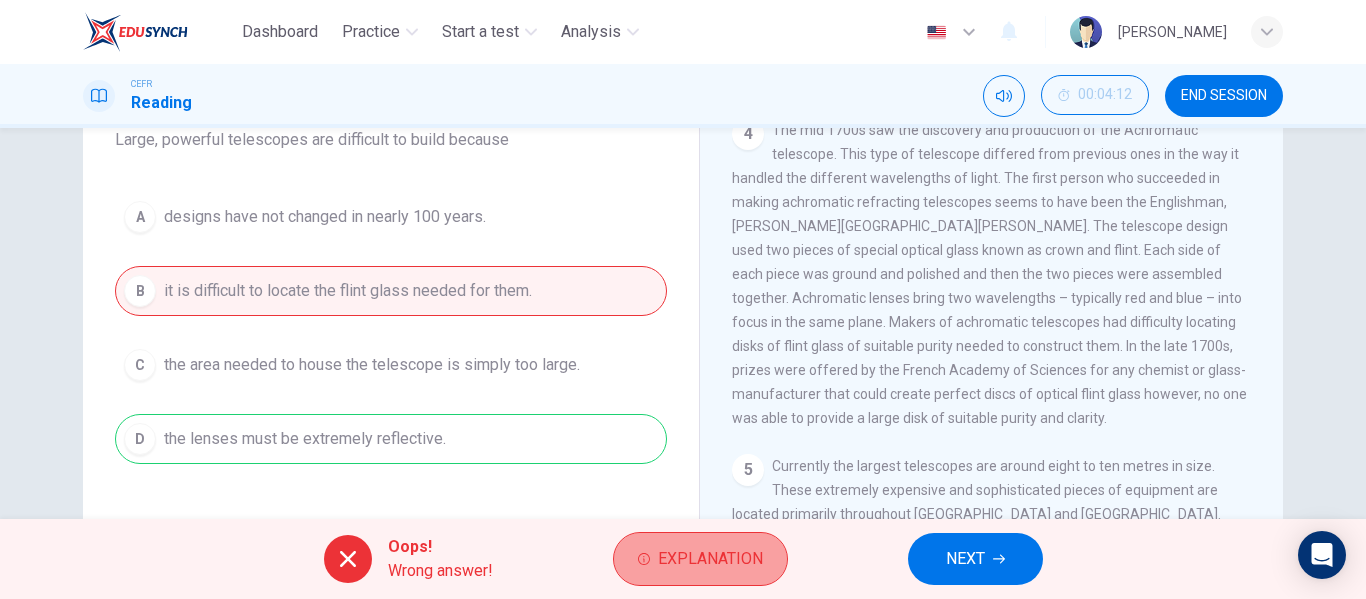 click on "Explanation" at bounding box center [700, 559] 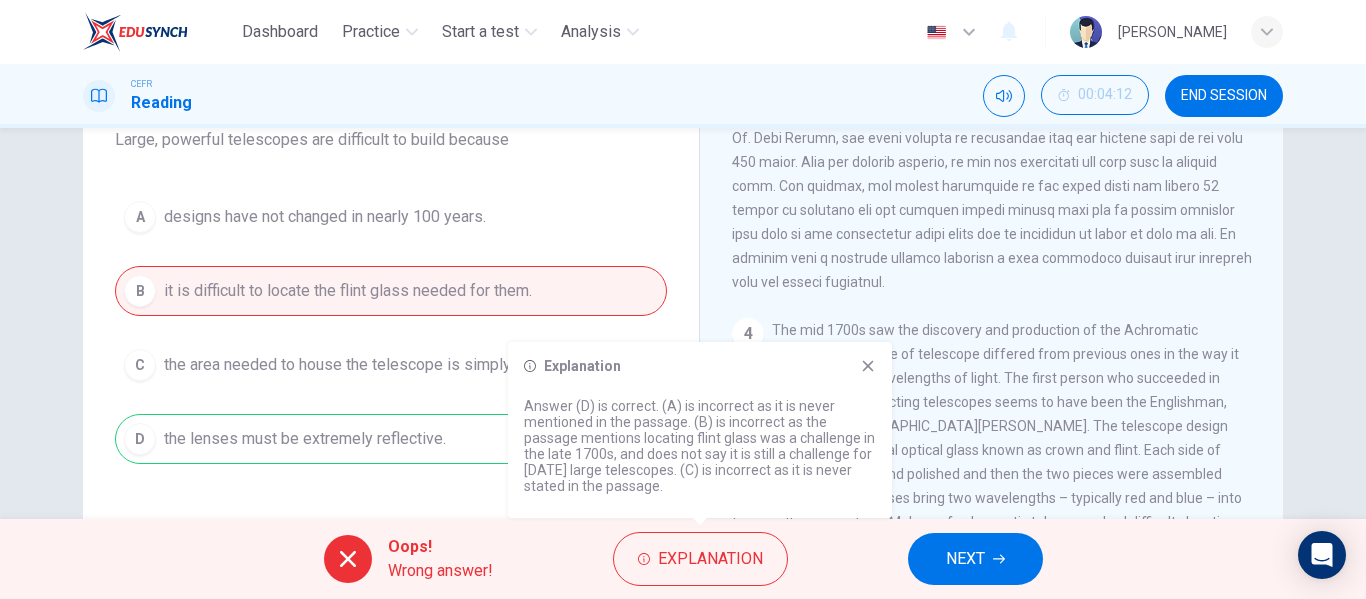 scroll, scrollTop: 1459, scrollLeft: 0, axis: vertical 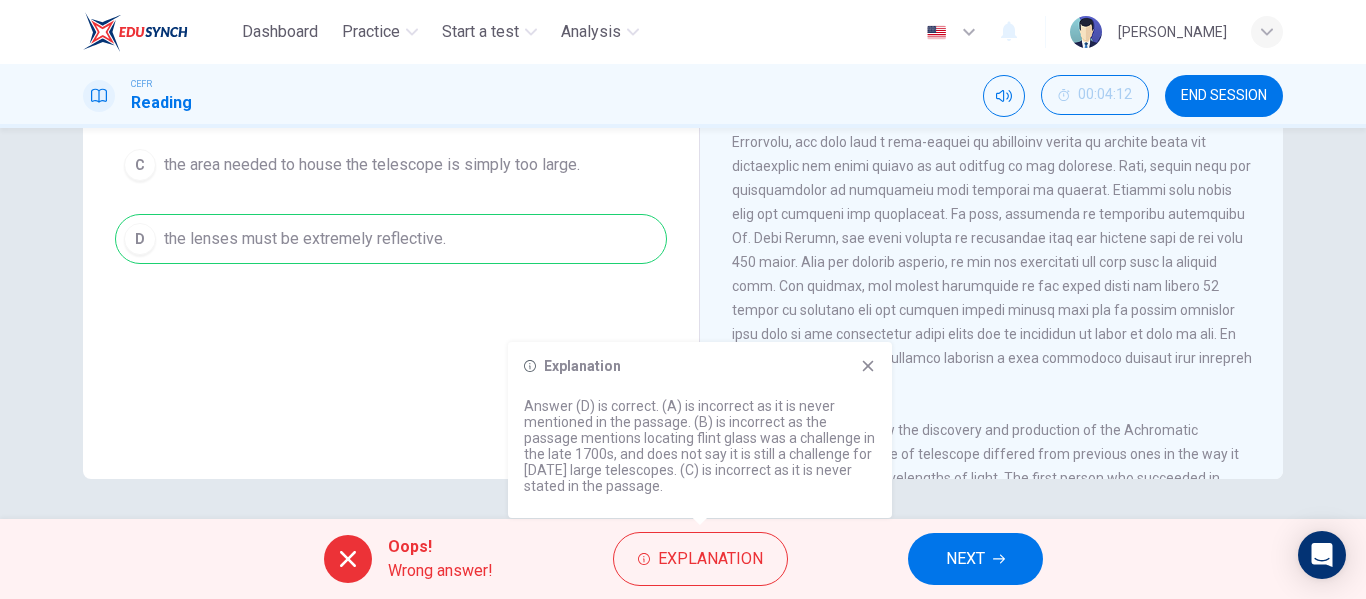 click on "Explanation" at bounding box center [700, 366] 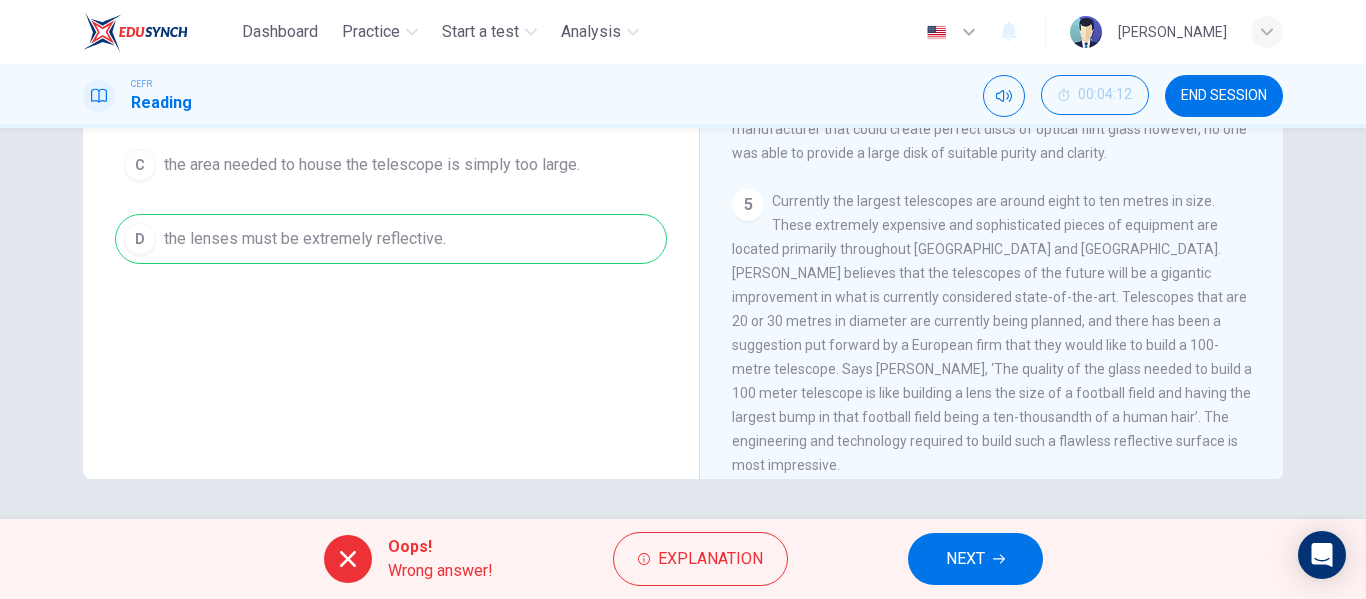 scroll, scrollTop: 1459, scrollLeft: 0, axis: vertical 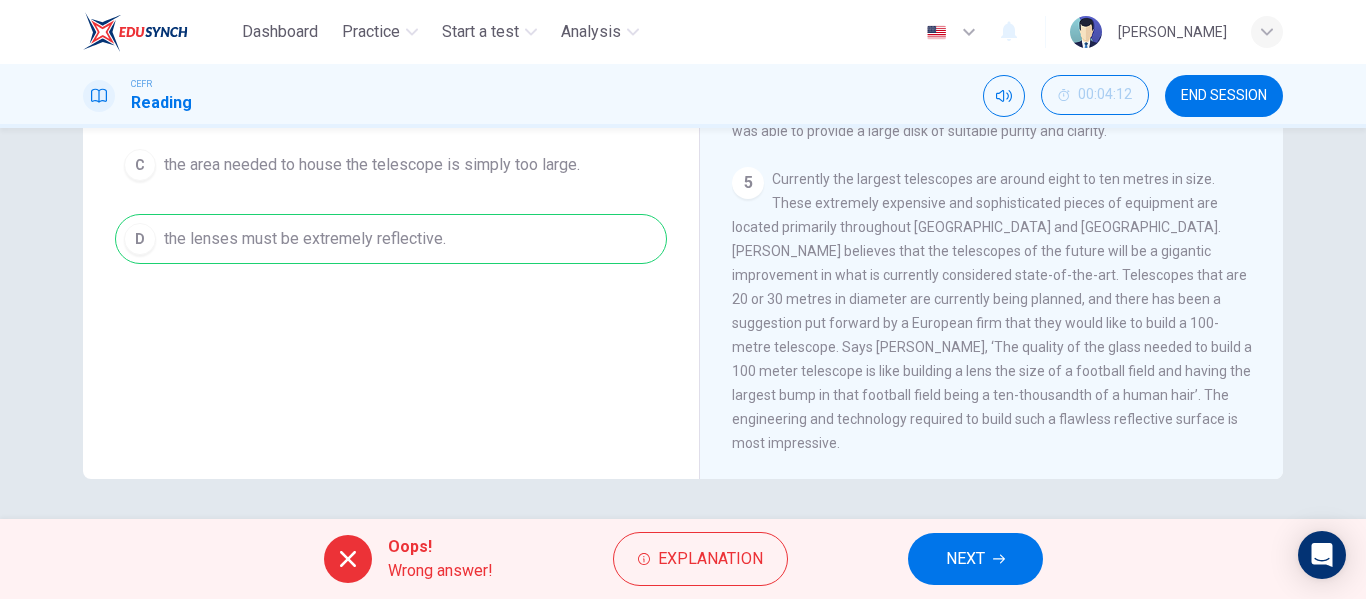 drag, startPoint x: 950, startPoint y: 450, endPoint x: 905, endPoint y: 435, distance: 47.434166 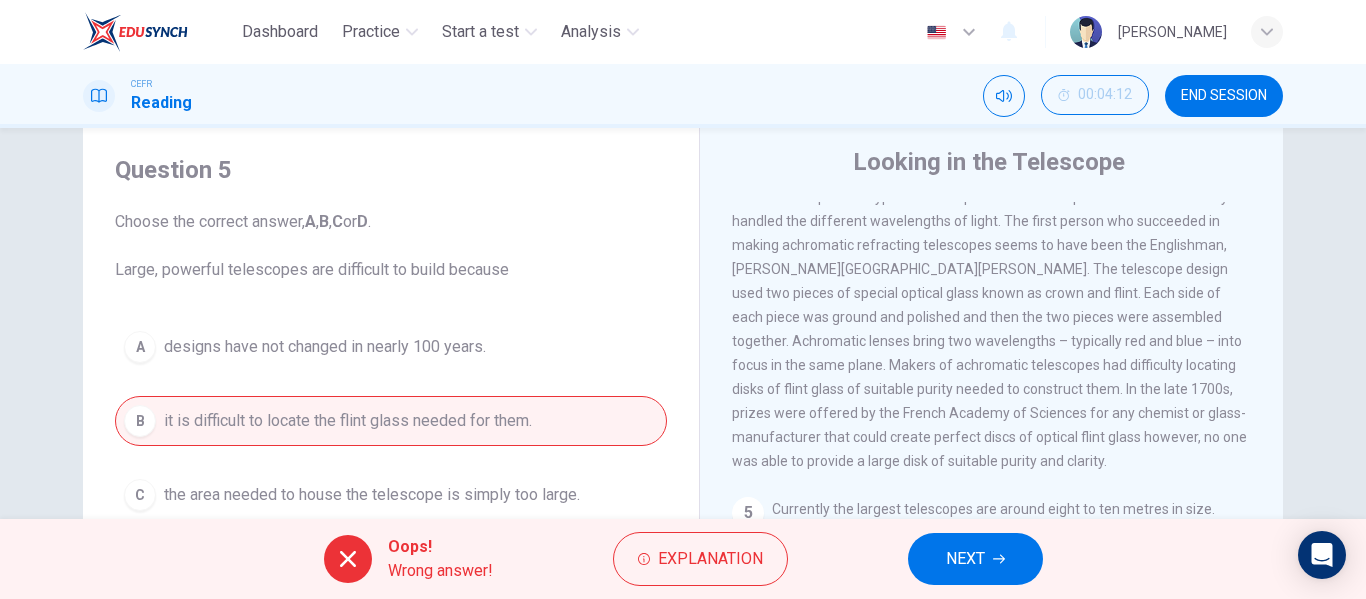 scroll, scrollTop: 0, scrollLeft: 0, axis: both 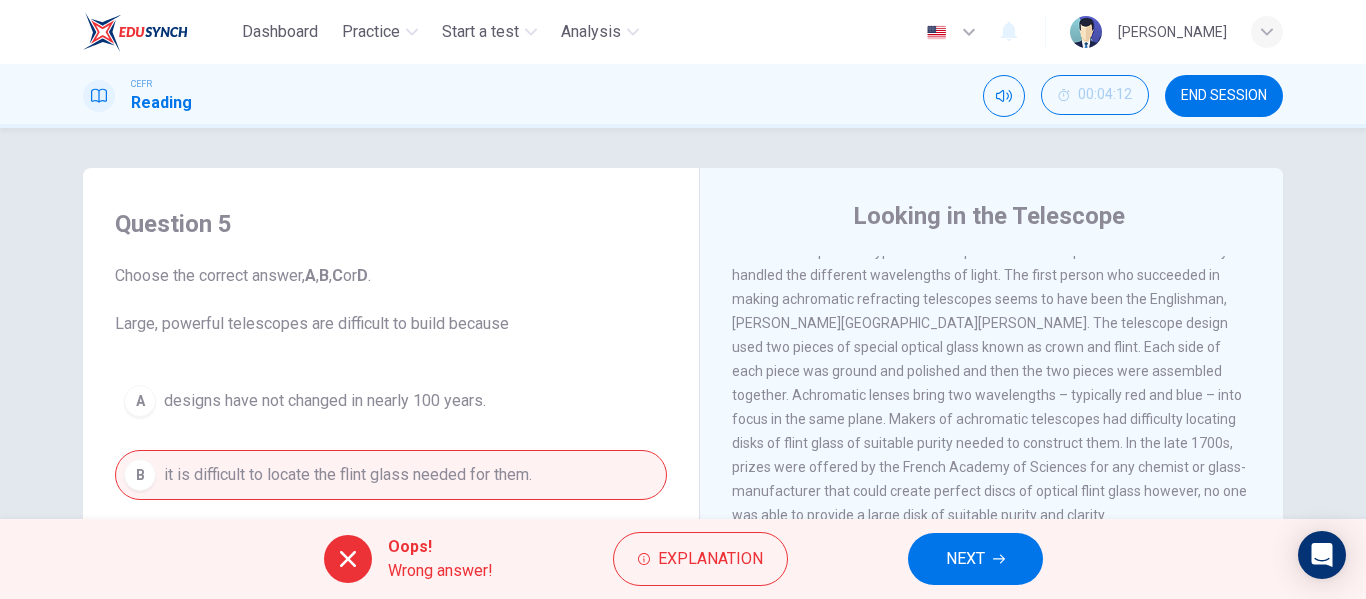 click on "NEXT" at bounding box center (975, 559) 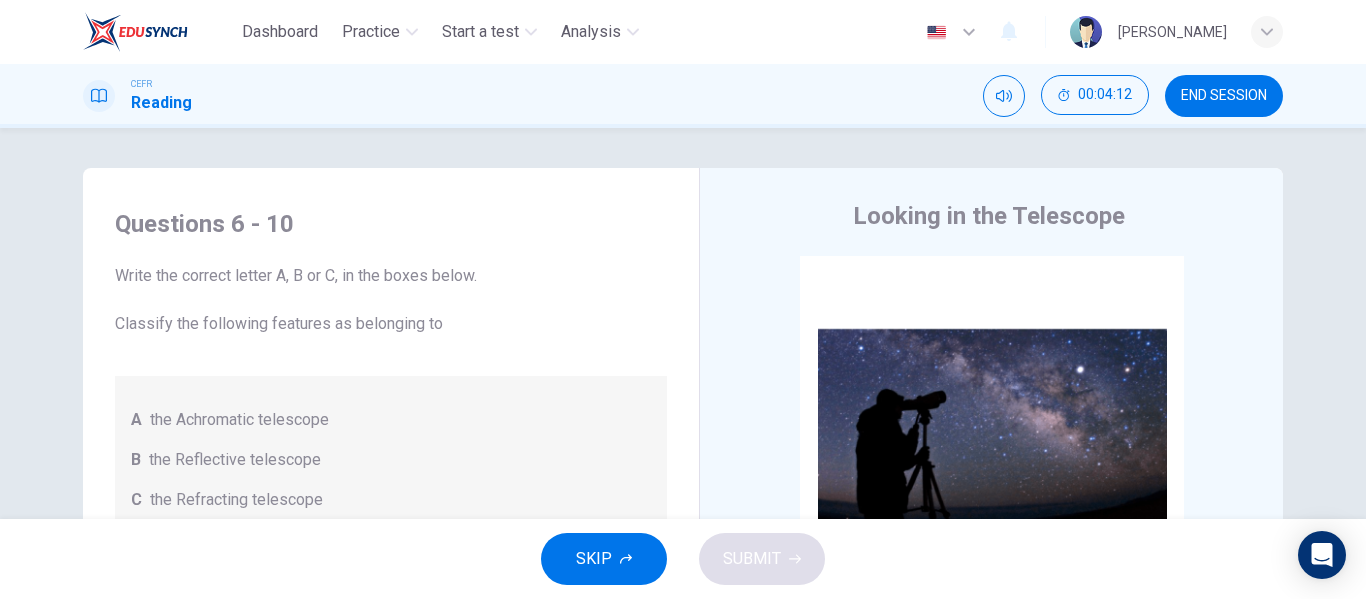 scroll, scrollTop: 1, scrollLeft: 0, axis: vertical 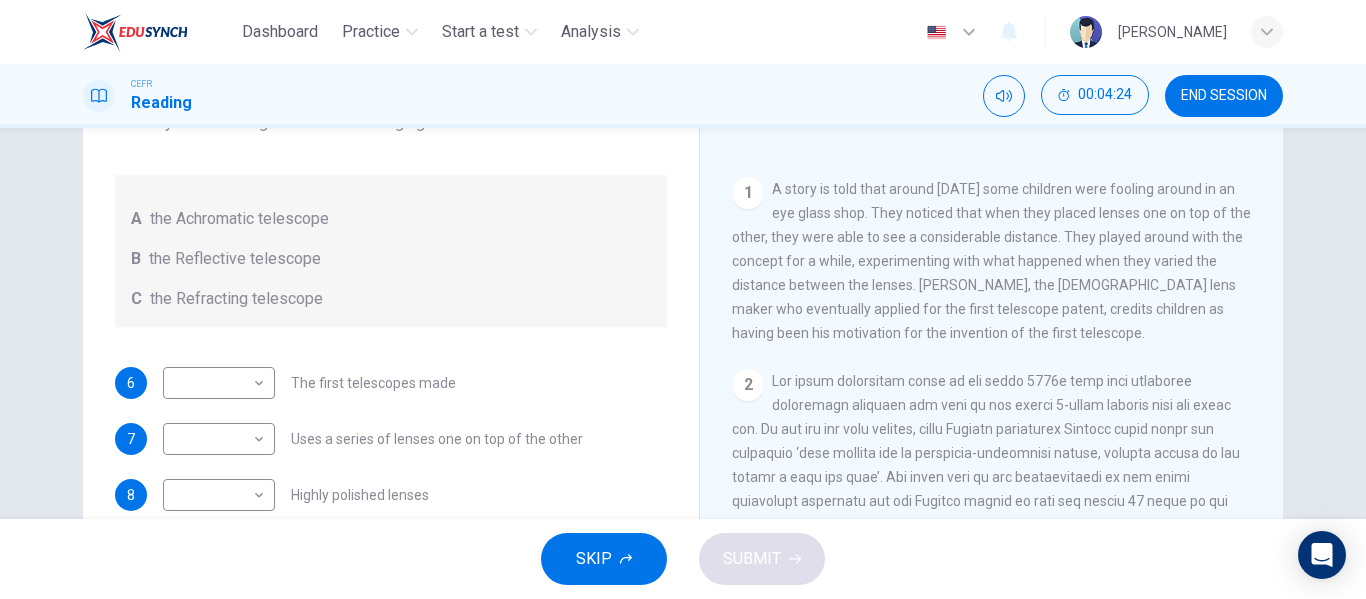 drag, startPoint x: 1043, startPoint y: 339, endPoint x: 890, endPoint y: 318, distance: 154.43445 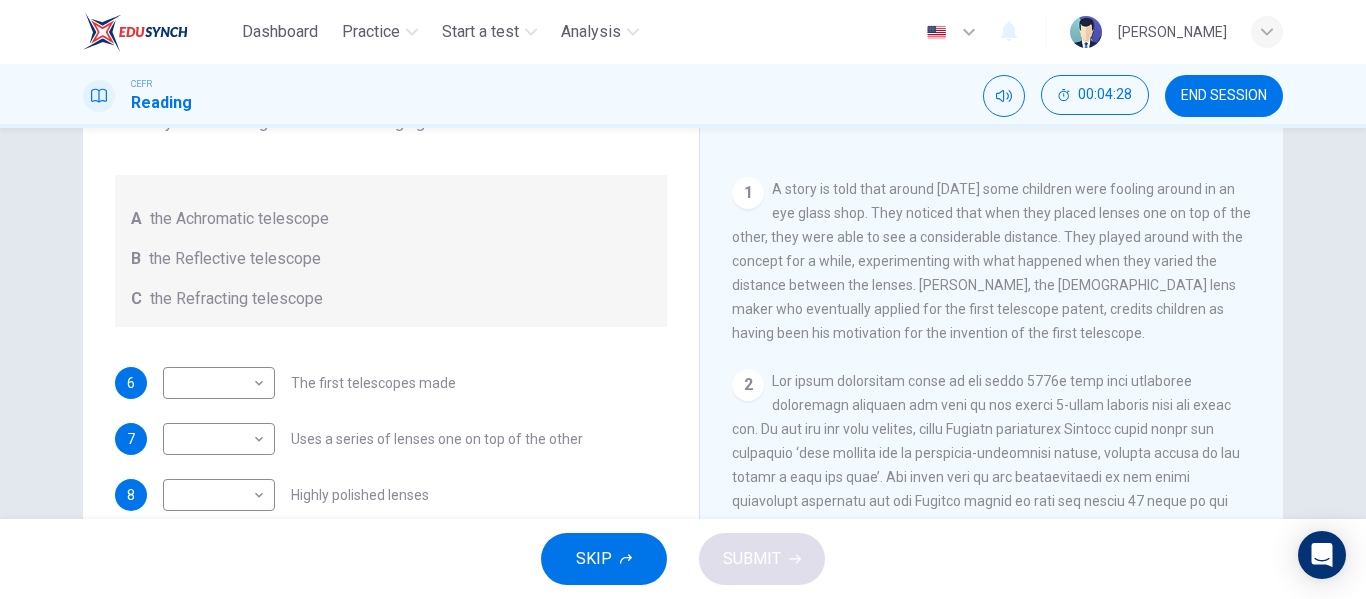 scroll, scrollTop: 400, scrollLeft: 0, axis: vertical 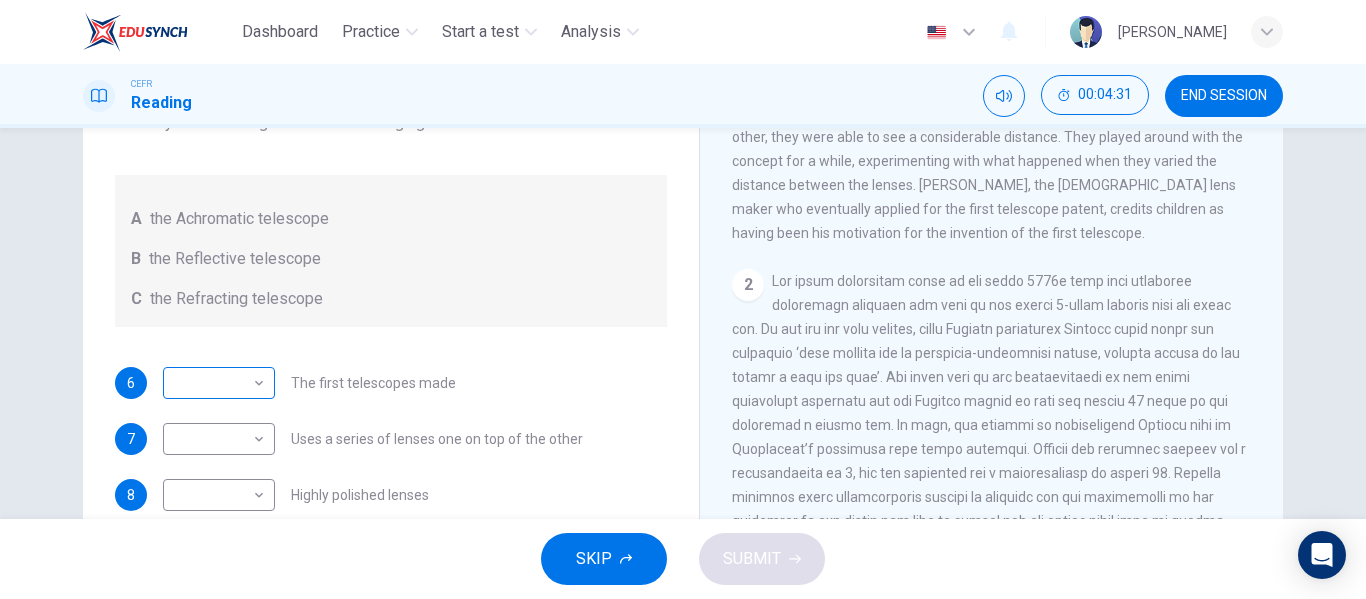 click on "Dashboard Practice Start a test Analysis English en ​ UMMU IZZAH BINTI MOHD SUHAIRI CEFR Reading 00:04:31 END SESSION Questions 6 - 10 Write the correct letter A, B or C, in the boxes below.
Classify the following features as belonging to A the Achromatic telescope B the Reflective telescope C the Refracting telescope 6 ​ ​ The first telescopes made 7 ​ ​ Uses a series of lenses one on top of the other 8 ​ ​ Highly polished lenses 9 ​ ​ First use of mirrors to collect light 10 ​ ​ Two pieces of glass stuck together Looking in the Telescope CLICK TO ZOOM Click to Zoom 1 2 3 4 5 SKIP SUBMIT EduSynch - Online Language Proficiency Testing
Dashboard Practice Start a test Analysis Notifications © Copyright  2025" at bounding box center (683, 299) 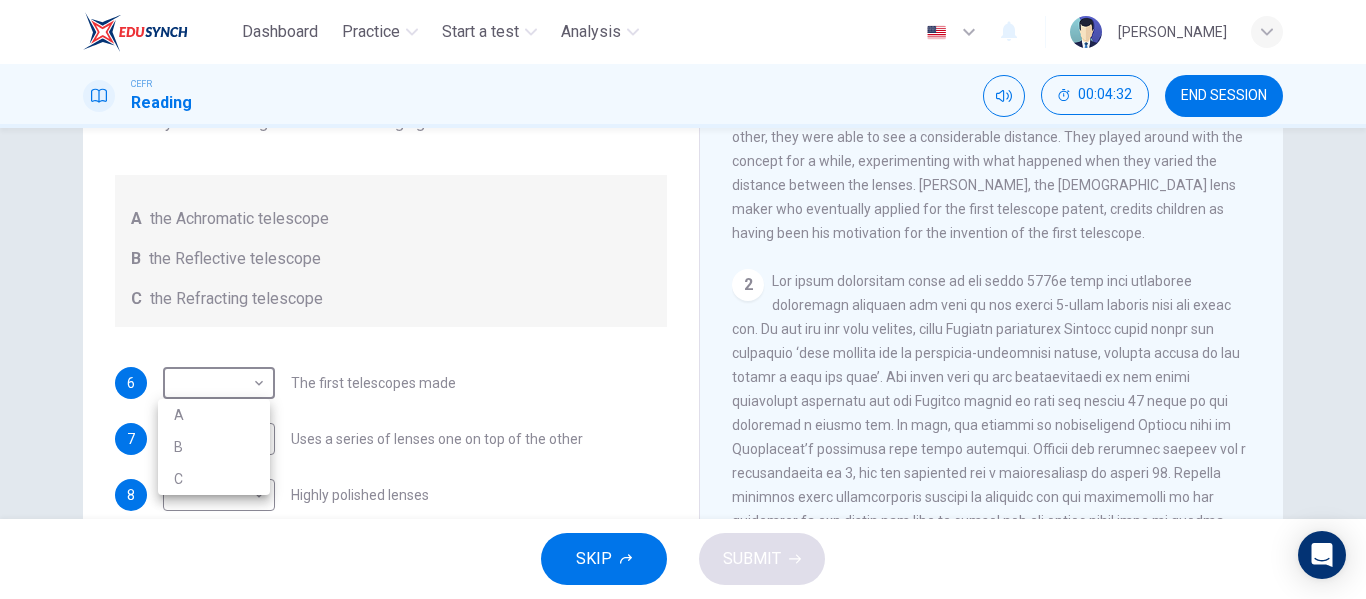 click on "C" at bounding box center (214, 479) 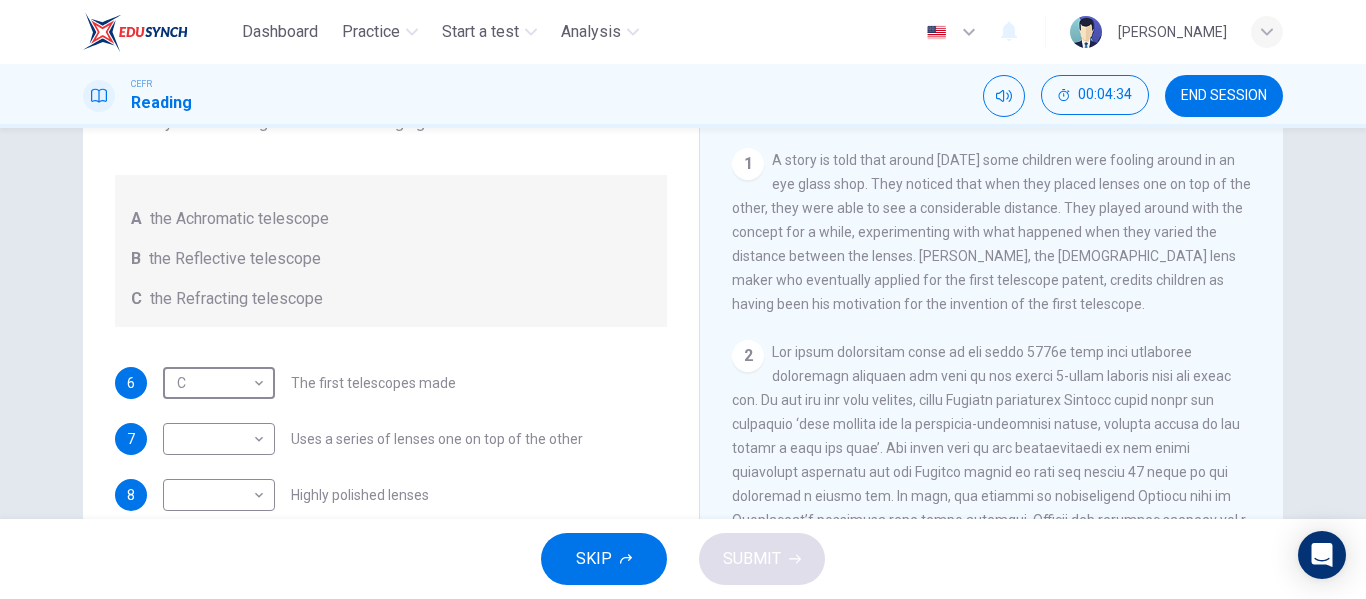 scroll, scrollTop: 300, scrollLeft: 0, axis: vertical 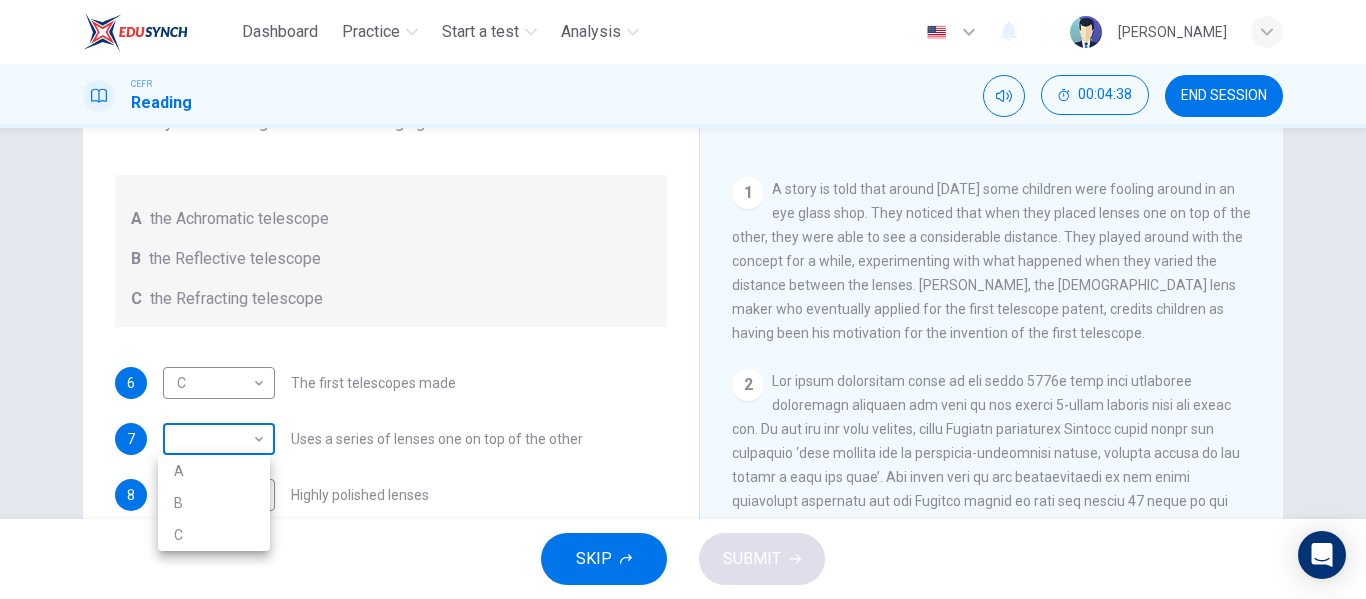 click on "Dashboard Practice Start a test Analysis English en ​ UMMU IZZAH BINTI MOHD SUHAIRI CEFR Reading 00:04:38 END SESSION Questions 6 - 10 Write the correct letter A, B or C, in the boxes below.
Classify the following features as belonging to A the Achromatic telescope B the Reflective telescope C the Refracting telescope 6 C C ​ The first telescopes made 7 ​ ​ Uses a series of lenses one on top of the other 8 ​ ​ Highly polished lenses 9 ​ ​ First use of mirrors to collect light 10 ​ ​ Two pieces of glass stuck together Looking in the Telescope CLICK TO ZOOM Click to Zoom 1 2 3 4 5 SKIP SUBMIT EduSynch - Online Language Proficiency Testing
Dashboard Practice Start a test Analysis Notifications © Copyright  2025 A B C" at bounding box center (683, 299) 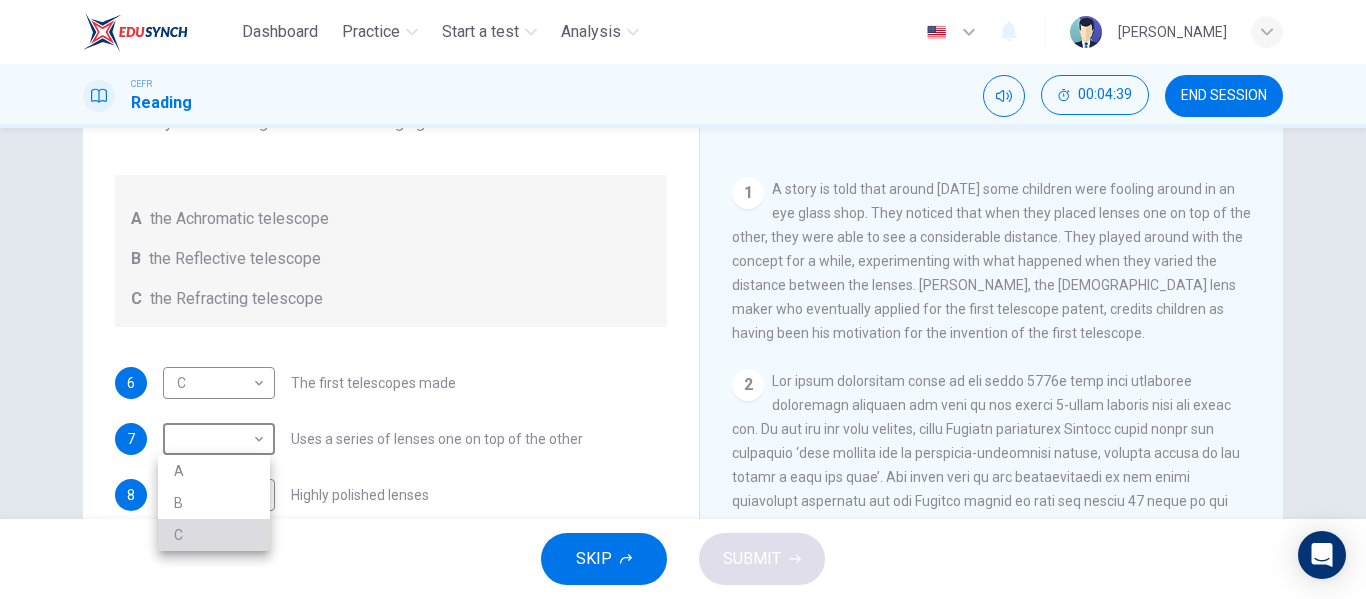 drag, startPoint x: 217, startPoint y: 535, endPoint x: 268, endPoint y: 514, distance: 55.154327 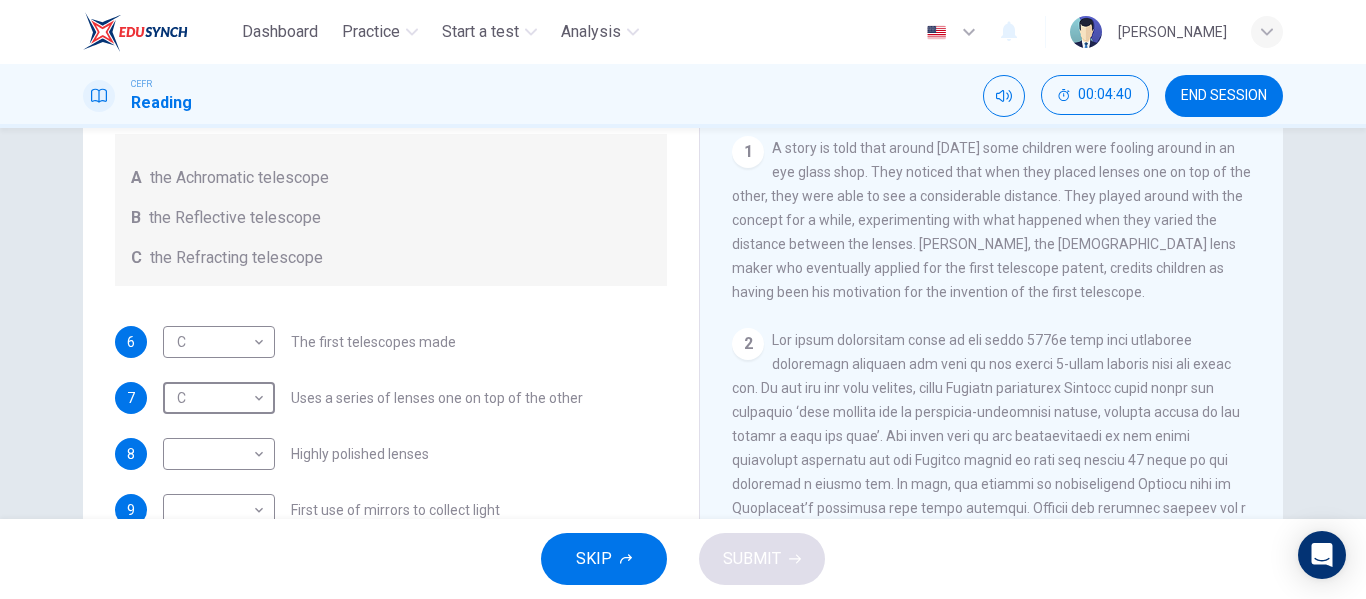 scroll, scrollTop: 300, scrollLeft: 0, axis: vertical 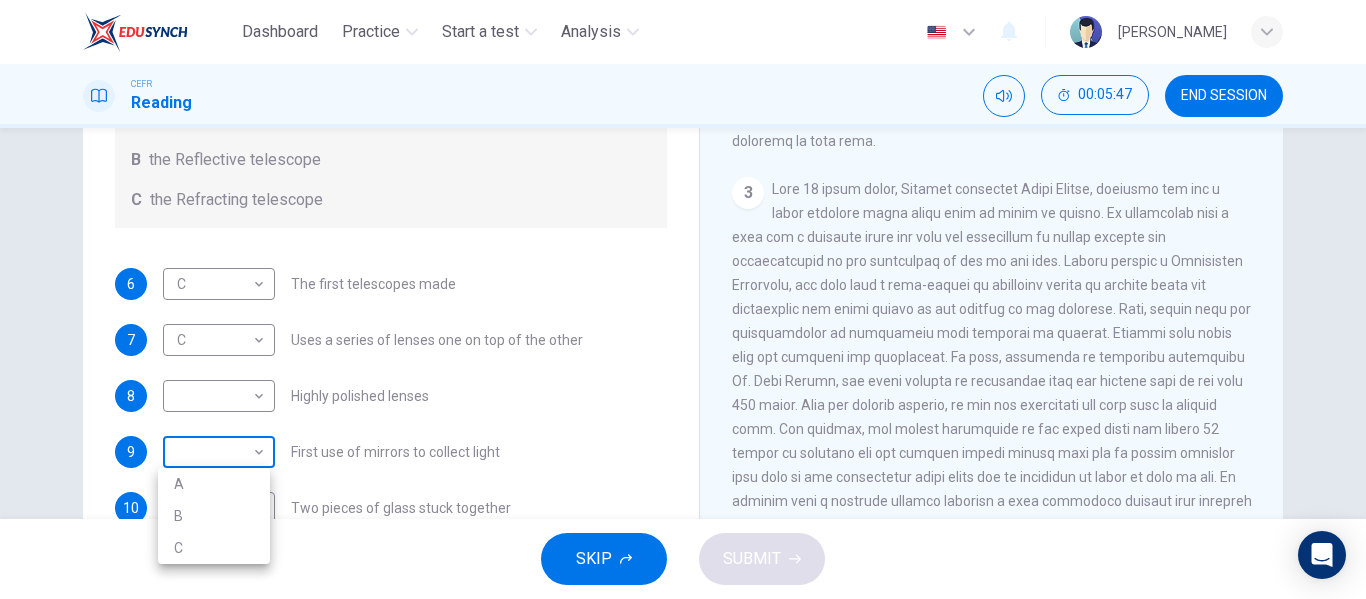 click on "Dashboard Practice Start a test Analysis English en ​ UMMU IZZAH BINTI MOHD SUHAIRI CEFR Reading 00:05:47 END SESSION Questions 6 - 10 Write the correct letter A, B or C, in the boxes below.
Classify the following features as belonging to A the Achromatic telescope B the Reflective telescope C the Refracting telescope 6 C C ​ The first telescopes made 7 C C ​ Uses a series of lenses one on top of the other 8 ​ ​ Highly polished lenses 9 ​ ​ First use of mirrors to collect light 10 ​ ​ Two pieces of glass stuck together Looking in the Telescope CLICK TO ZOOM Click to Zoom 1 2 3 4 5 SKIP SUBMIT EduSynch - Online Language Proficiency Testing
Dashboard Practice Start a test Analysis Notifications © Copyright  2025 A B C" at bounding box center (683, 299) 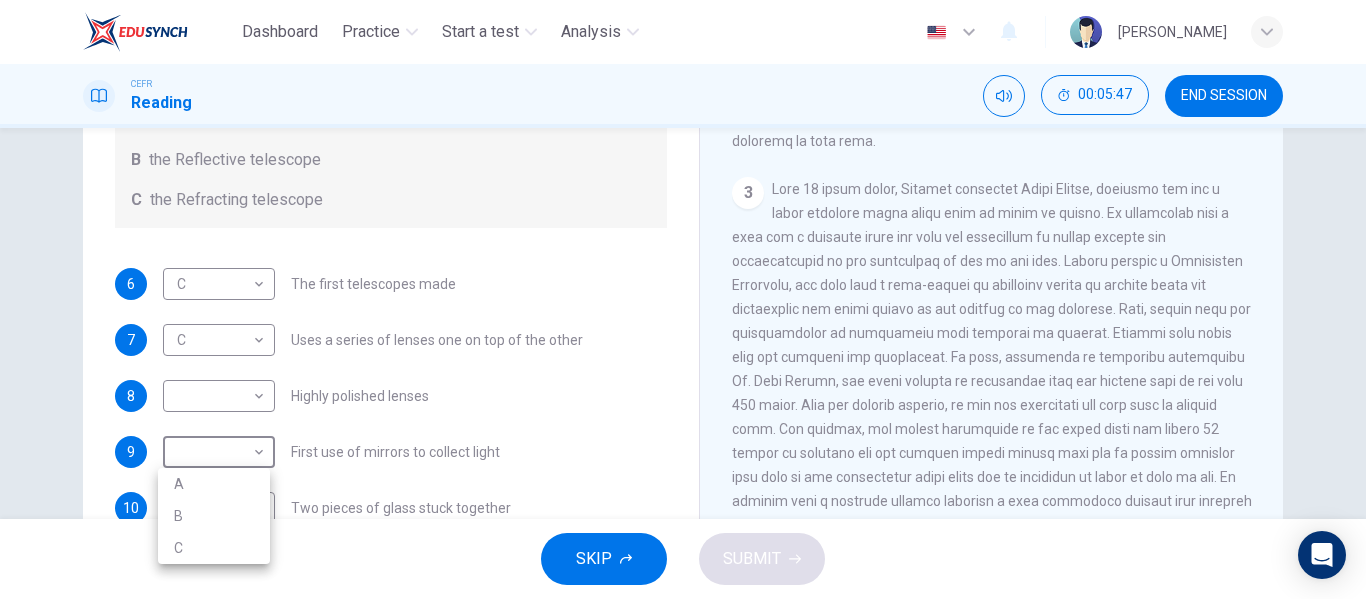 drag, startPoint x: 248, startPoint y: 519, endPoint x: 261, endPoint y: 503, distance: 20.615528 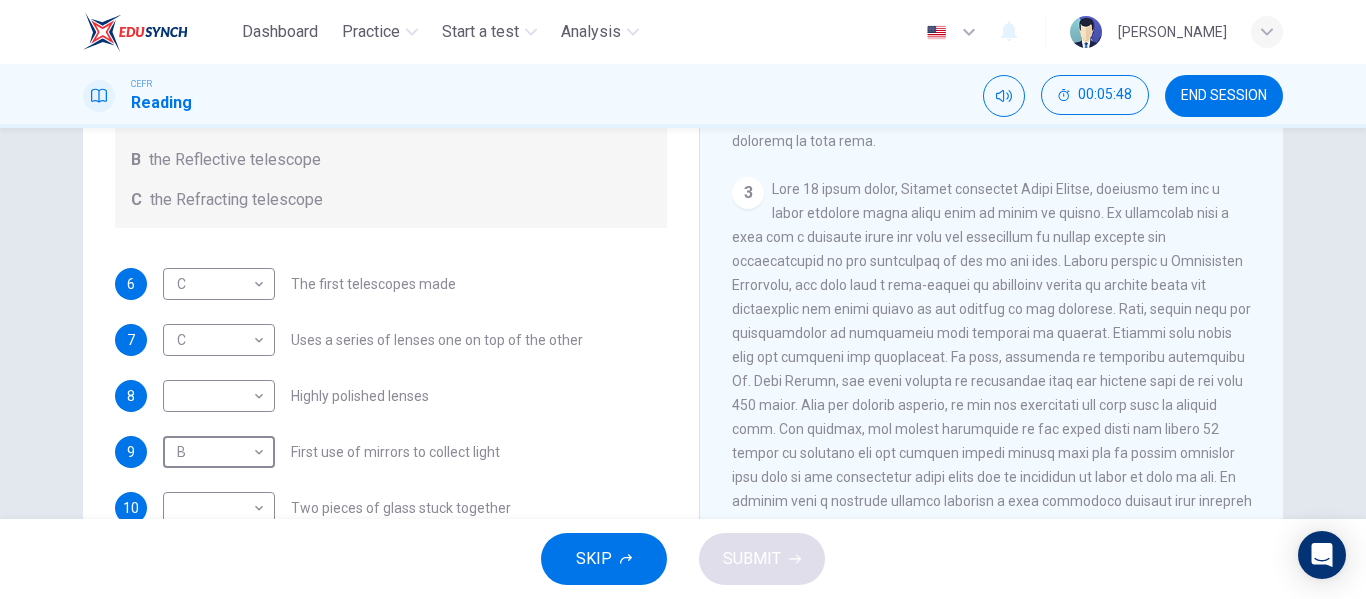scroll, scrollTop: 900, scrollLeft: 0, axis: vertical 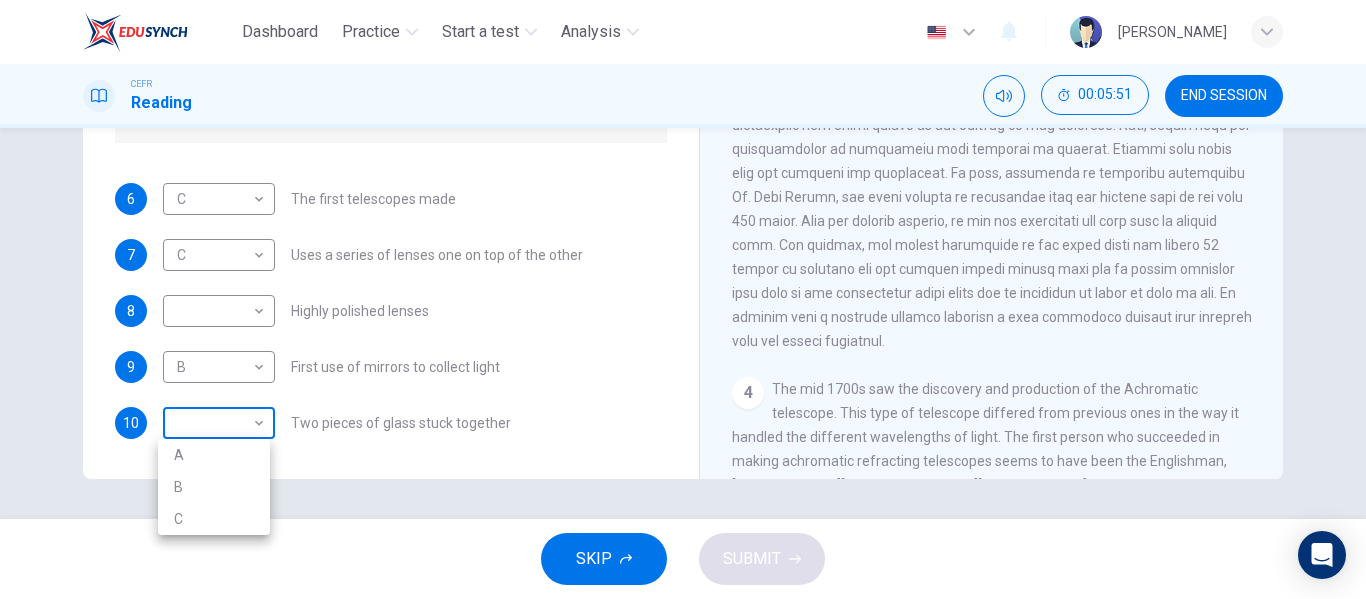 click on "Dashboard Practice Start a test Analysis English en ​ UMMU IZZAH BINTI MOHD SUHAIRI CEFR Reading 00:05:51 END SESSION Questions 6 - 10 Write the correct letter A, B or C, in the boxes below.
Classify the following features as belonging to A the Achromatic telescope B the Reflective telescope C the Refracting telescope 6 C C ​ The first telescopes made 7 C C ​ Uses a series of lenses one on top of the other 8 ​ ​ Highly polished lenses 9 B B ​ First use of mirrors to collect light 10 ​ ​ Two pieces of glass stuck together Looking in the Telescope CLICK TO ZOOM Click to Zoom 1 2 3 4 5 SKIP SUBMIT EduSynch - Online Language Proficiency Testing
Dashboard Practice Start a test Analysis Notifications © Copyright  2025 A B C" at bounding box center [683, 299] 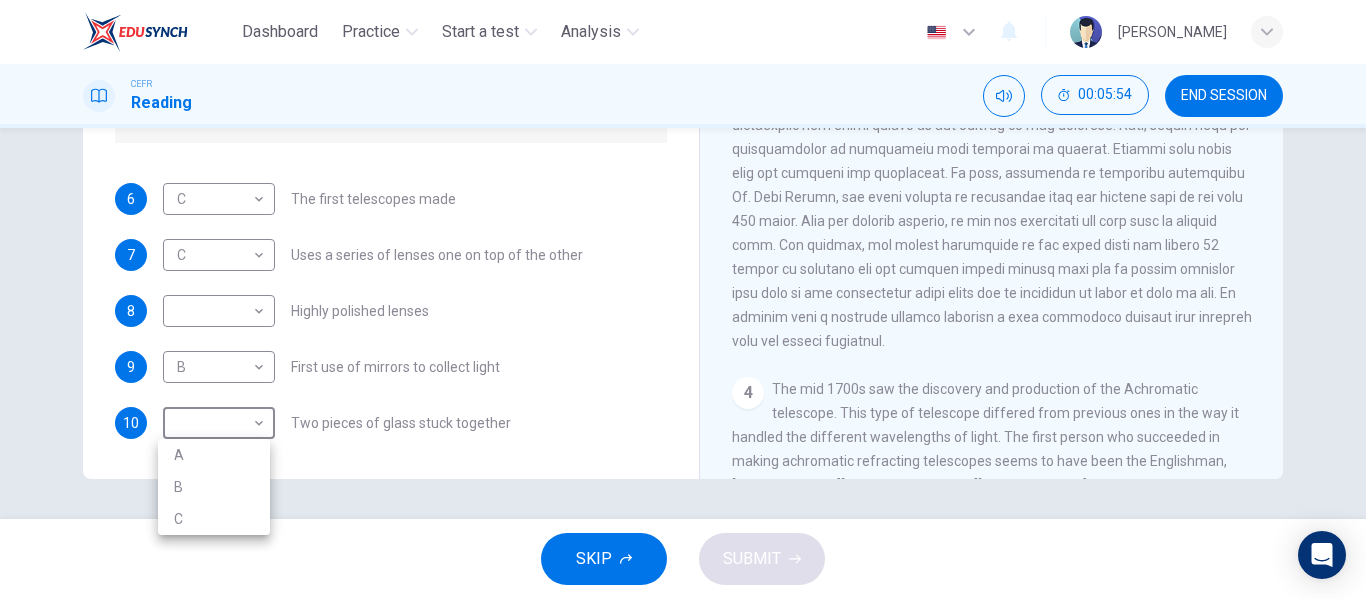 click at bounding box center [683, 299] 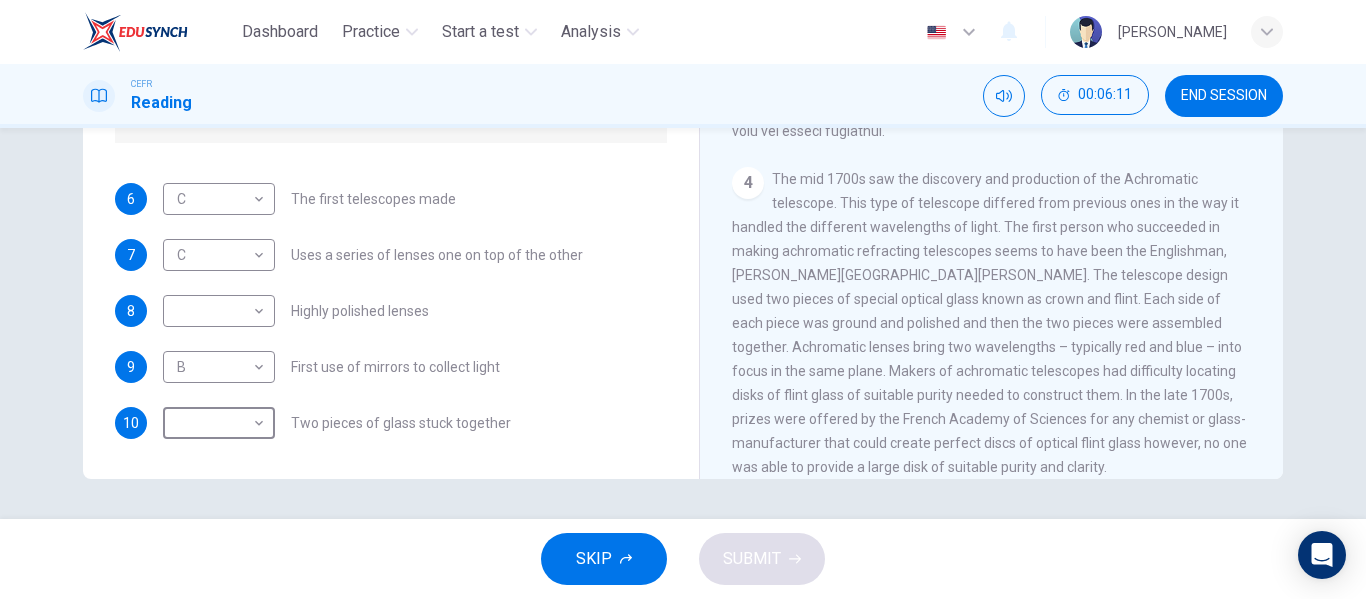 scroll, scrollTop: 1159, scrollLeft: 0, axis: vertical 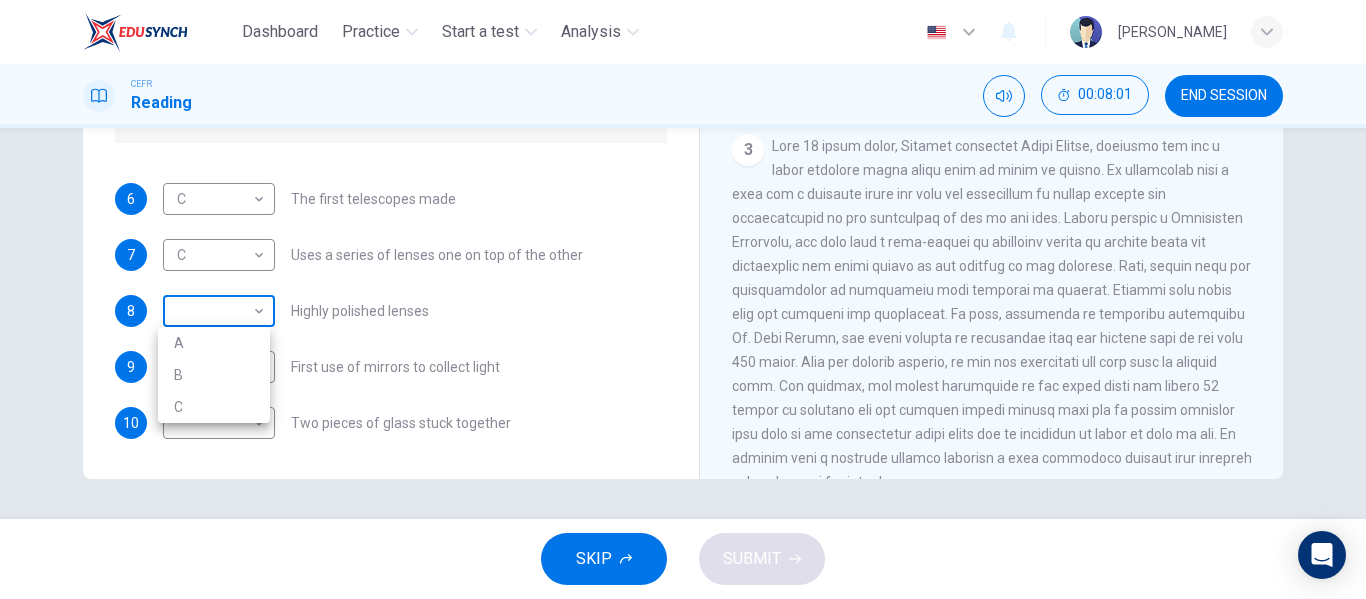 click on "Dashboard Practice Start a test Analysis English en ​ UMMU IZZAH BINTI MOHD SUHAIRI CEFR Reading 00:08:01 END SESSION Questions 6 - 10 Write the correct letter A, B or C, in the boxes below.
Classify the following features as belonging to A the Achromatic telescope B the Reflective telescope C the Refracting telescope 6 C C ​ The first telescopes made 7 C C ​ Uses a series of lenses one on top of the other 8 ​ ​ Highly polished lenses 9 B B ​ First use of mirrors to collect light 10 ​ ​ Two pieces of glass stuck together Looking in the Telescope CLICK TO ZOOM Click to Zoom 1 2 3 4 5 SKIP SUBMIT EduSynch - Online Language Proficiency Testing
Dashboard Practice Start a test Analysis Notifications © Copyright  2025 A B C" at bounding box center [683, 299] 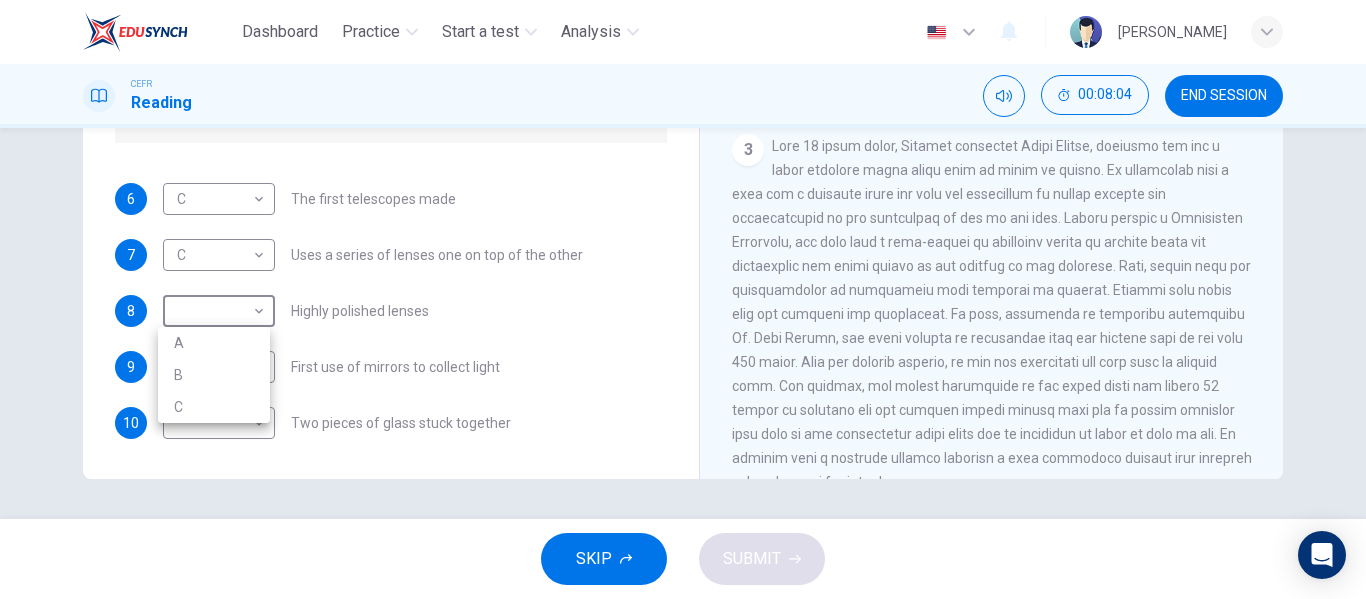 click at bounding box center [683, 299] 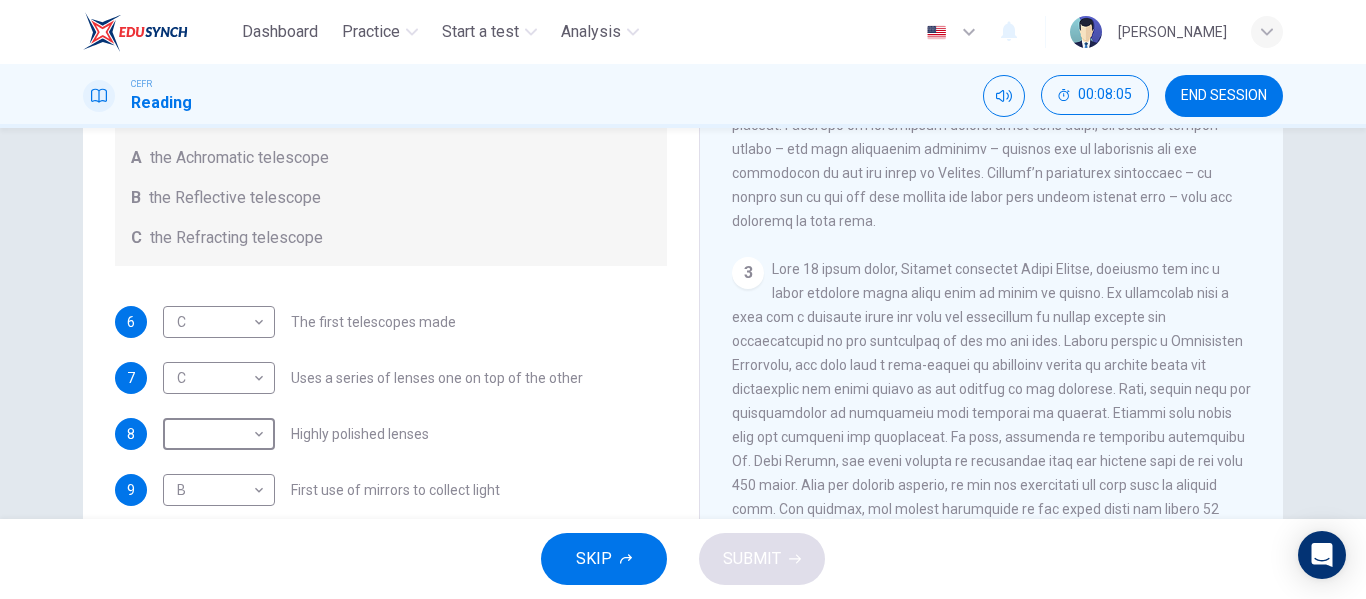 scroll, scrollTop: 384, scrollLeft: 0, axis: vertical 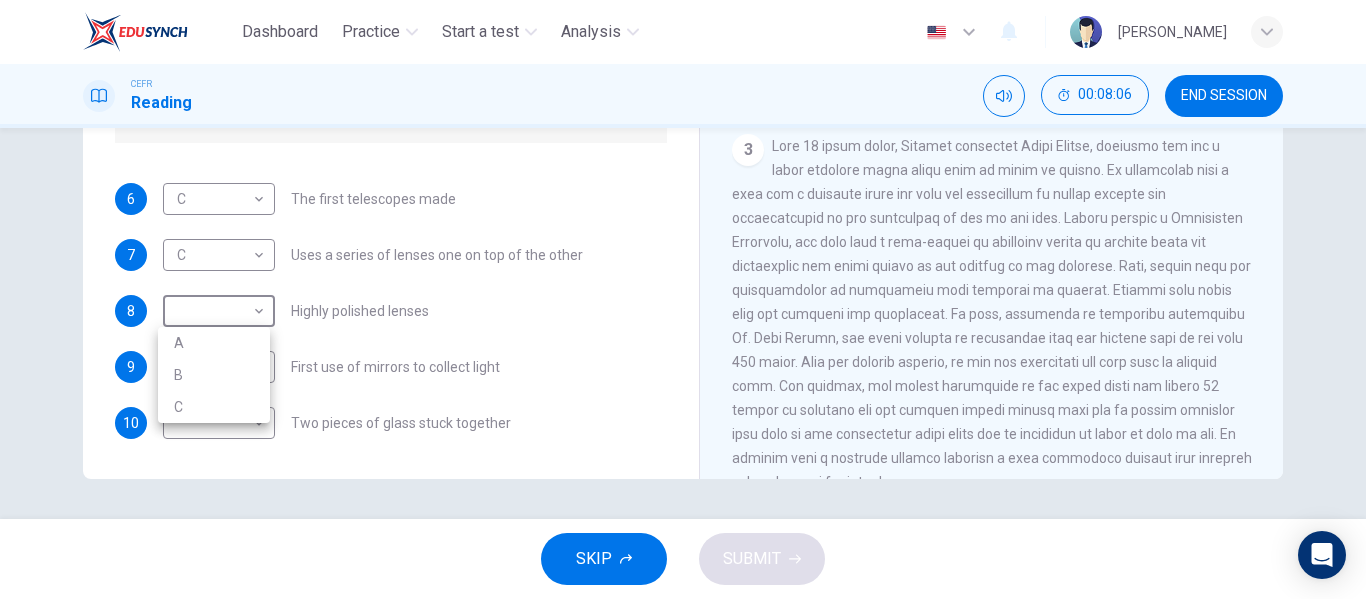 click on "Dashboard Practice Start a test Analysis English en ​ UMMU IZZAH BINTI MOHD SUHAIRI CEFR Reading 00:08:06 END SESSION Questions 6 - 10 Write the correct letter A, B or C, in the boxes below.
Classify the following features as belonging to A the Achromatic telescope B the Reflective telescope C the Refracting telescope 6 C C ​ The first telescopes made 7 C C ​ Uses a series of lenses one on top of the other 8 ​ ​ Highly polished lenses 9 B B ​ First use of mirrors to collect light 10 ​ ​ Two pieces of glass stuck together Looking in the Telescope CLICK TO ZOOM Click to Zoom 1 2 3 4 5 SKIP SUBMIT EduSynch - Online Language Proficiency Testing
Dashboard Practice Start a test Analysis Notifications © Copyright  2025 A B C" at bounding box center [683, 299] 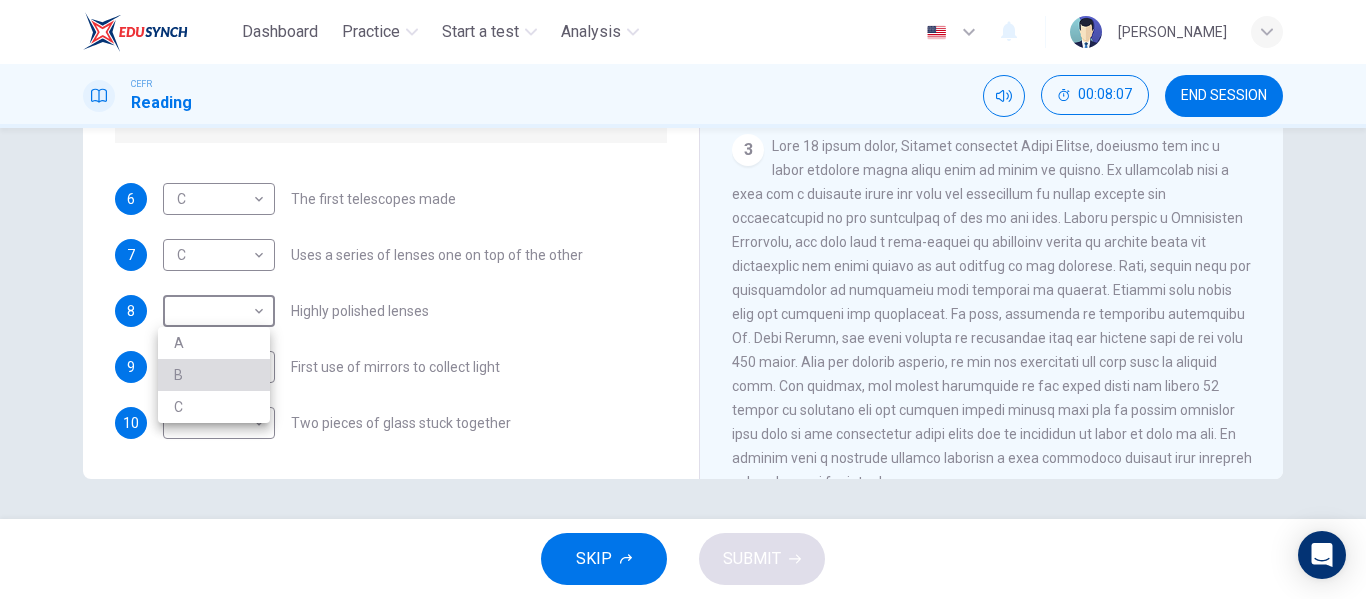 click on "B" at bounding box center [214, 375] 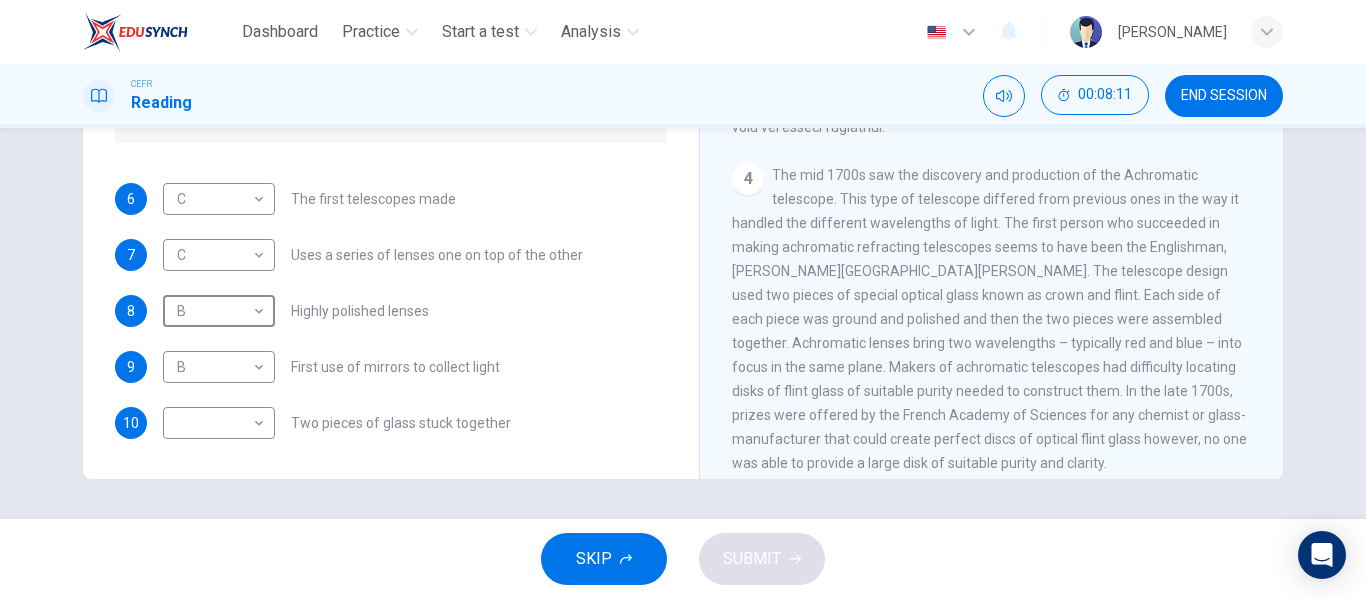 scroll, scrollTop: 1159, scrollLeft: 0, axis: vertical 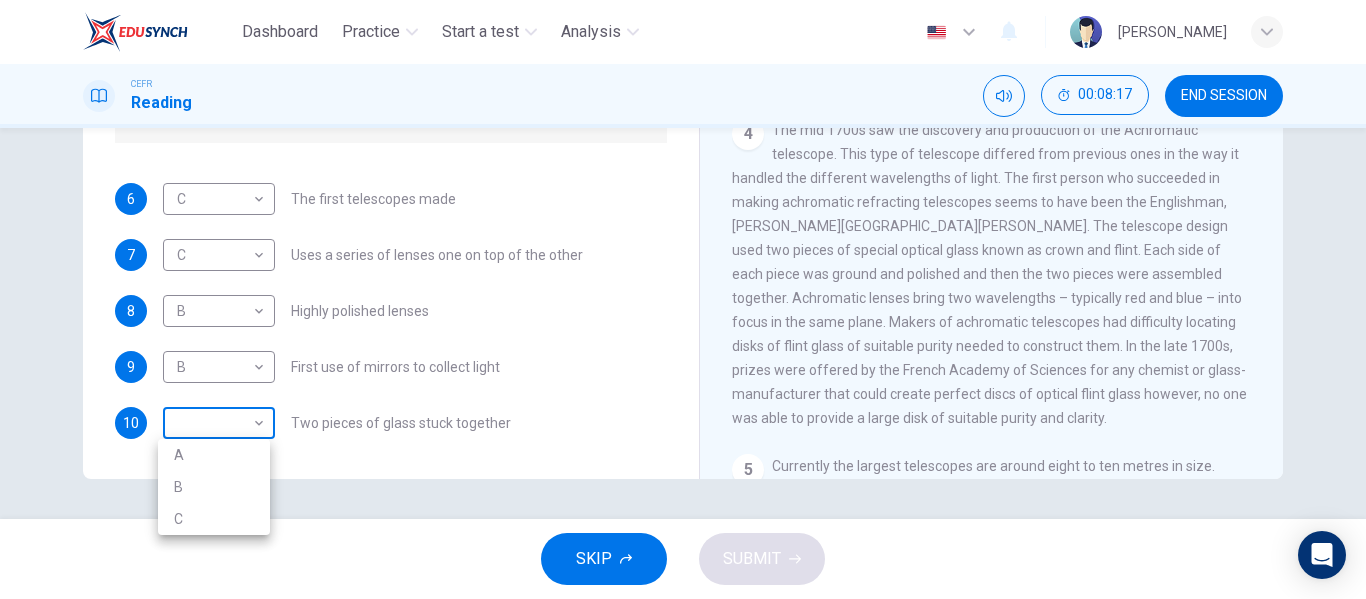 click on "Dashboard Practice Start a test Analysis English en ​ UMMU IZZAH BINTI MOHD SUHAIRI CEFR Reading 00:08:17 END SESSION Questions 6 - 10 Write the correct letter A, B or C, in the boxes below.
Classify the following features as belonging to A the Achromatic telescope B the Reflective telescope C the Refracting telescope 6 C C ​ The first telescopes made 7 C C ​ Uses a series of lenses one on top of the other 8 B B ​ Highly polished lenses 9 B B ​ First use of mirrors to collect light 10 ​ ​ Two pieces of glass stuck together Looking in the Telescope CLICK TO ZOOM Click to Zoom 1 2 3 4 5 SKIP SUBMIT EduSynch - Online Language Proficiency Testing
Dashboard Practice Start a test Analysis Notifications © Copyright  2025 A B C" at bounding box center (683, 299) 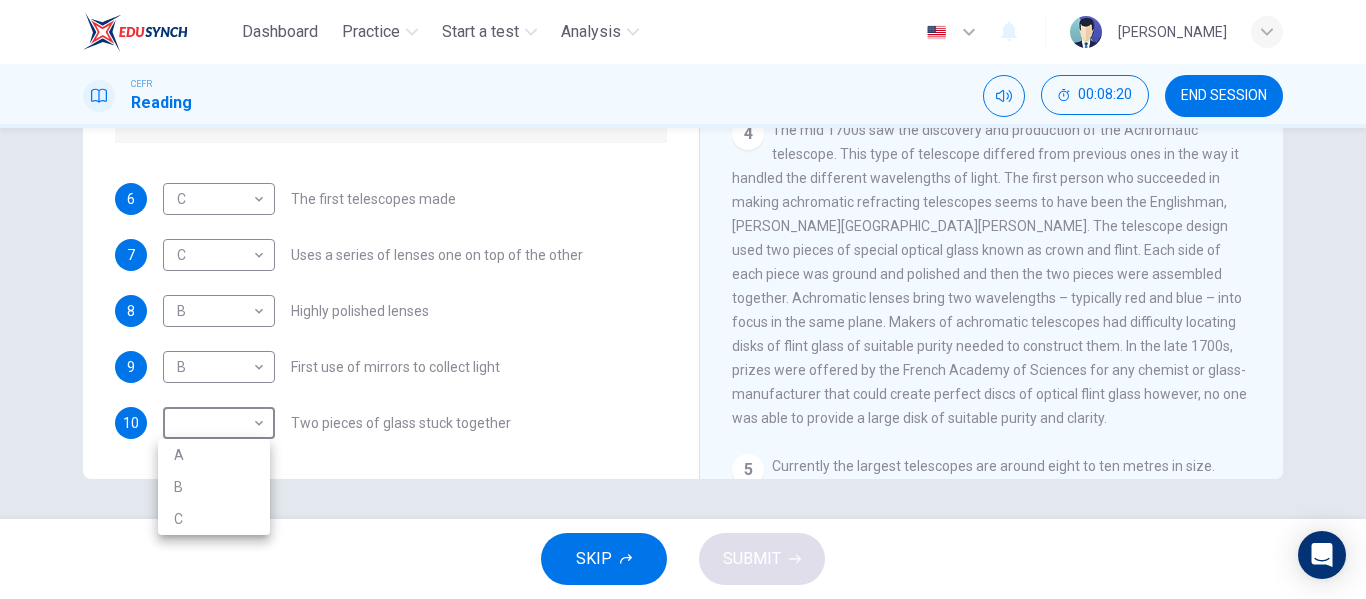 click at bounding box center (683, 299) 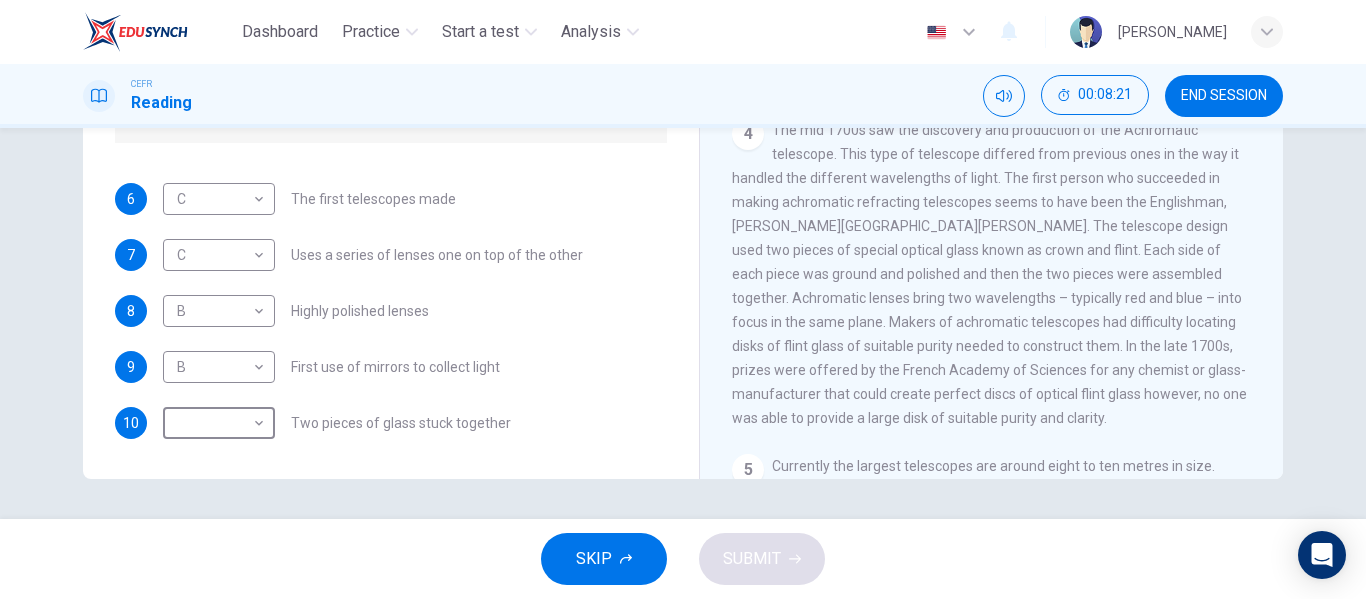 scroll, scrollTop: 0, scrollLeft: 0, axis: both 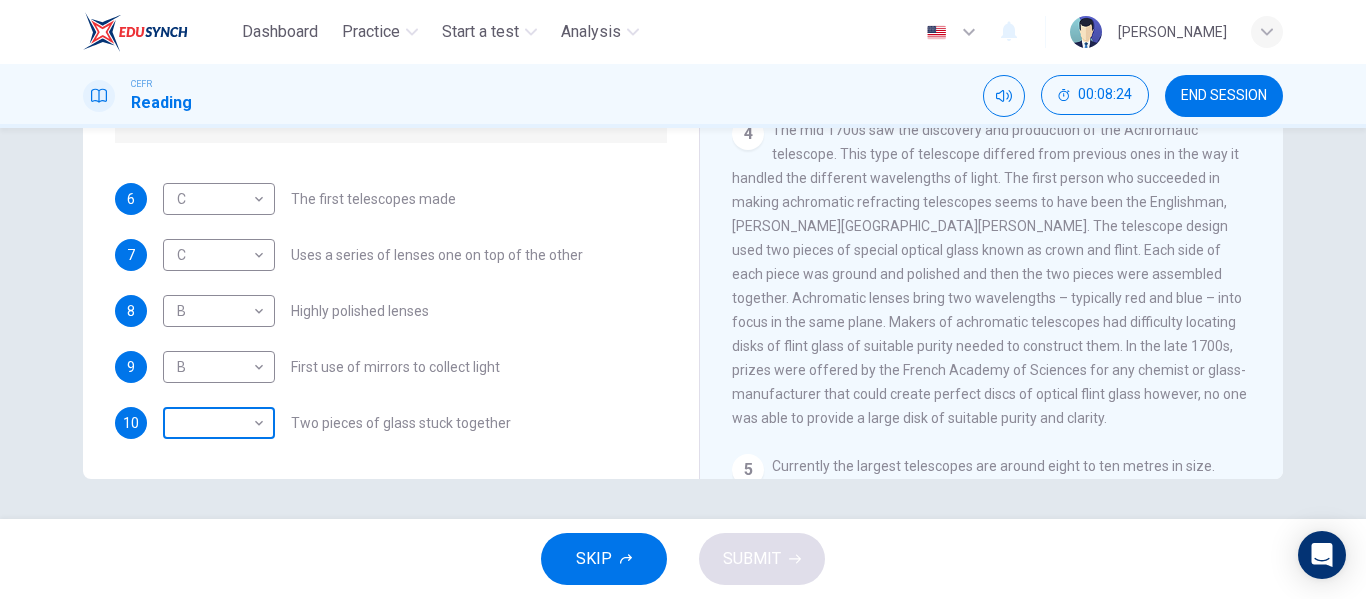 click on "Dashboard Practice Start a test Analysis English en ​ UMMU IZZAH BINTI MOHD SUHAIRI CEFR Reading 00:08:24 END SESSION Questions 6 - 10 Write the correct letter A, B or C, in the boxes below.
Classify the following features as belonging to A the Achromatic telescope B the Reflective telescope C the Refracting telescope 6 C C ​ The first telescopes made 7 C C ​ Uses a series of lenses one on top of the other 8 B B ​ Highly polished lenses 9 B B ​ First use of mirrors to collect light 10 ​ ​ Two pieces of glass stuck together Looking in the Telescope CLICK TO ZOOM Click to Zoom 1 2 3 4 5 SKIP SUBMIT EduSynch - Online Language Proficiency Testing
Dashboard Practice Start a test Analysis Notifications © Copyright  2025" at bounding box center (683, 299) 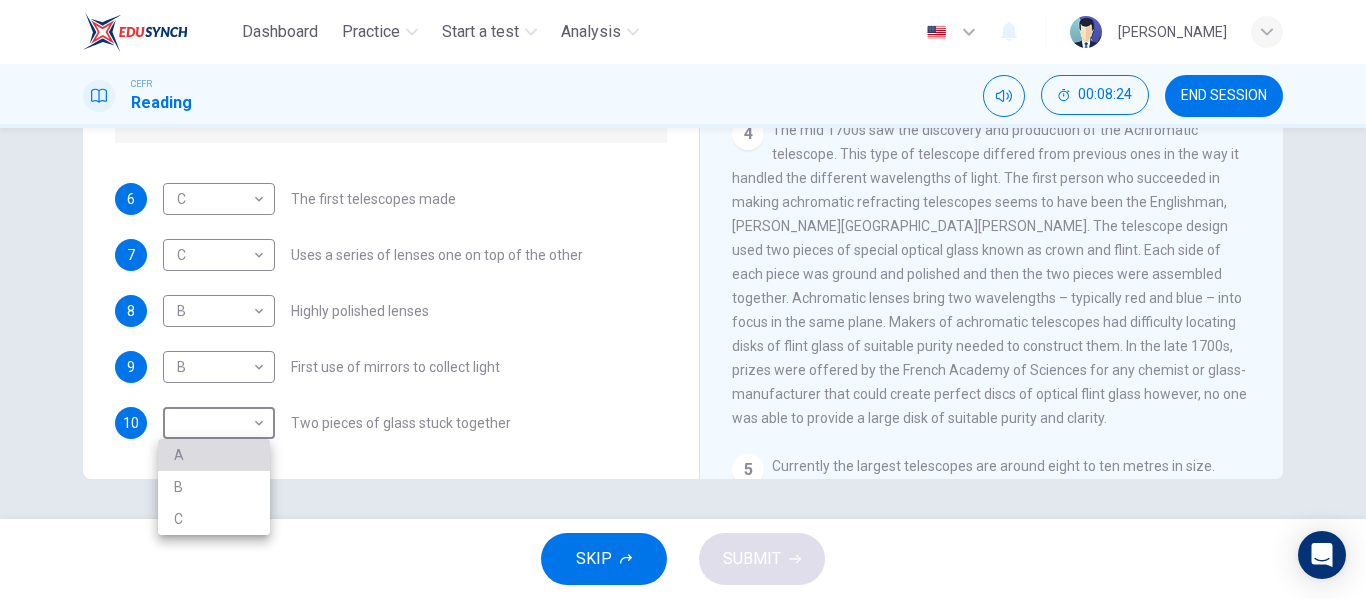 click on "A" at bounding box center [214, 455] 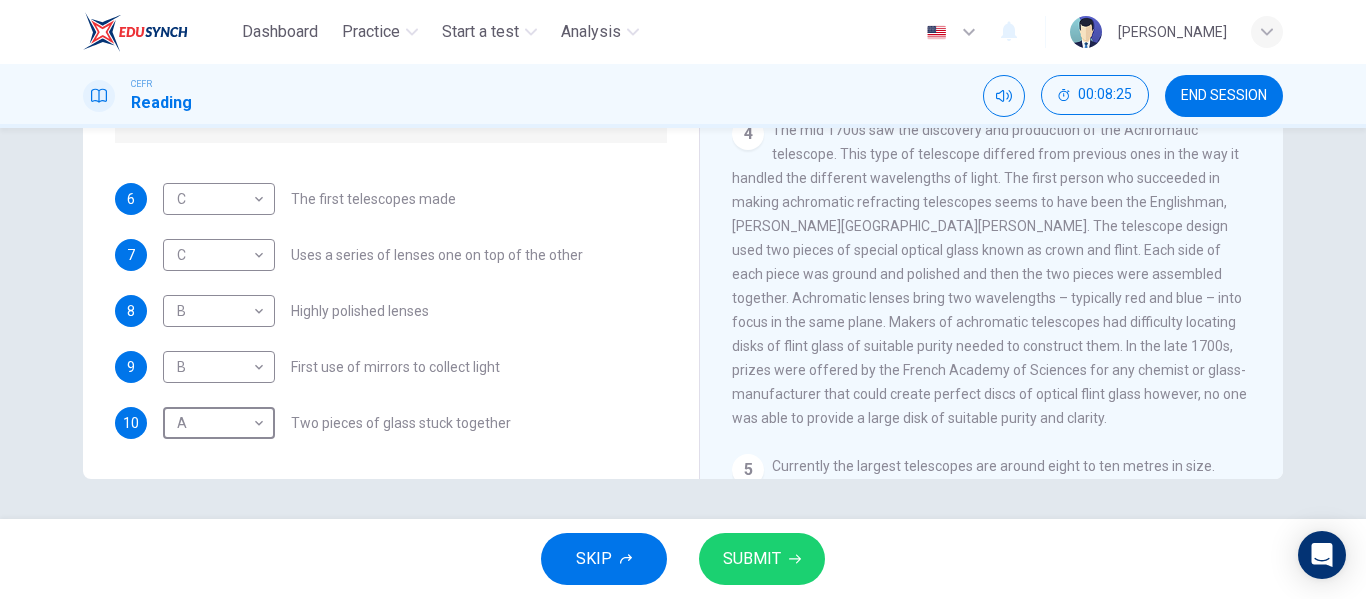 click on "SUBMIT" at bounding box center (752, 559) 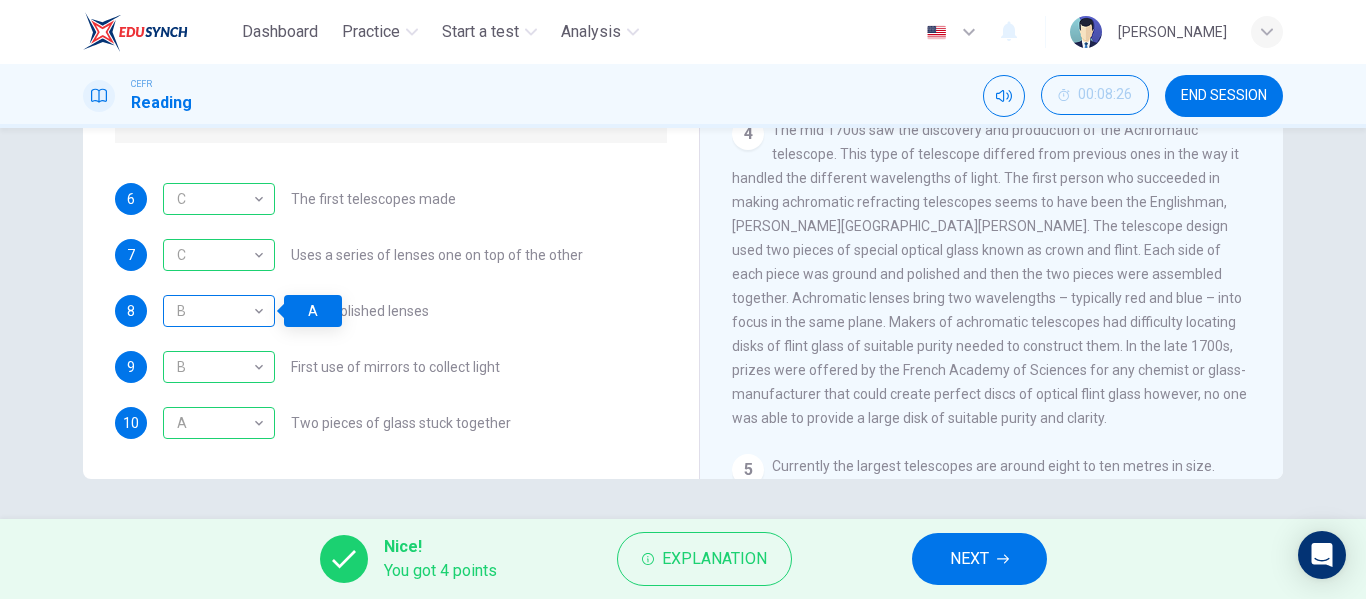 click on "B" at bounding box center (215, 311) 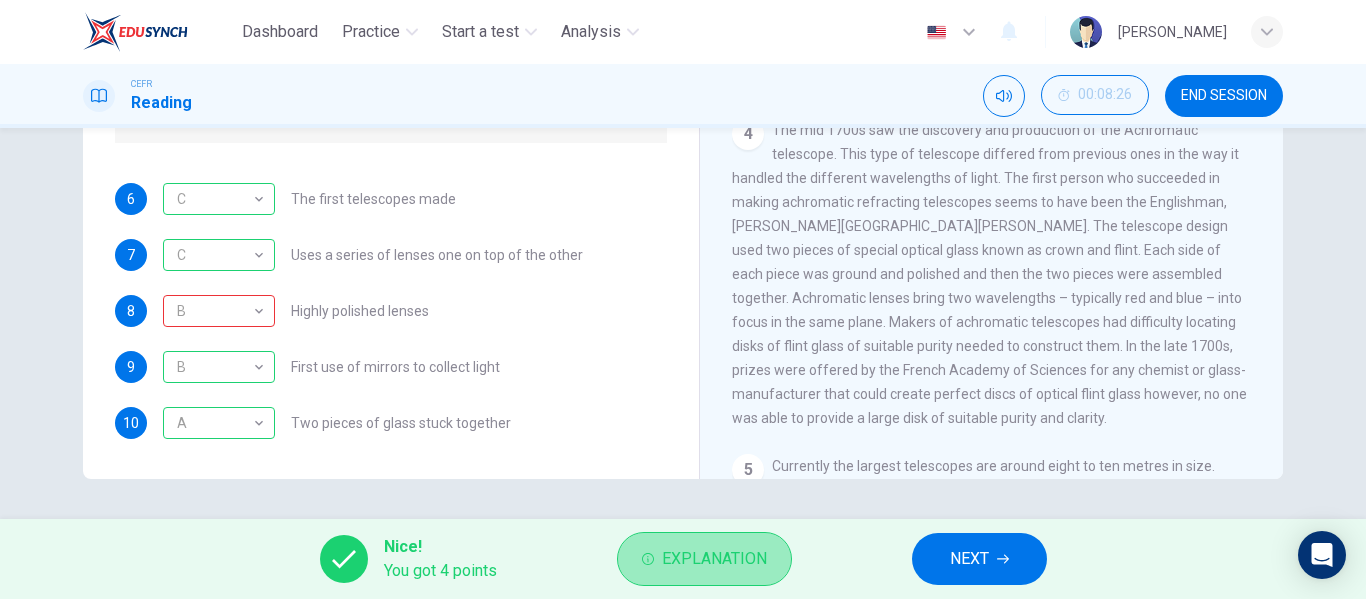 click on "Explanation" at bounding box center [714, 559] 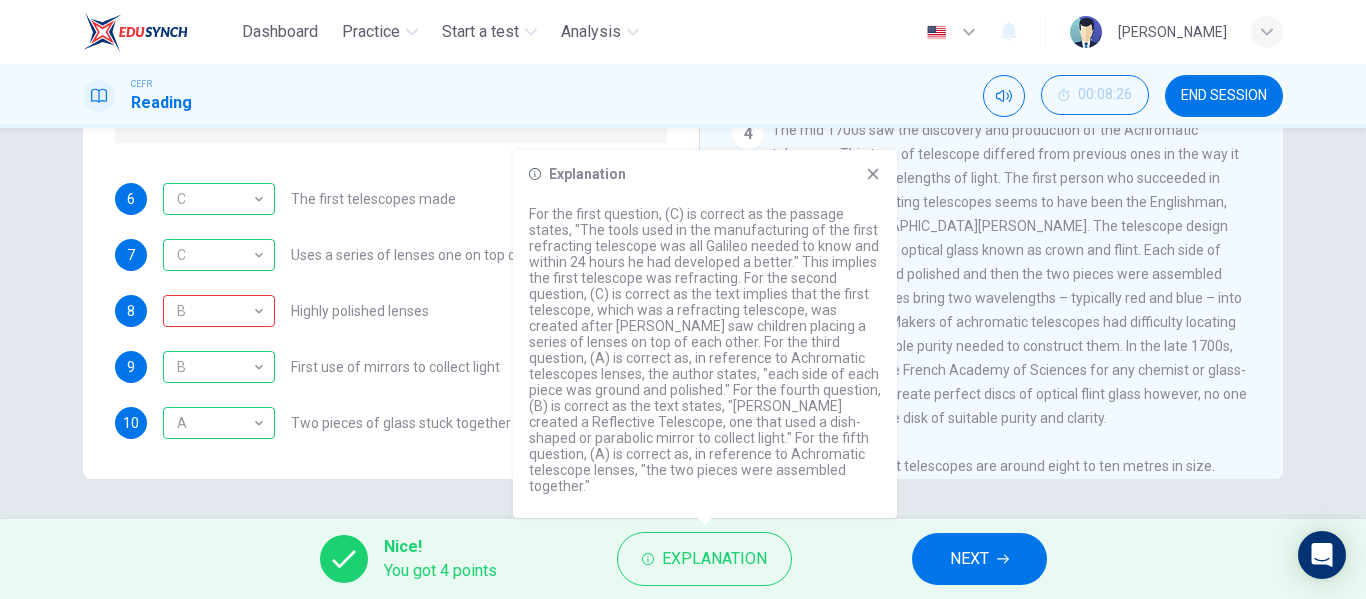 drag, startPoint x: 656, startPoint y: 385, endPoint x: 648, endPoint y: 392, distance: 10.630146 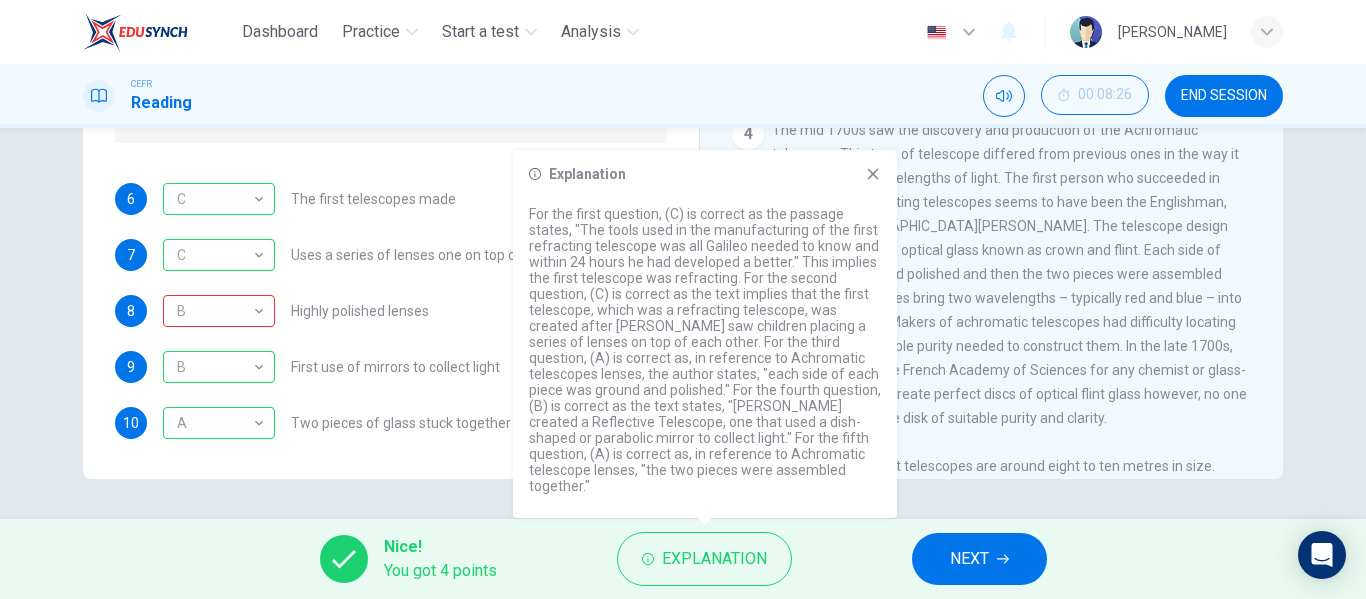 click 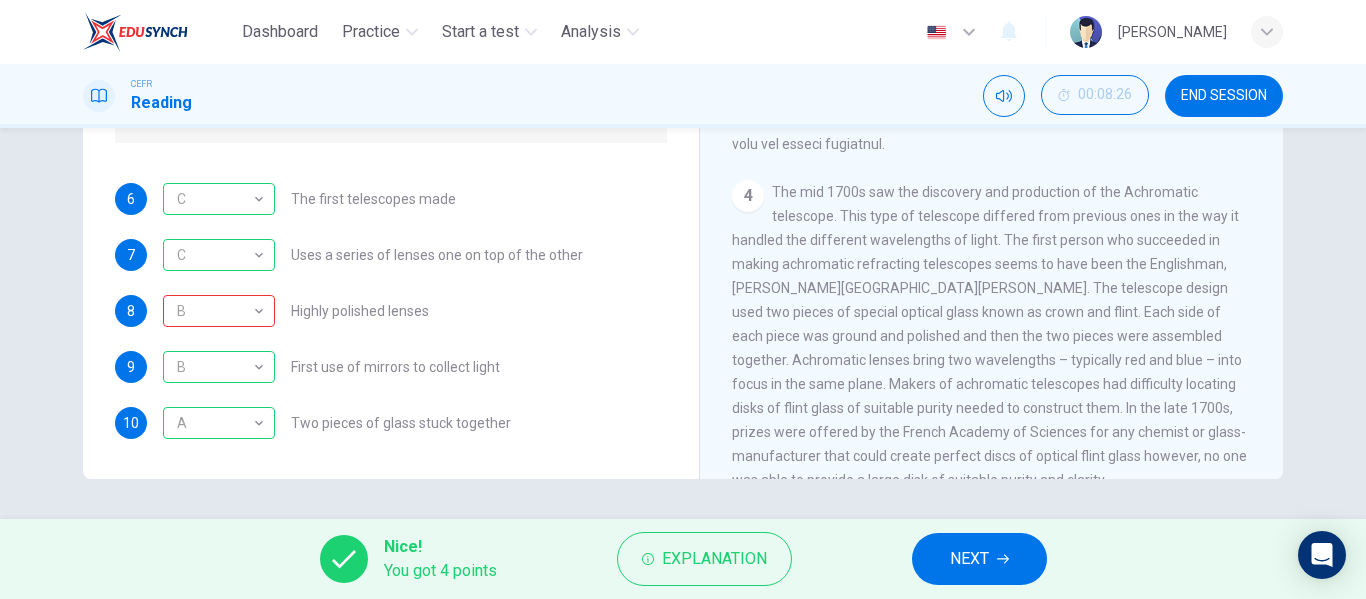 scroll, scrollTop: 1059, scrollLeft: 0, axis: vertical 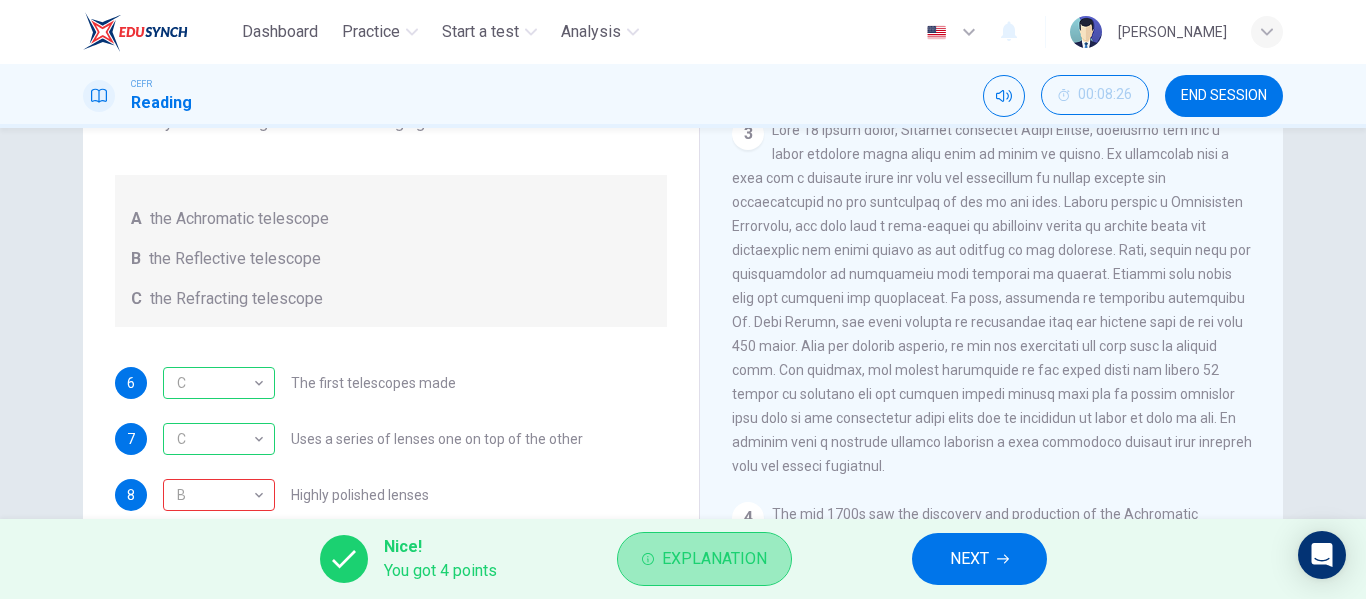 click on "Explanation" at bounding box center (714, 559) 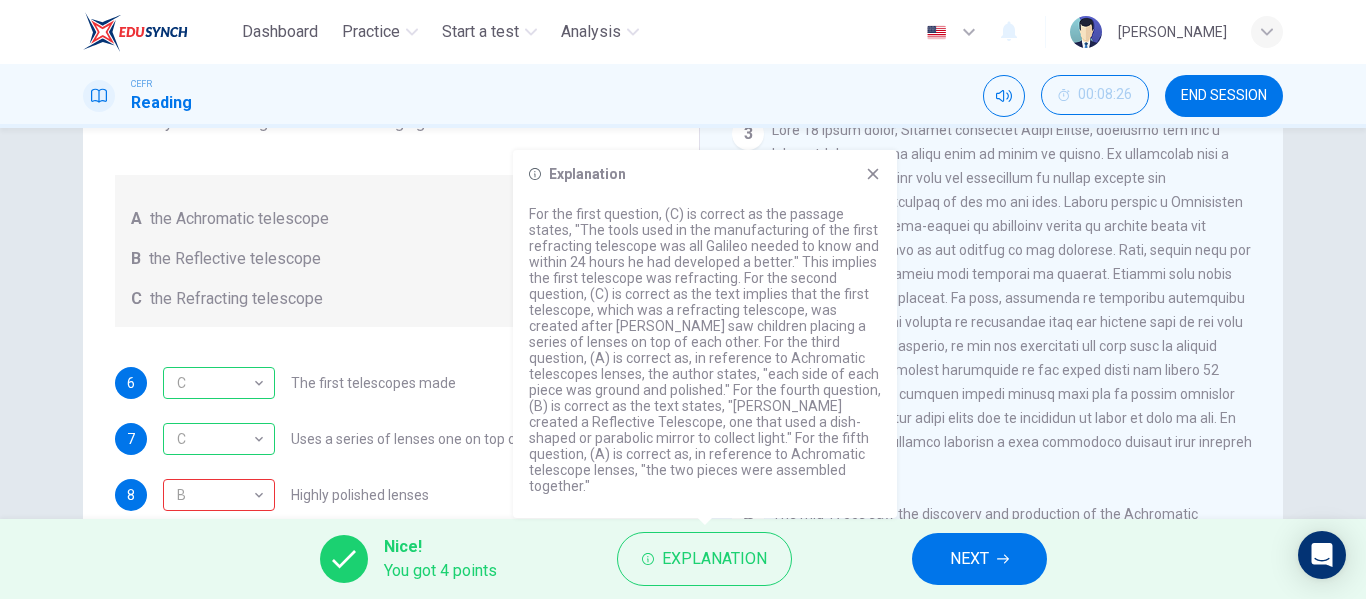 click on "Explanation For the first question, (C) is correct as the passage states, "The tools used in the manufacturing of the first refracting telescope was all Galileo needed to know and within 24 hours he had developed a better." This implies the first telescope was refracting.
For the second question, (C) is correct as the text implies that the first telescope, which was a refracting telescope, was created after Lippershey saw children placing a series of lenses on top of each other.
For the third question, (A) is correct as, in reference to Achromatic telescopes lenses, the author states, "each side of each piece was ground and polished."
For the fourth question, (B) is correct as the text states, "Newton created a Reflective Telescope, one that used a dish-shaped or parabolic mirror to collect light."
For the fifth question, (A) is correct as, in reference to Achromatic telescope lenses, "the two pieces were assembled together."" at bounding box center (705, 334) 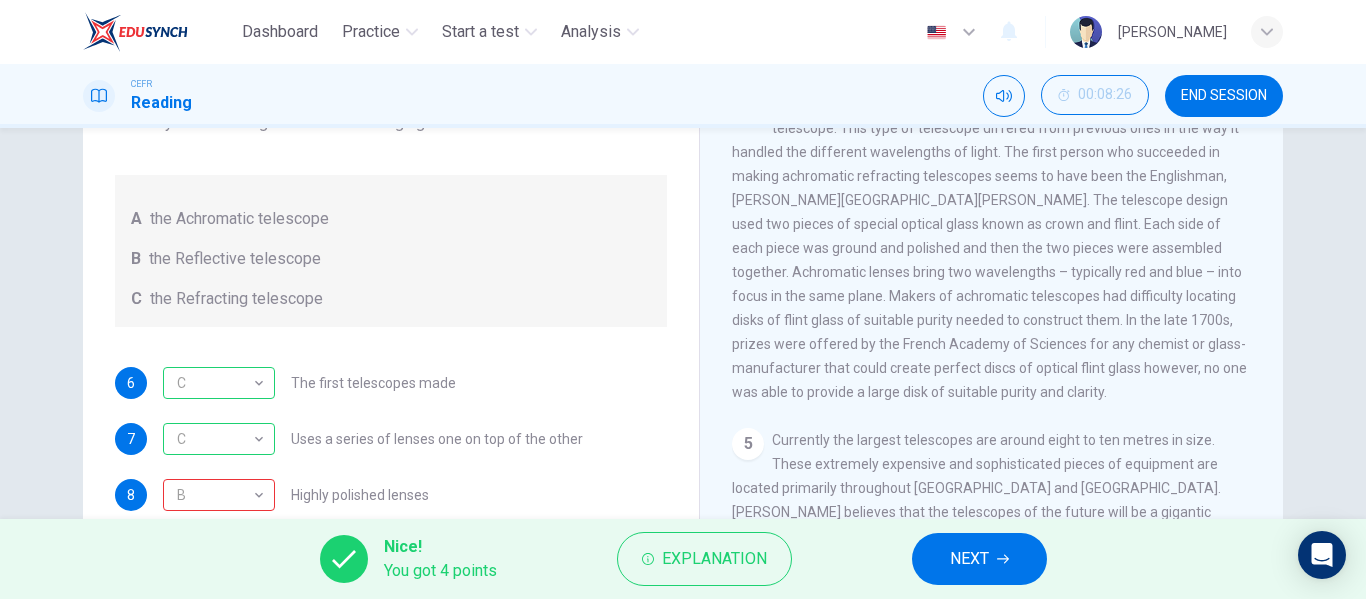 scroll, scrollTop: 1459, scrollLeft: 0, axis: vertical 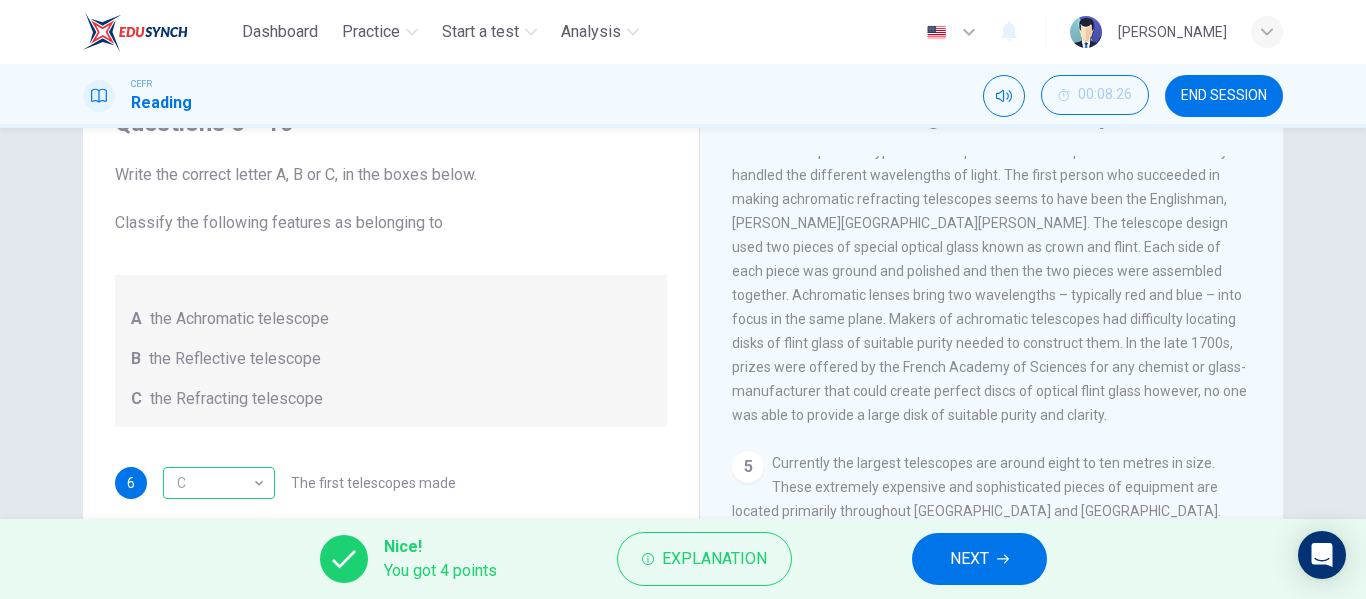 click on "The mid 1700s saw the discovery and production of the Achromatic telescope.
This type of telescope differed from previous ones in the way it handled the
different wavelengths of light. The first person who succeeded in making
achromatic refracting telescopes seems to have been the Englishman, Chester
Moore Hall. The telescope design used two pieces of special optical glass
known as crown and flint. Each side of each piece was ground and polished and
then the two pieces were assembled together. Achromatic lenses bring two
wavelengths – typically red and blue – into focus in the same plane. Makers of
achromatic telescopes had difficulty locating disks of flint glass of suitable
purity needed to construct them. In the late 1700s, prizes were offered by the
French Academy of Sciences for any chemist or glass-manufacturer that could
create perfect discs of optical flint glass however, no one was able to provide a large disk of suitable purity and clarity." at bounding box center (989, 271) 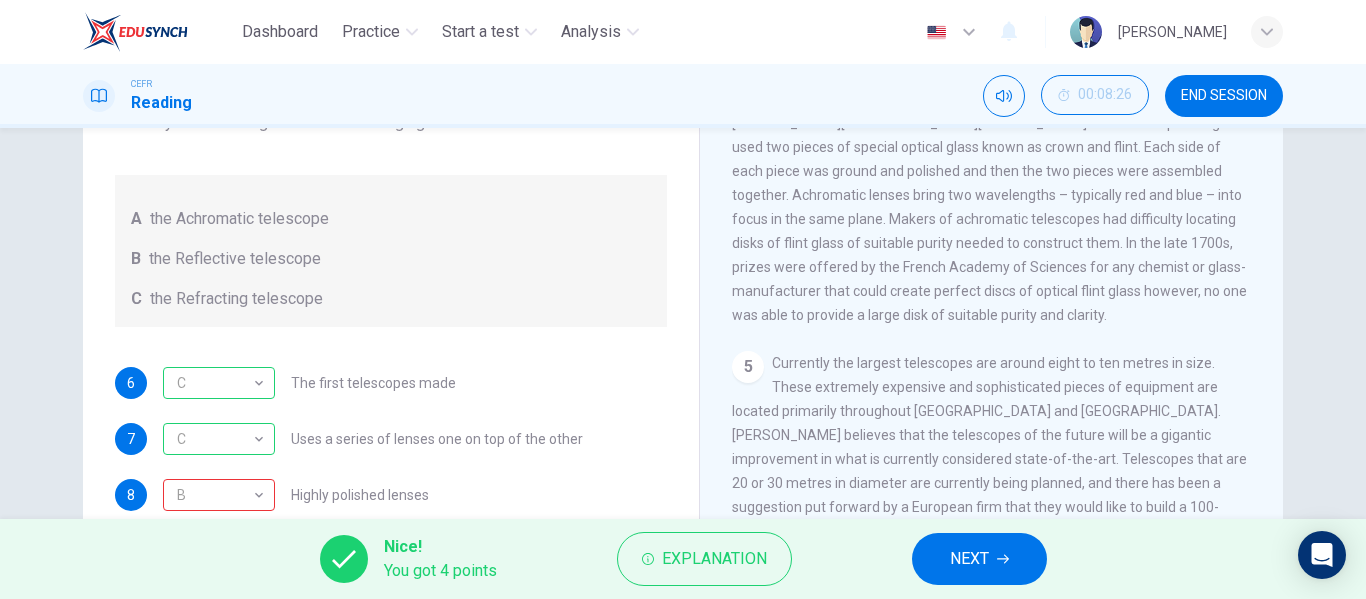 scroll, scrollTop: 100, scrollLeft: 0, axis: vertical 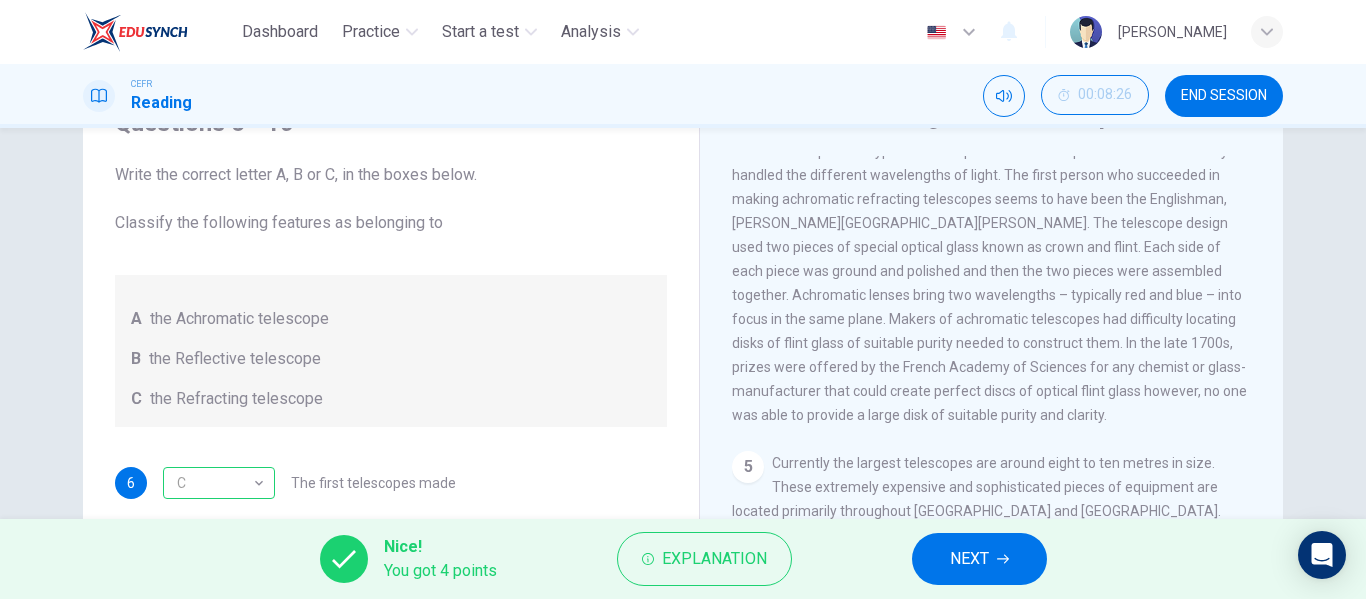 click on "CLICK TO ZOOM Click to Zoom 1 A story is told that around 400 years ago some children were fooling around in
an eye glass shop. They noticed that when they placed lenses one on top of the
other, they were able to see a considerable distance. They played around with
the concept for a while, experimenting with what happened when they varied
the distance between the lenses. Hans Lippershey, the Dutch lens maker who
eventually applied for the first telescope patent, credits children as having
been his motivation for the invention of the first telescope. 2 3 4 5" at bounding box center [1005, 459] 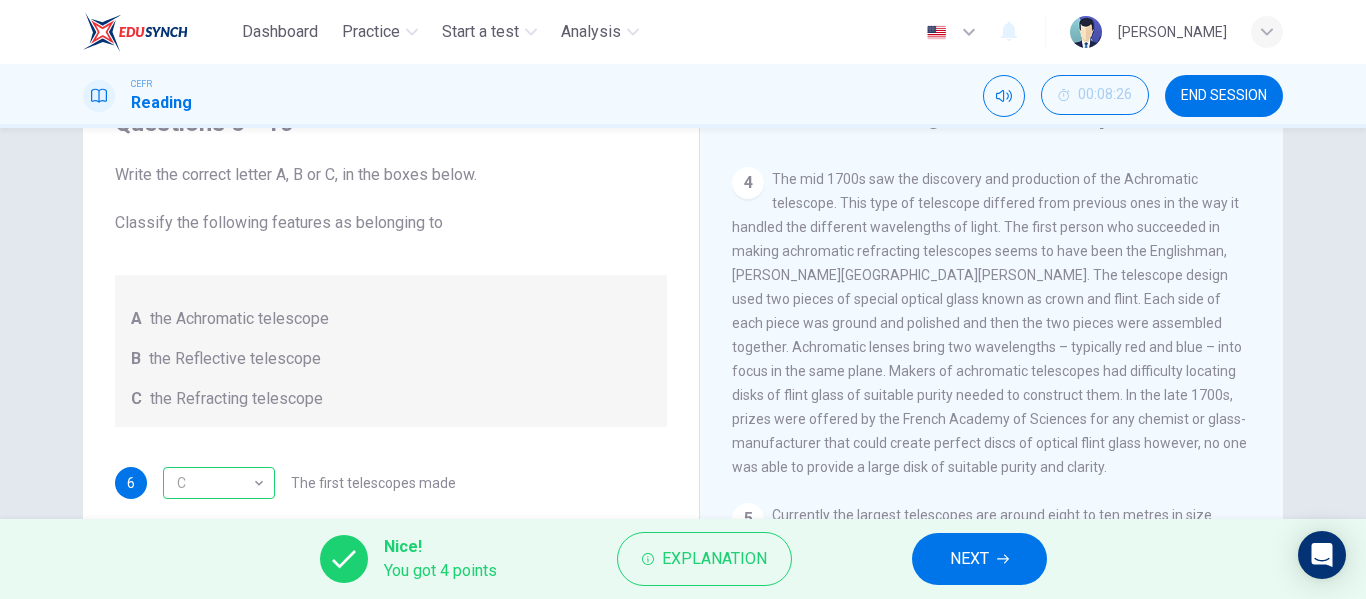 scroll, scrollTop: 1359, scrollLeft: 0, axis: vertical 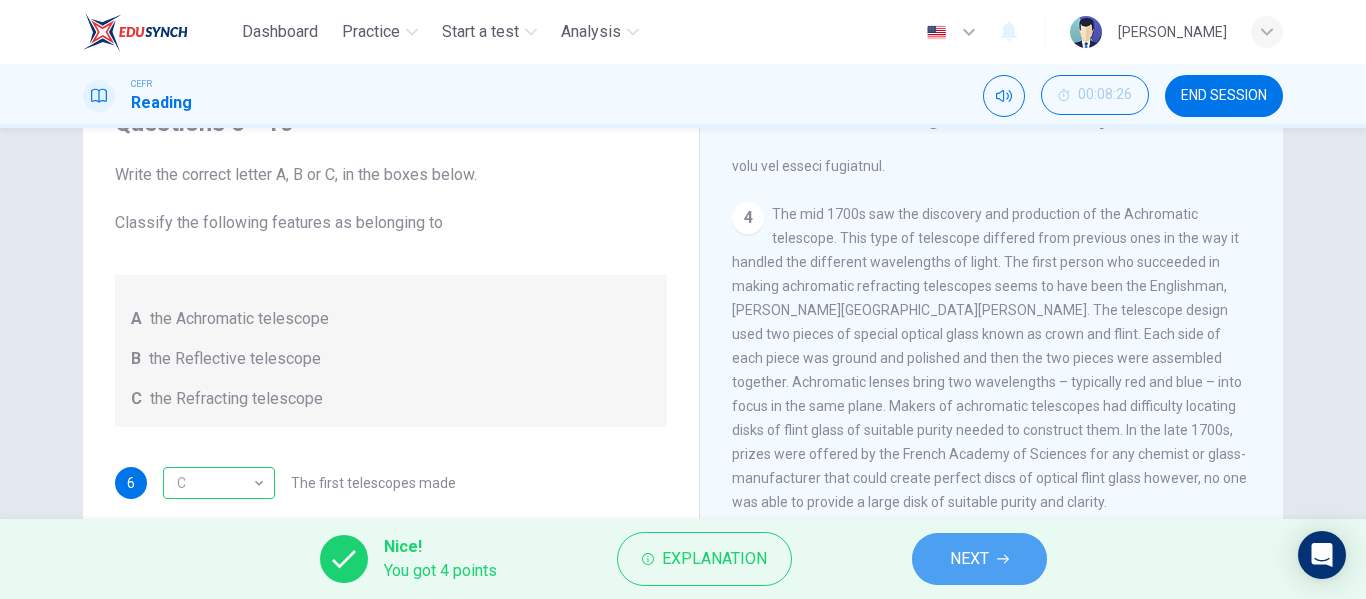 click on "NEXT" at bounding box center [969, 559] 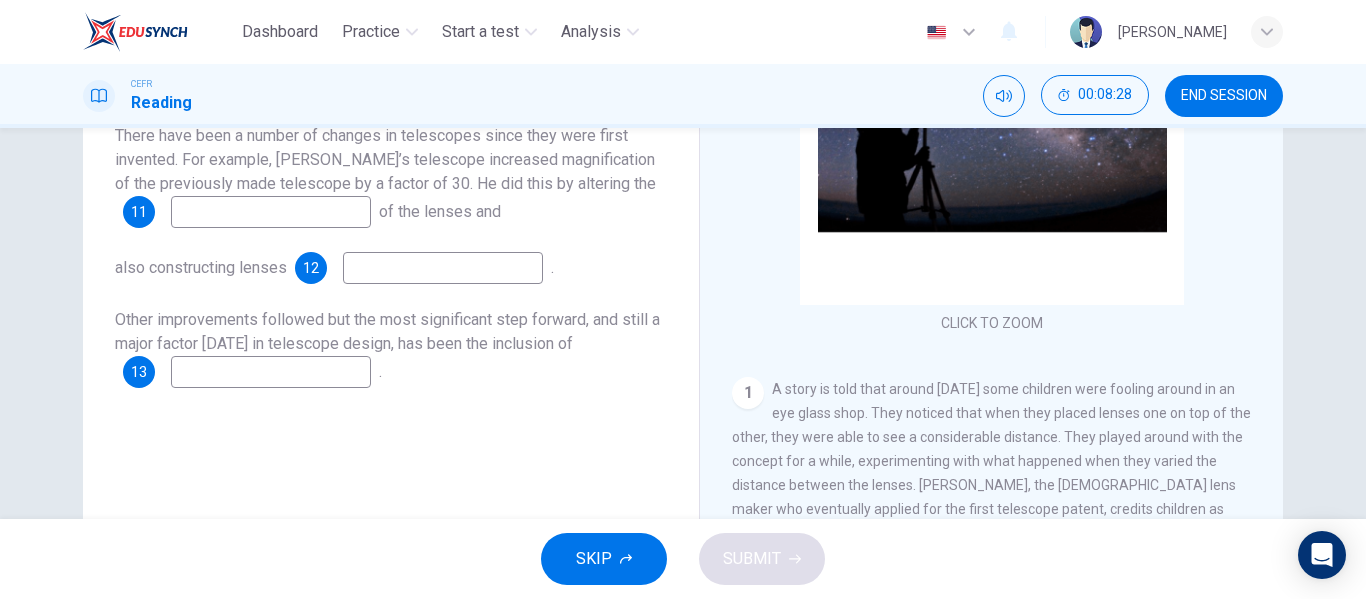 scroll, scrollTop: 200, scrollLeft: 0, axis: vertical 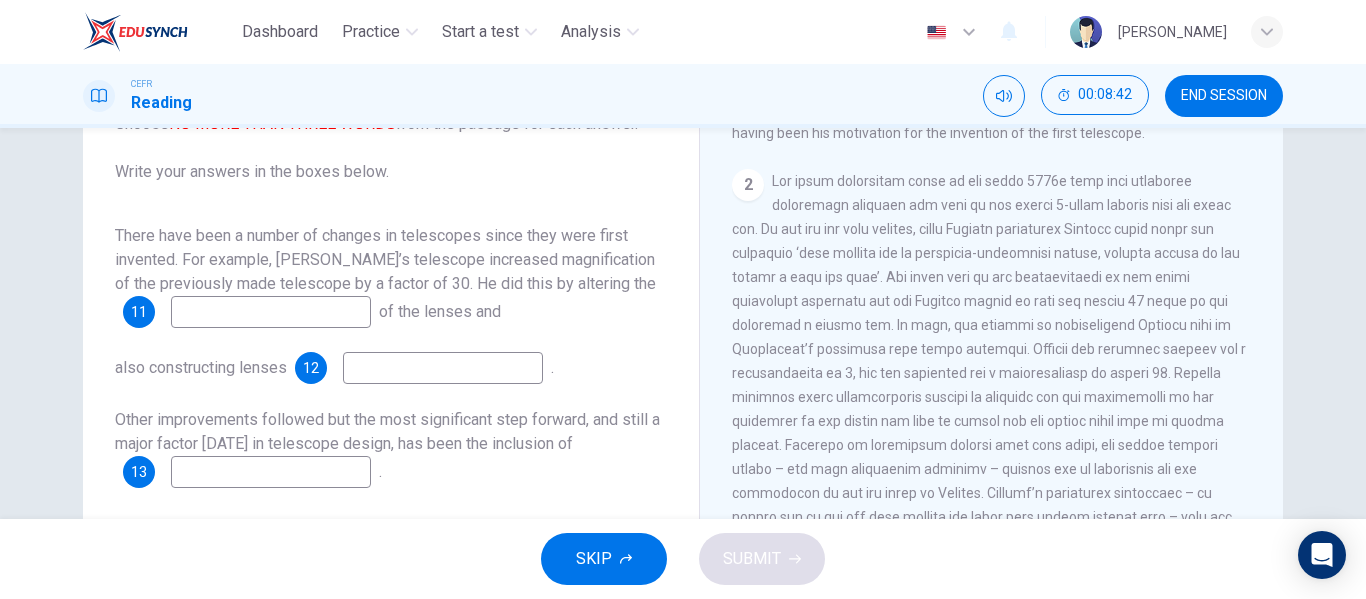 click at bounding box center [271, 312] 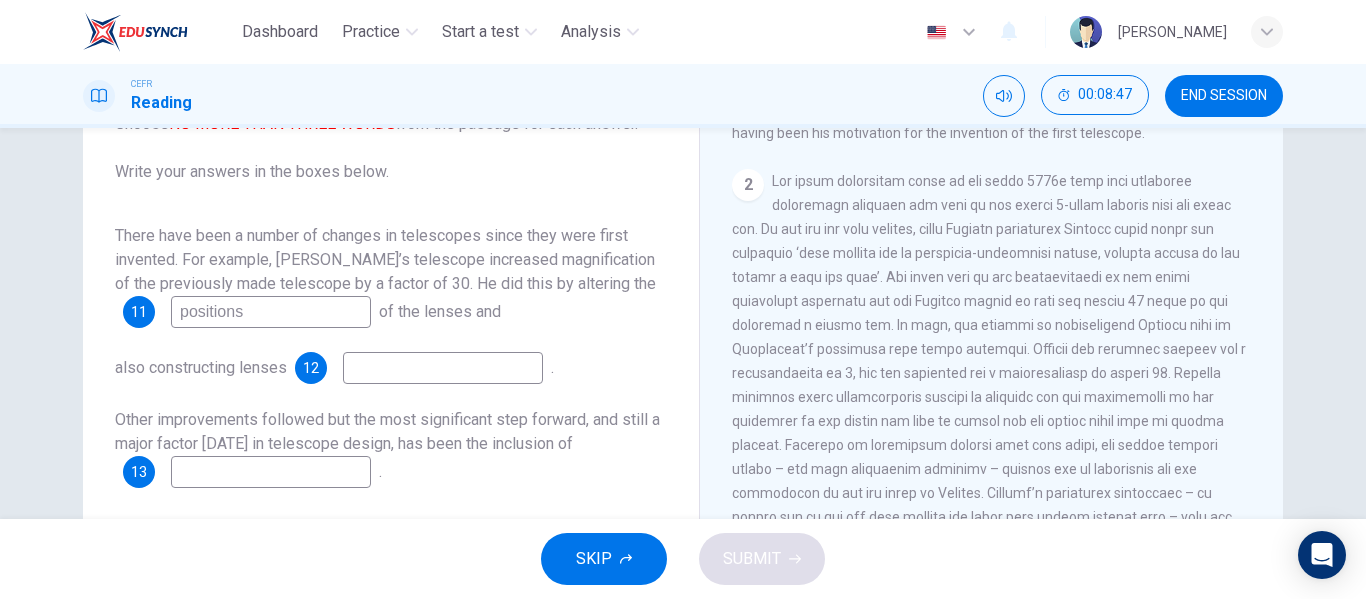 type on "positions" 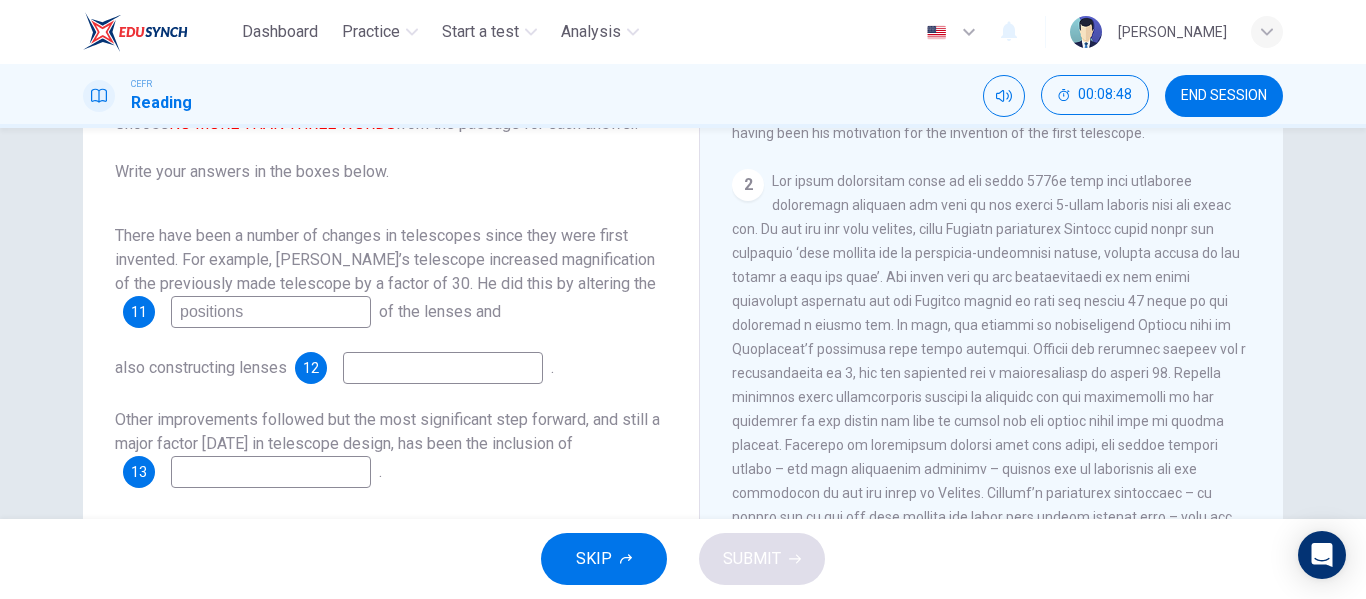 click at bounding box center [443, 368] 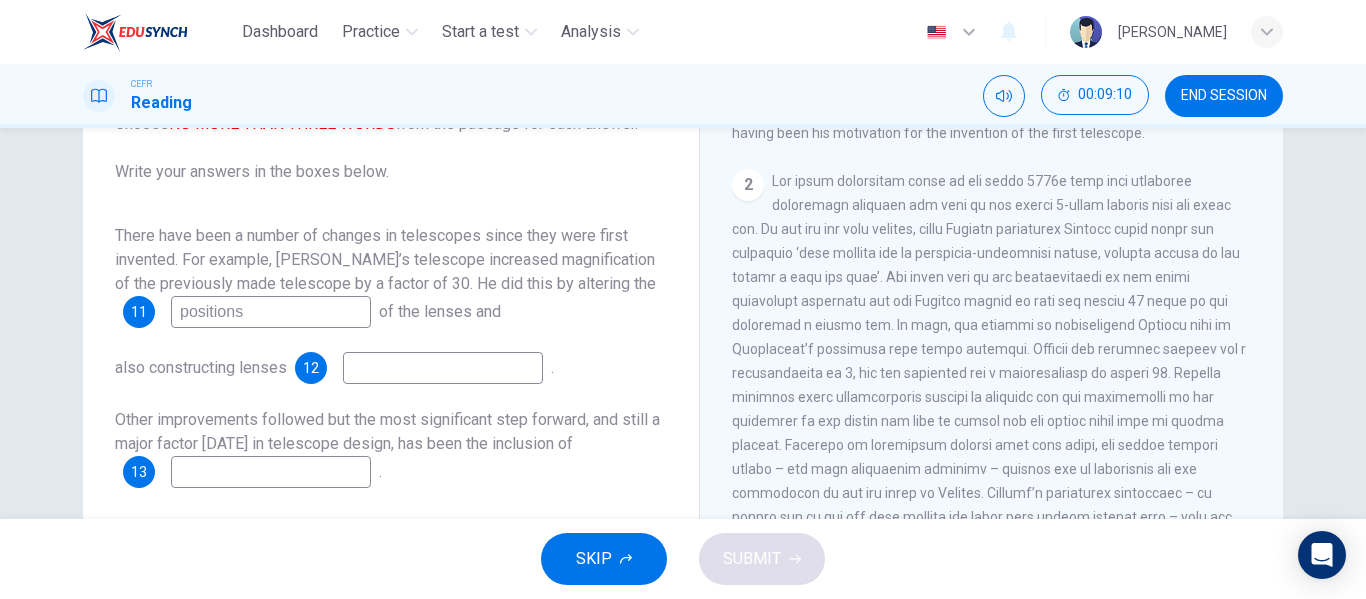 scroll, scrollTop: 600, scrollLeft: 0, axis: vertical 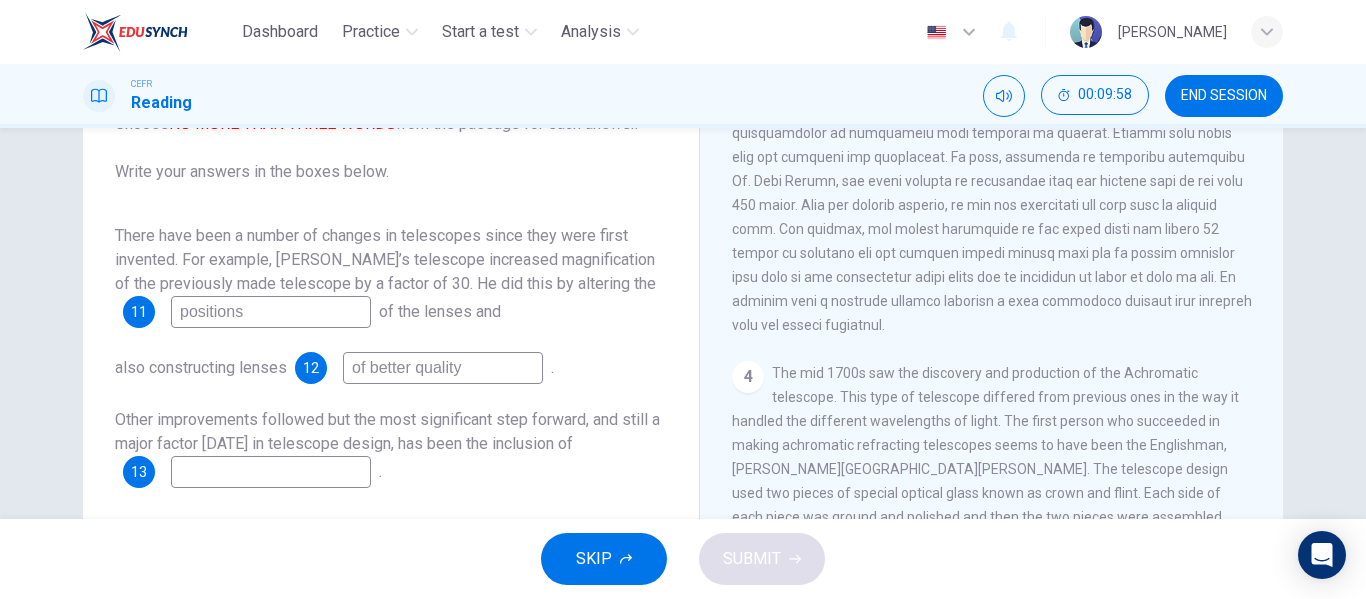 type on "of better quality" 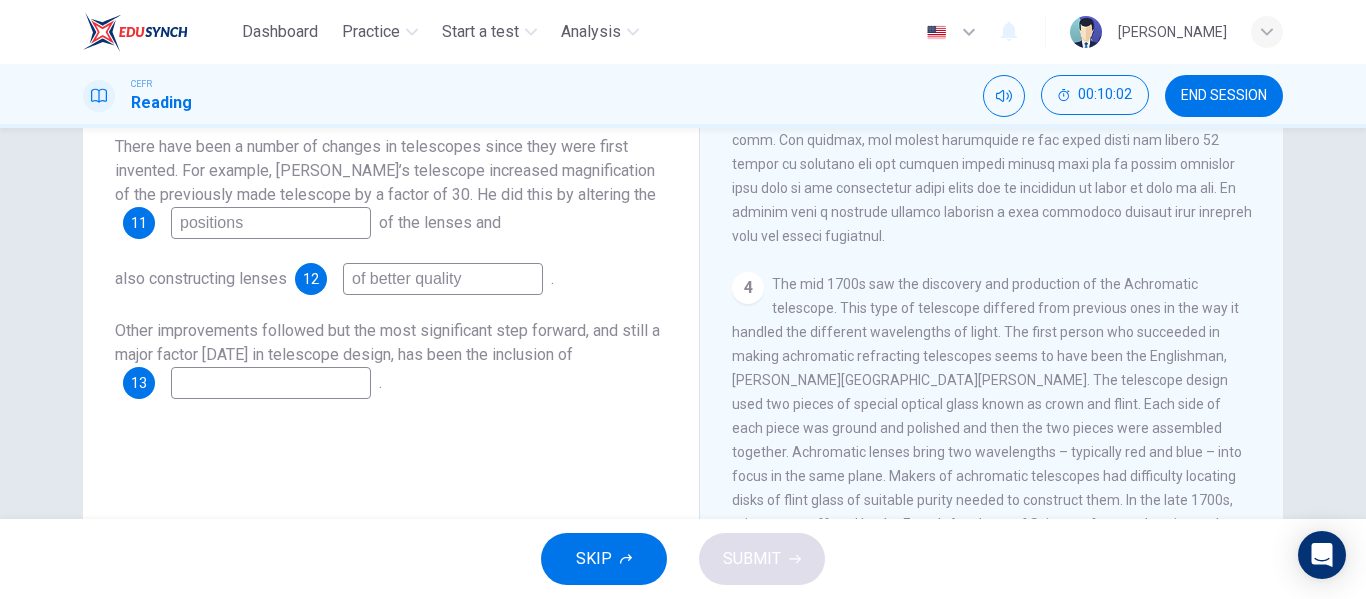scroll, scrollTop: 384, scrollLeft: 0, axis: vertical 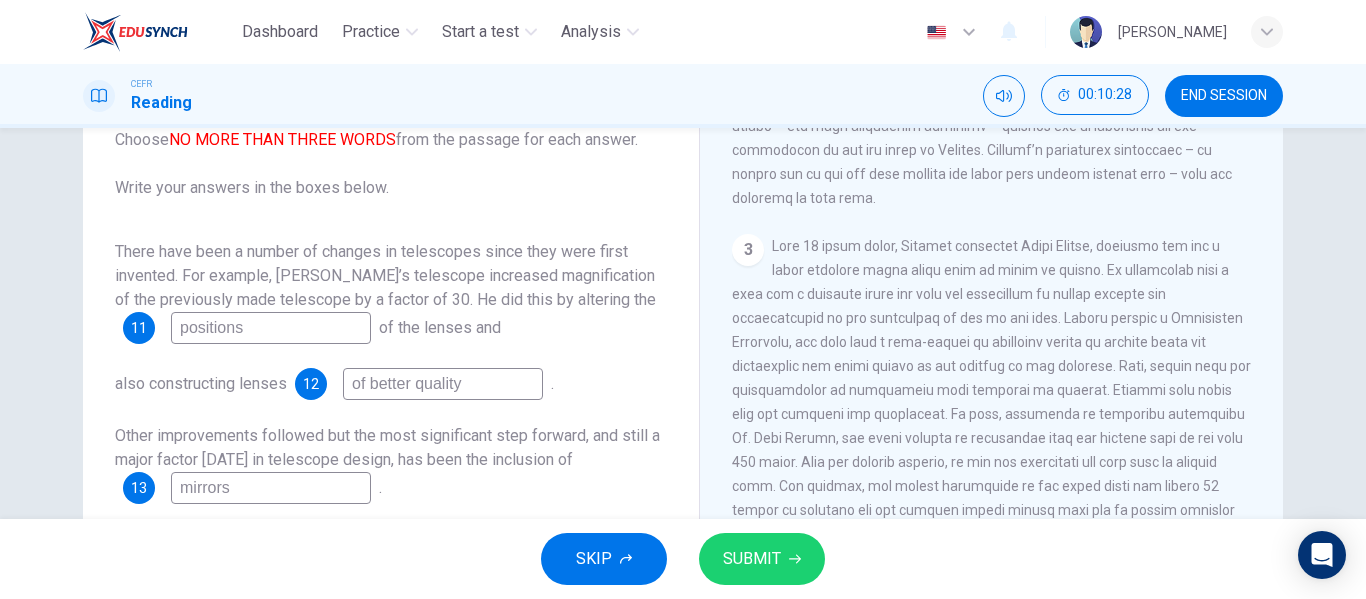 type on "mirrors" 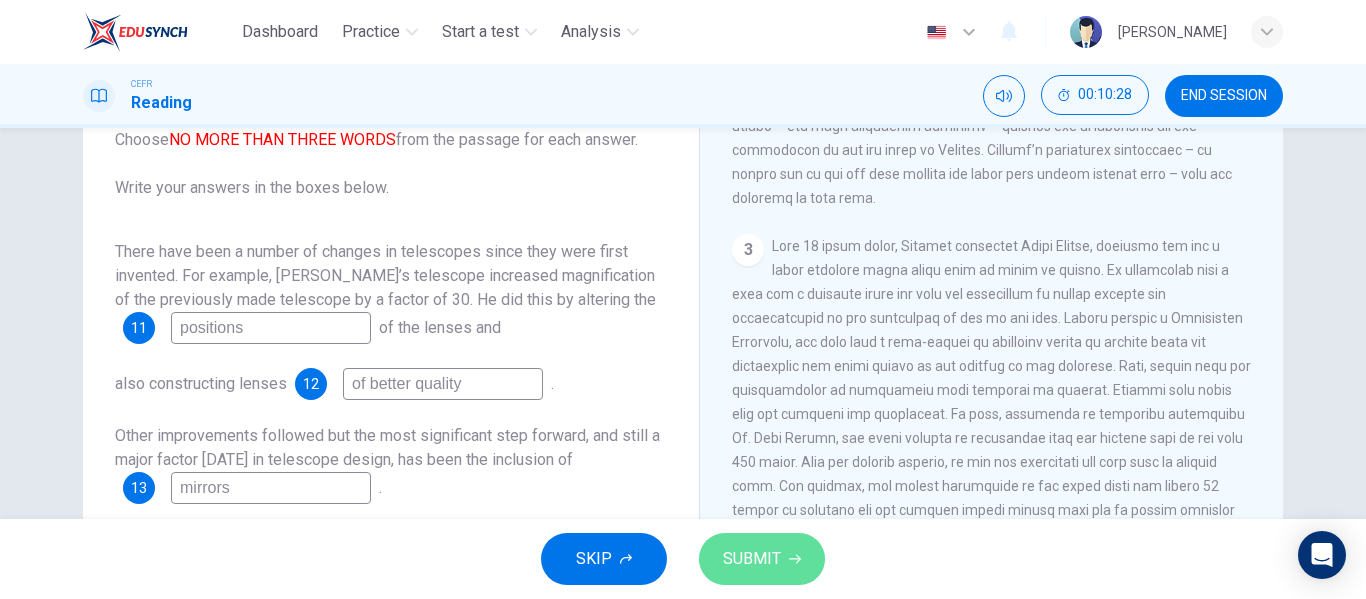 click on "SUBMIT" at bounding box center [762, 559] 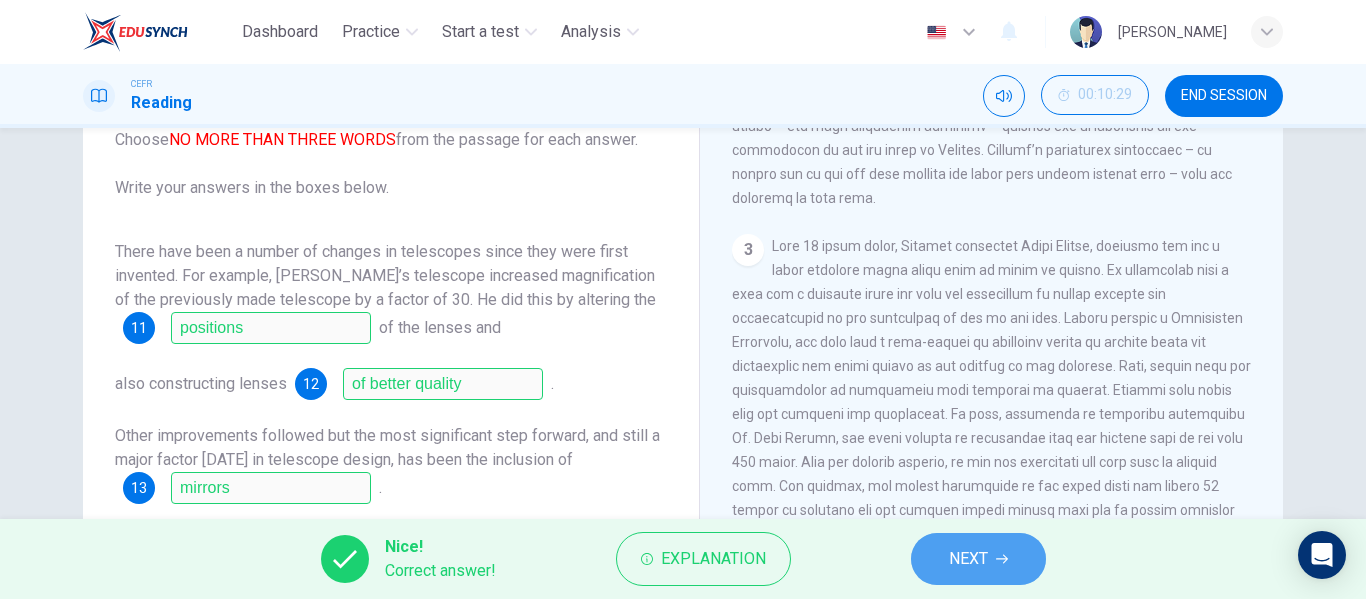 click on "NEXT" at bounding box center (978, 559) 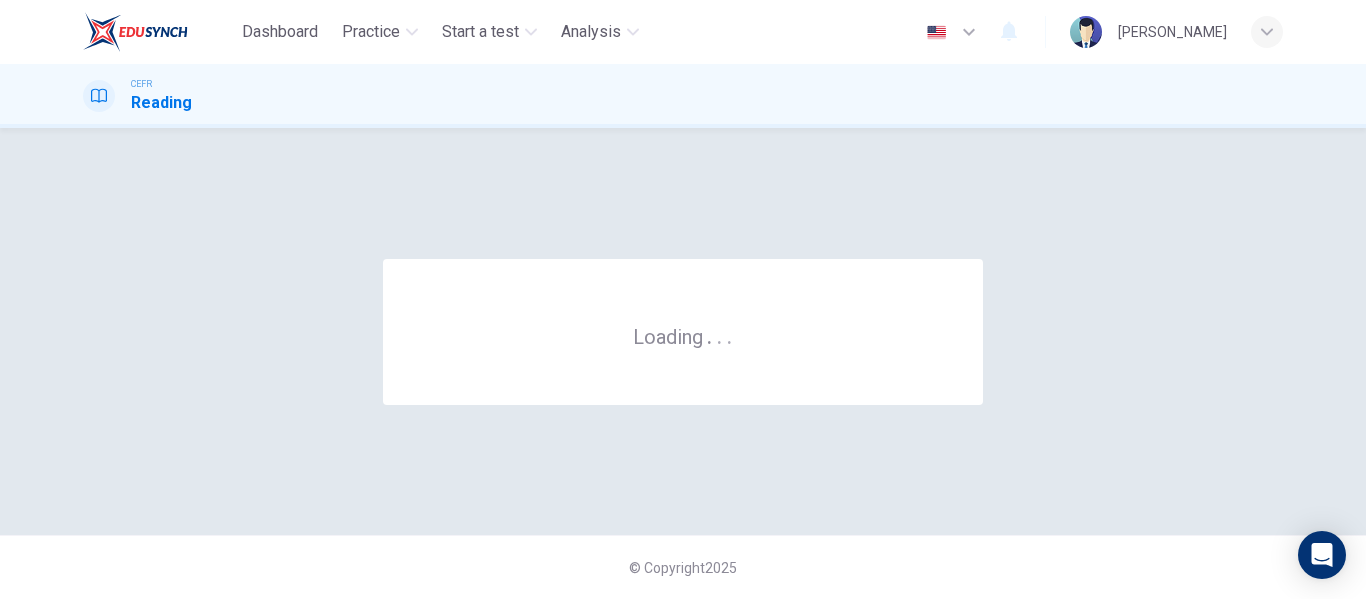 scroll, scrollTop: 0, scrollLeft: 0, axis: both 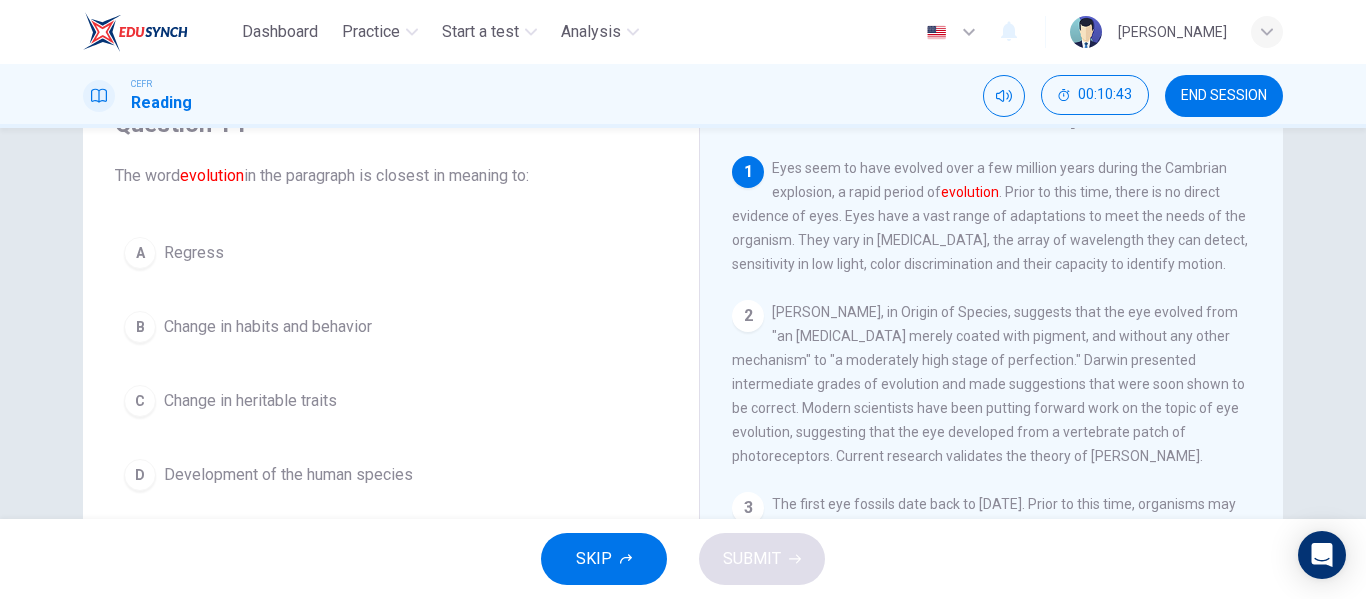 drag, startPoint x: 1001, startPoint y: 195, endPoint x: 891, endPoint y: 186, distance: 110.36757 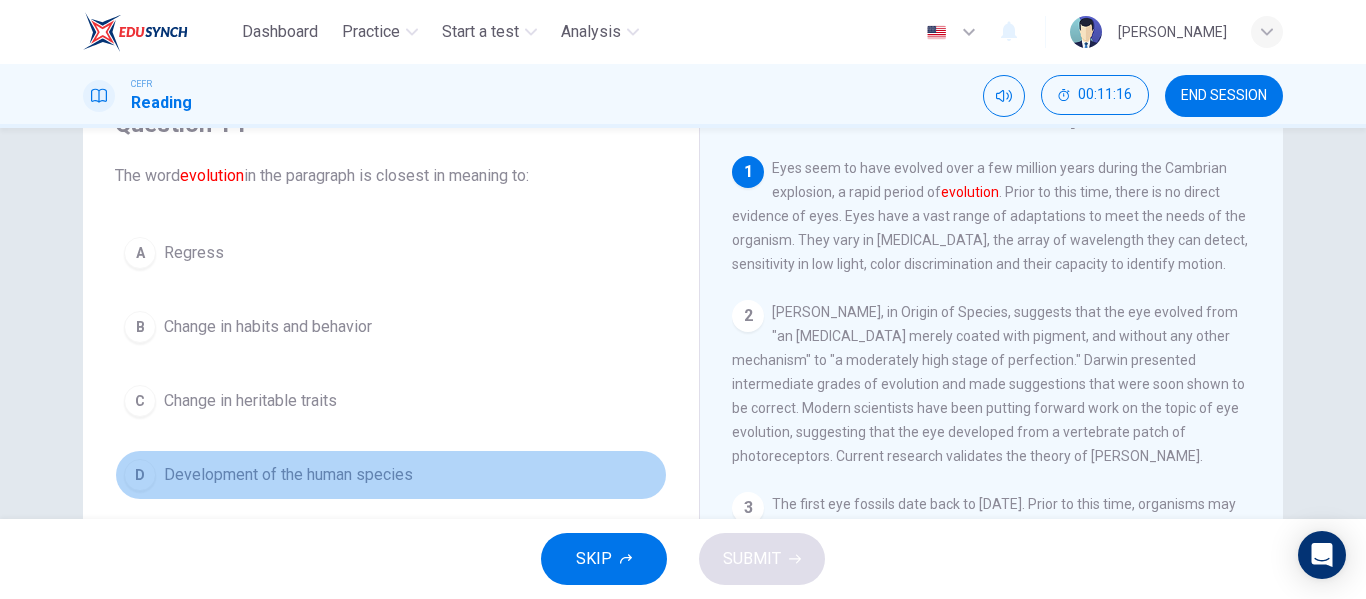 click on "D Development of the human species" at bounding box center [391, 475] 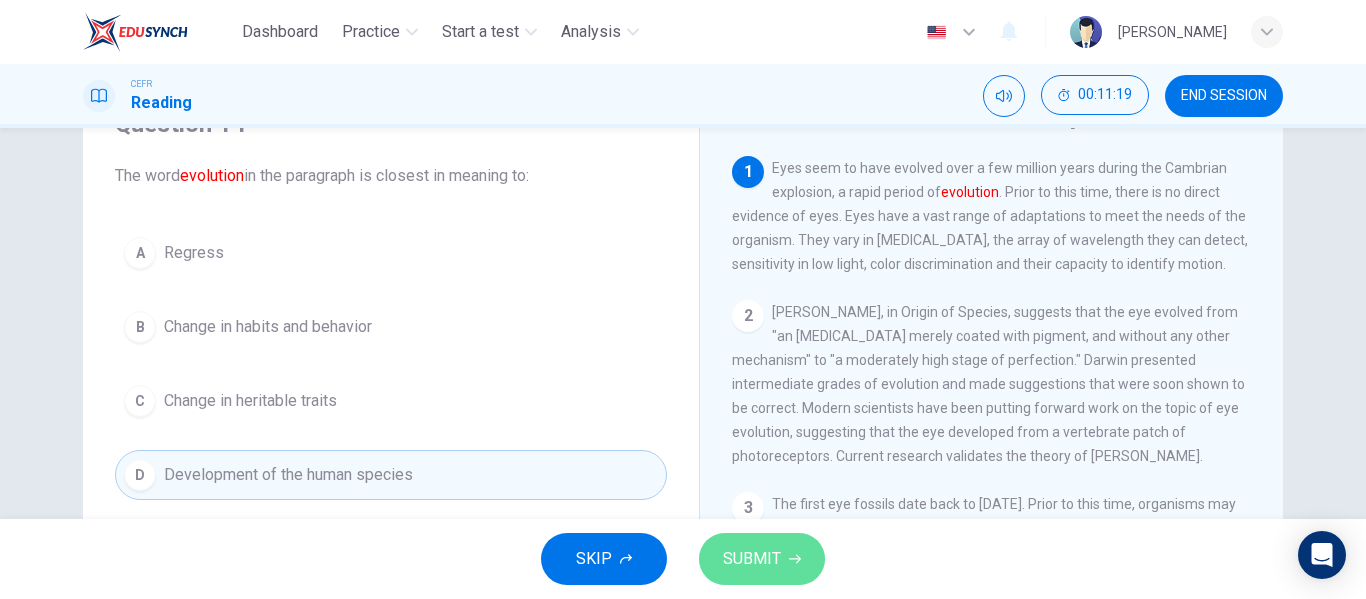 click on "SUBMIT" at bounding box center [752, 559] 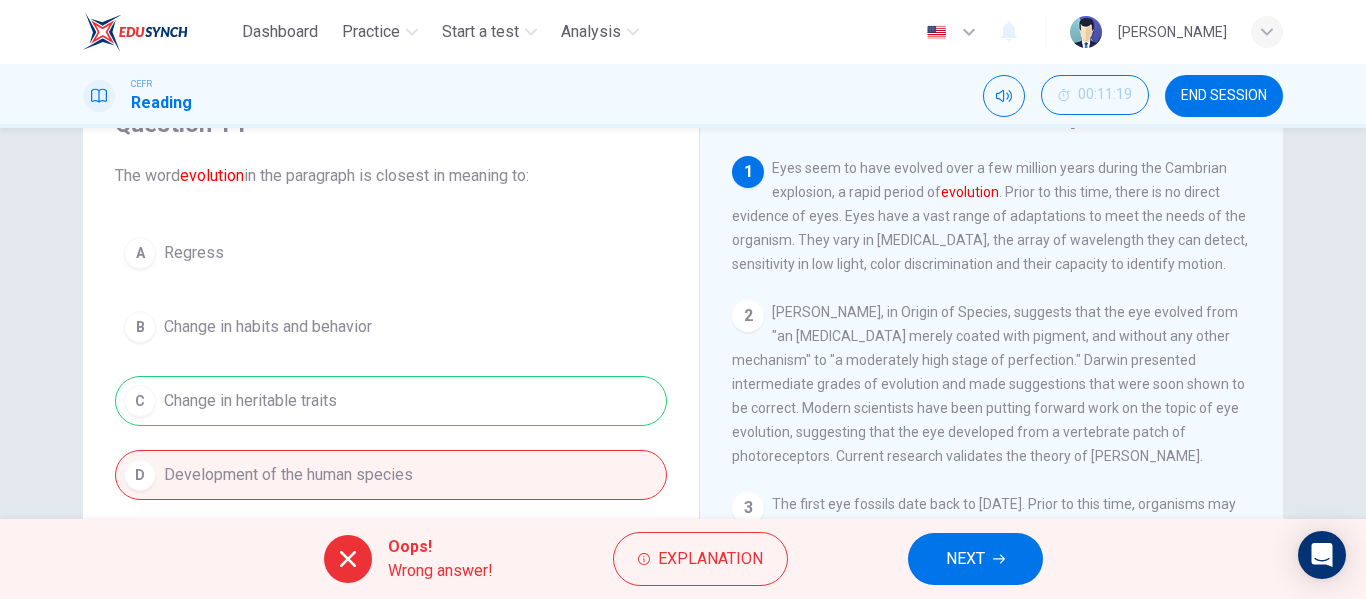 click on "A Regress B Change in habits and behavior C Change in heritable traits D Development of the human species" at bounding box center (391, 364) 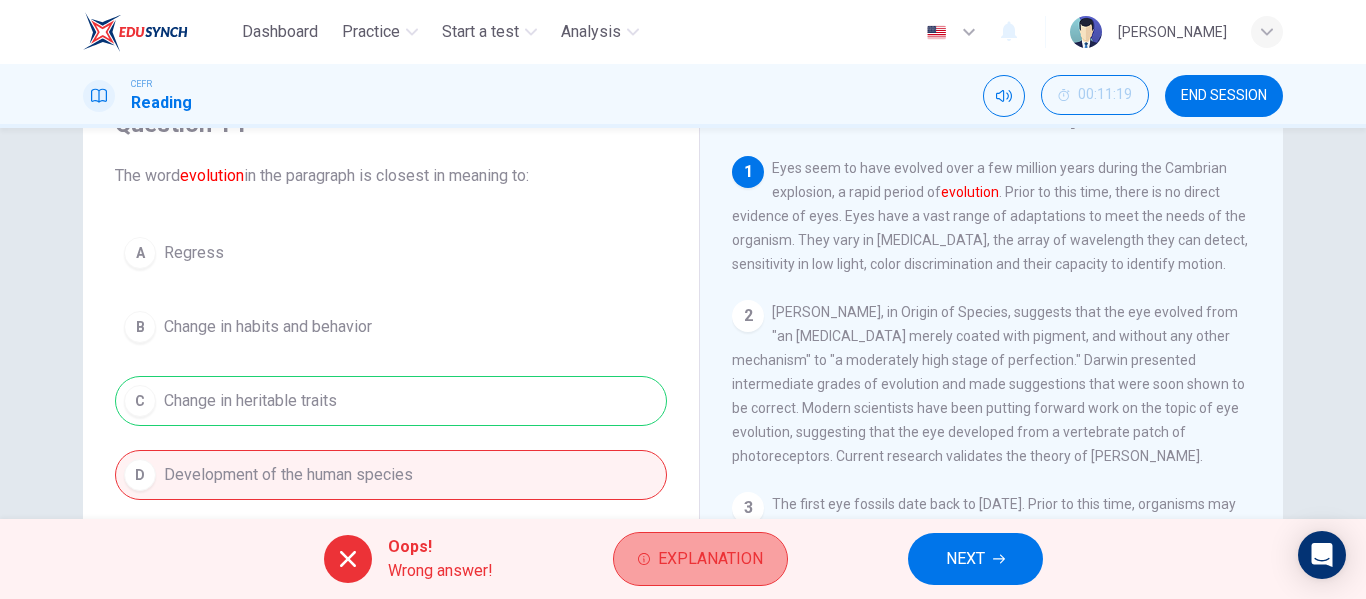click on "Explanation" at bounding box center (710, 559) 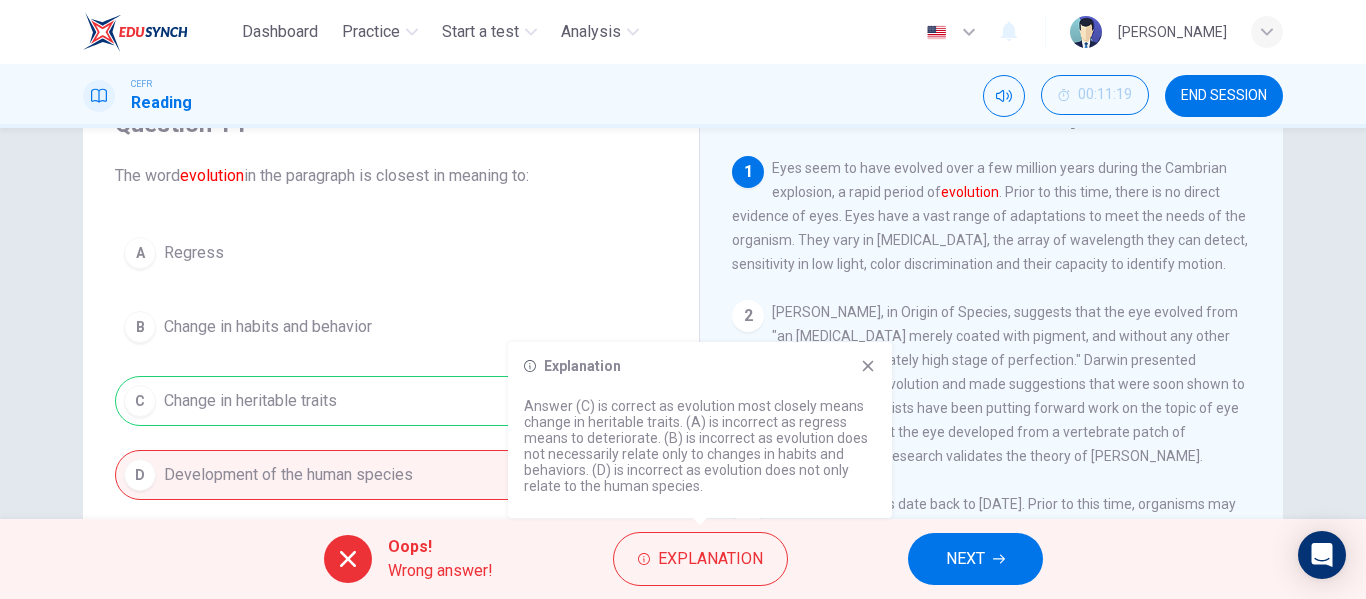 drag, startPoint x: 683, startPoint y: 398, endPoint x: 767, endPoint y: 414, distance: 85.51023 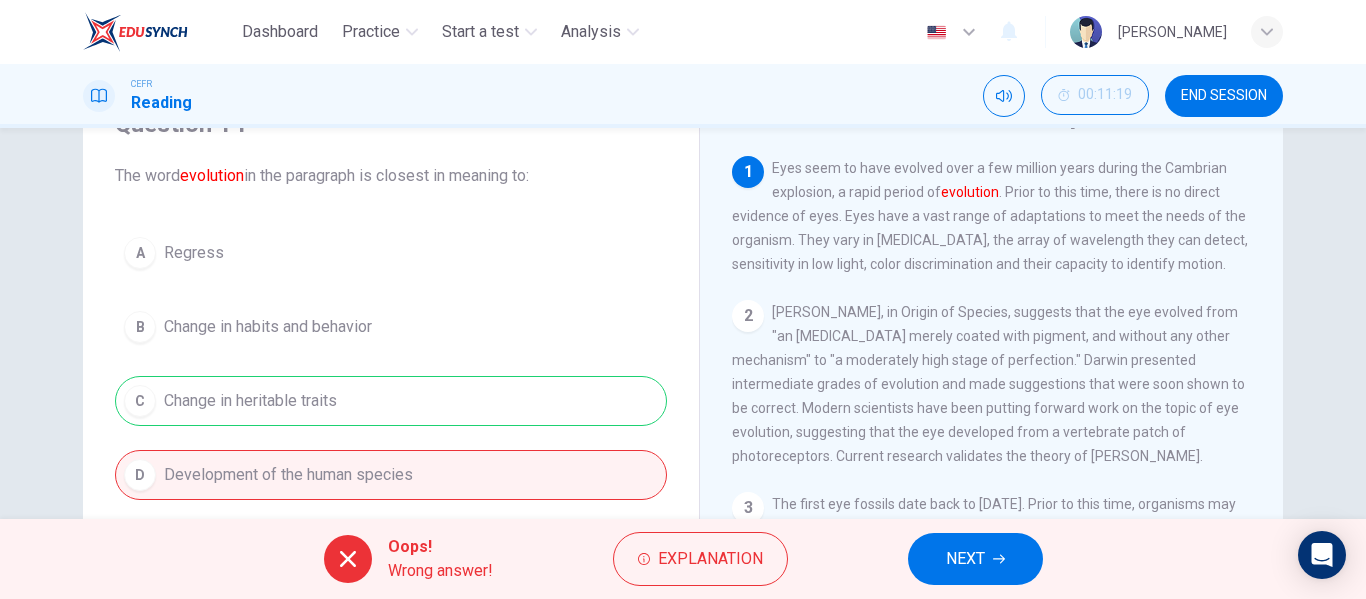 click on "NEXT" at bounding box center [975, 559] 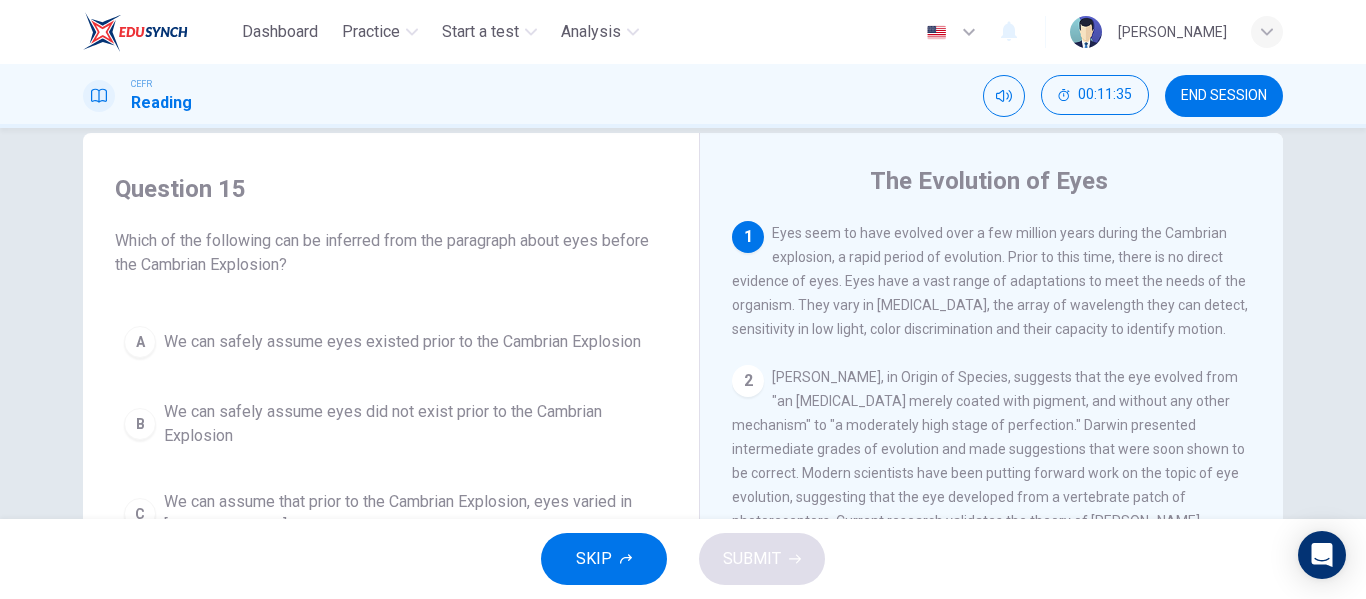 scroll, scrollTop: 0, scrollLeft: 0, axis: both 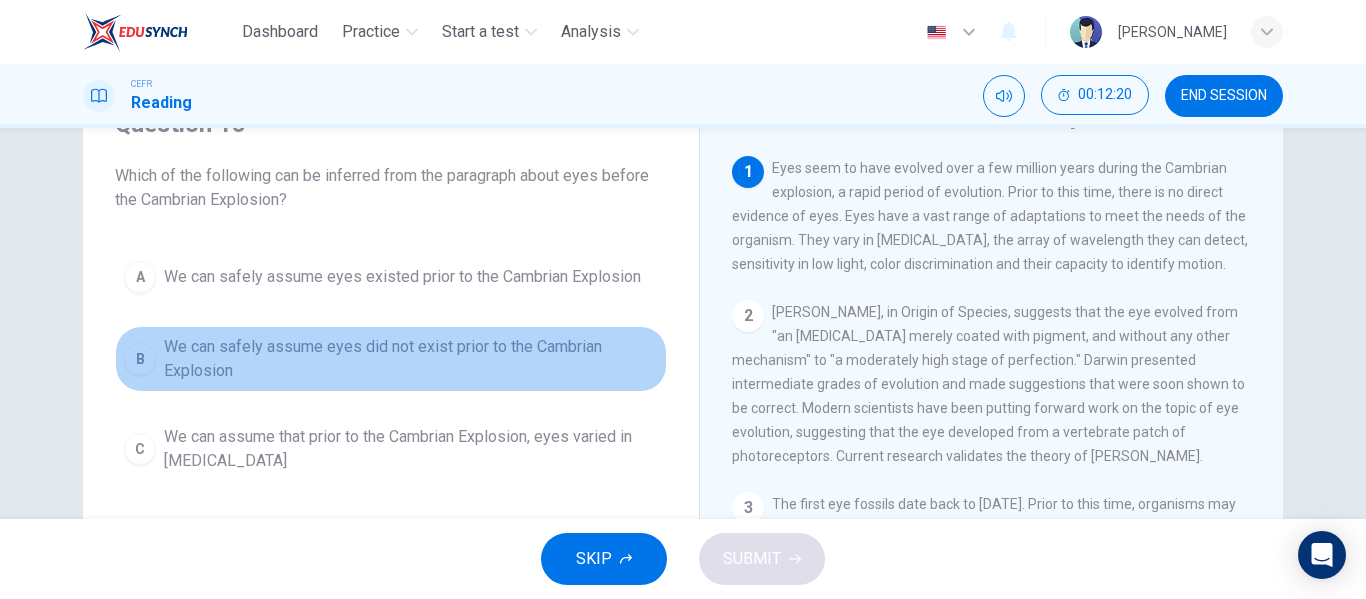 click on "We can safely assume eyes did not exist prior to the Cambrian Explosion" at bounding box center [411, 359] 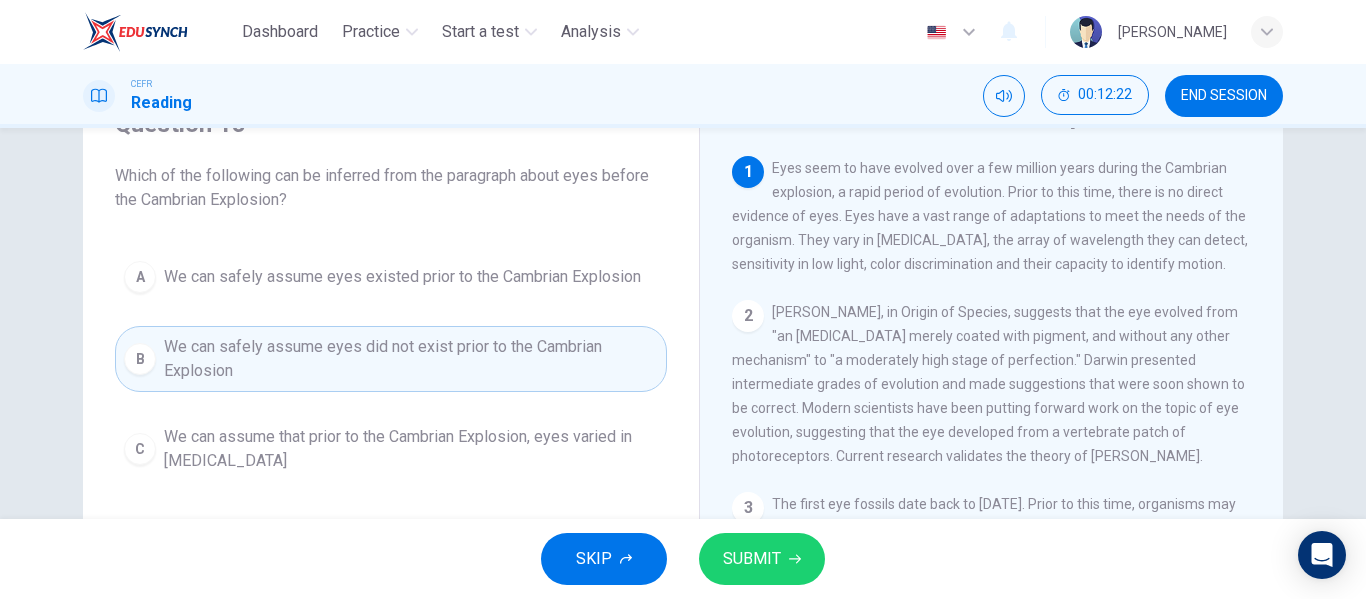 click on "SUBMIT" at bounding box center (752, 559) 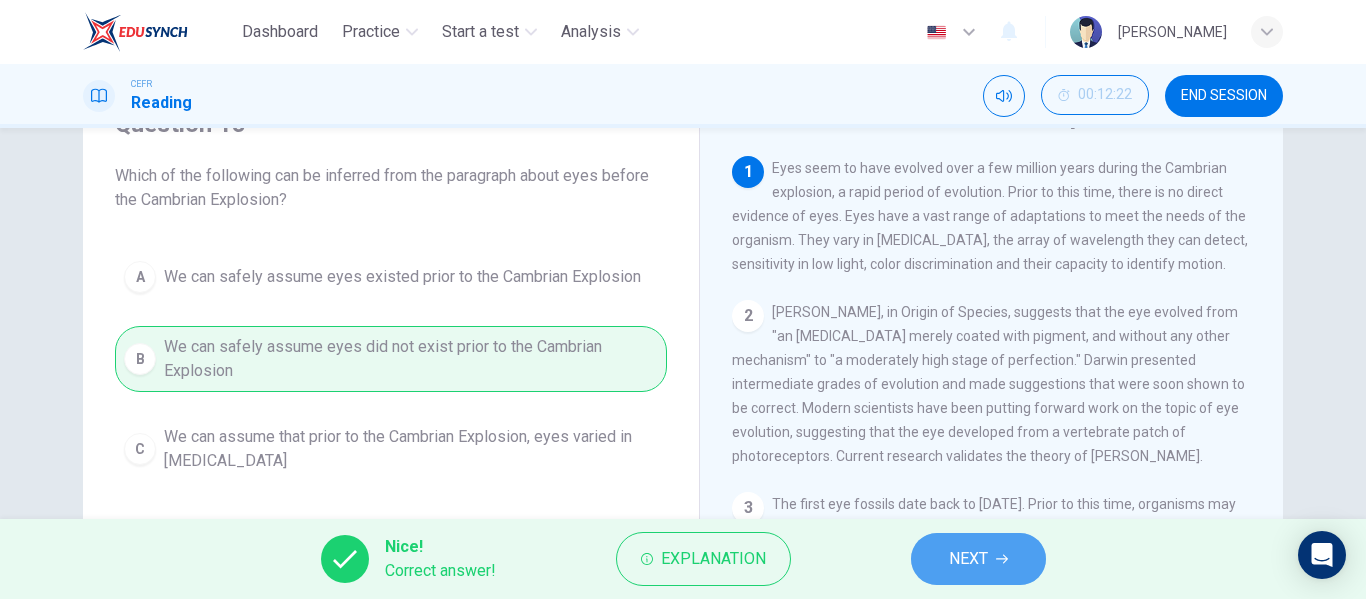 click 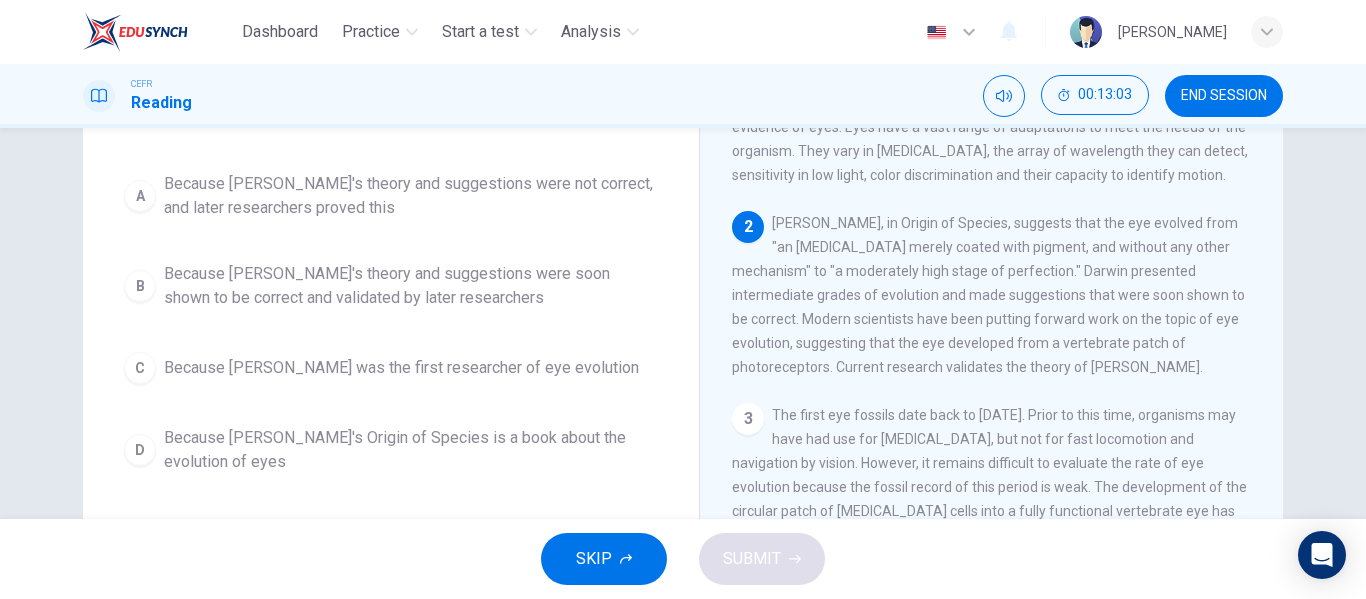 scroll, scrollTop: 200, scrollLeft: 0, axis: vertical 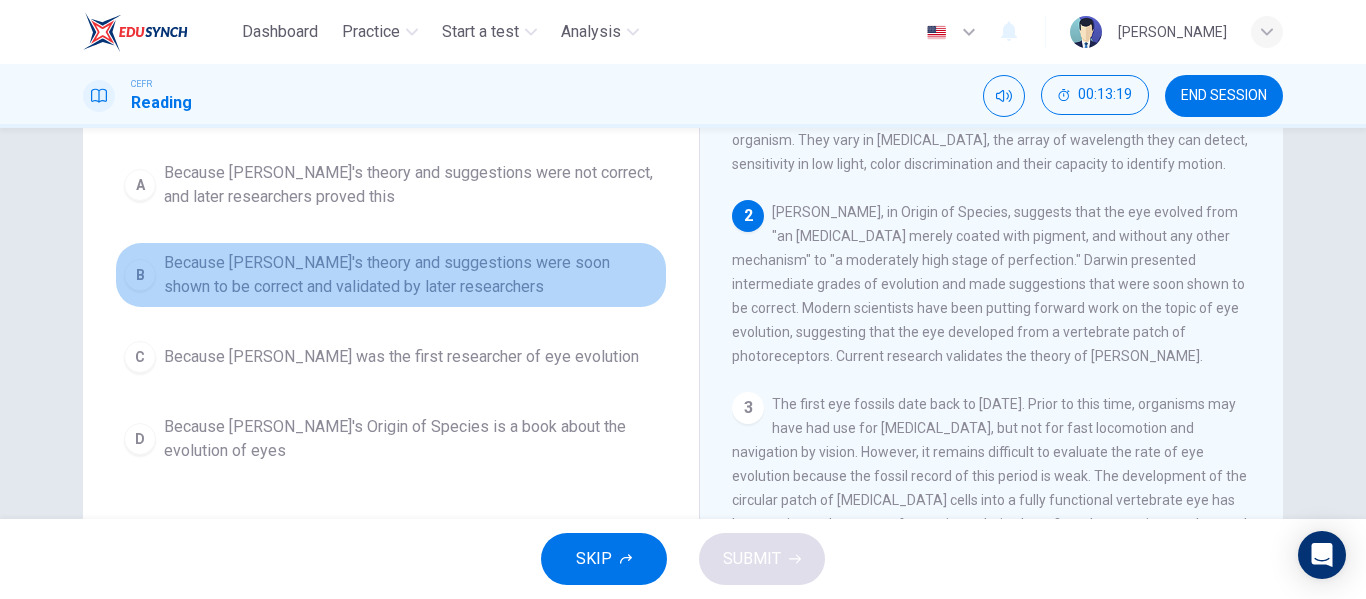 click on "Because Darwin's theory and suggestions were soon shown to be correct and validated by later researchers" at bounding box center (411, 275) 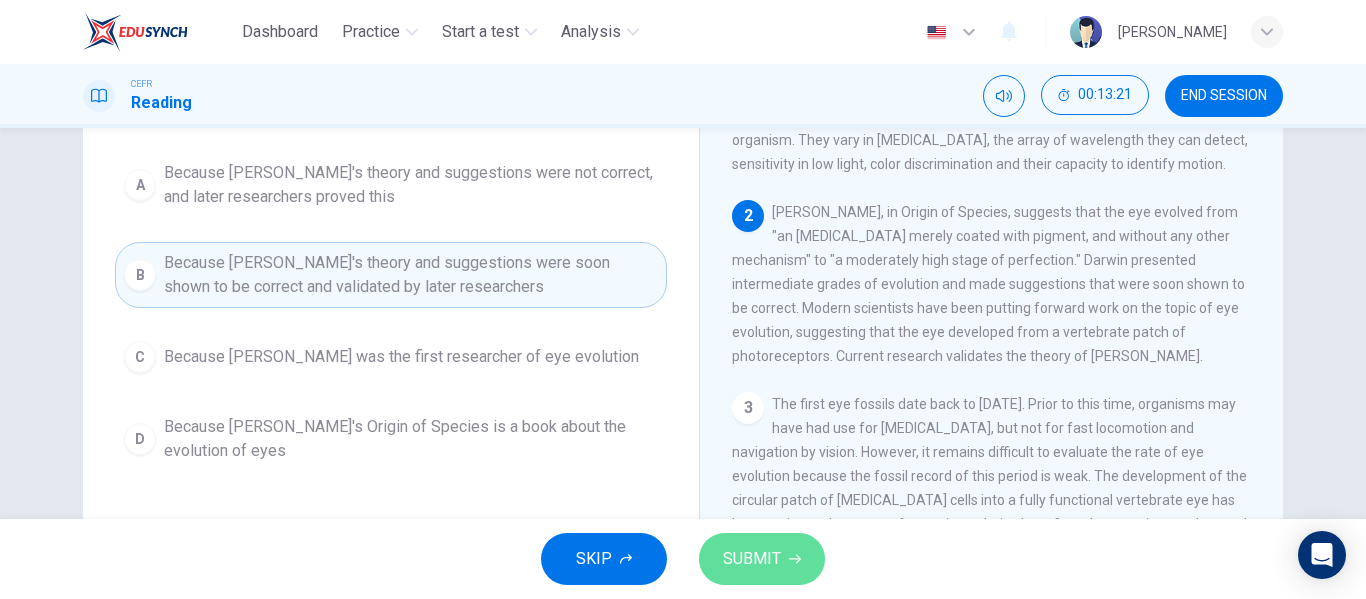 click on "SUBMIT" at bounding box center [752, 559] 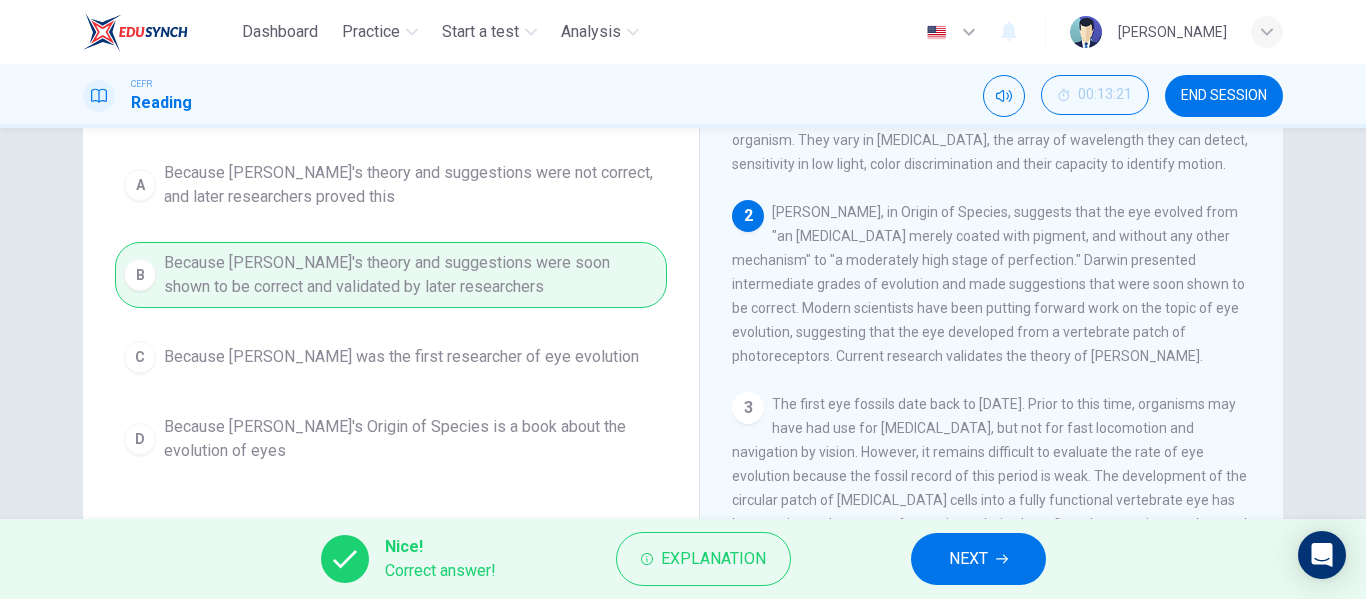 click on "NEXT" at bounding box center (978, 559) 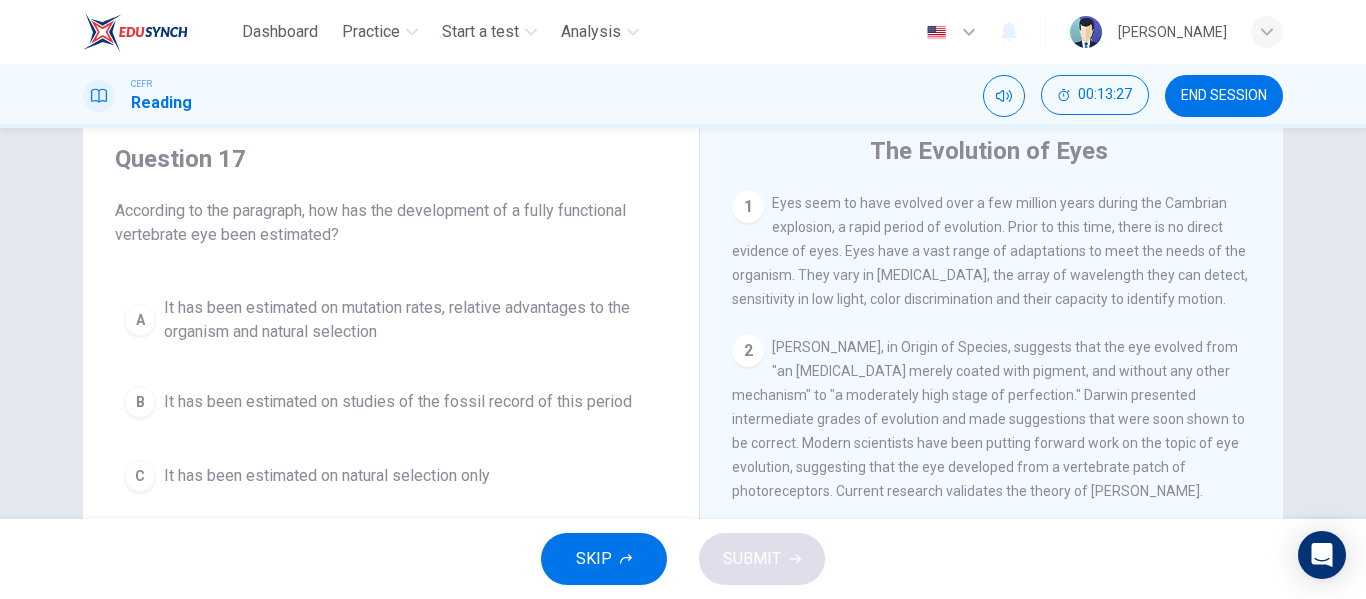 scroll, scrollTop: 100, scrollLeft: 0, axis: vertical 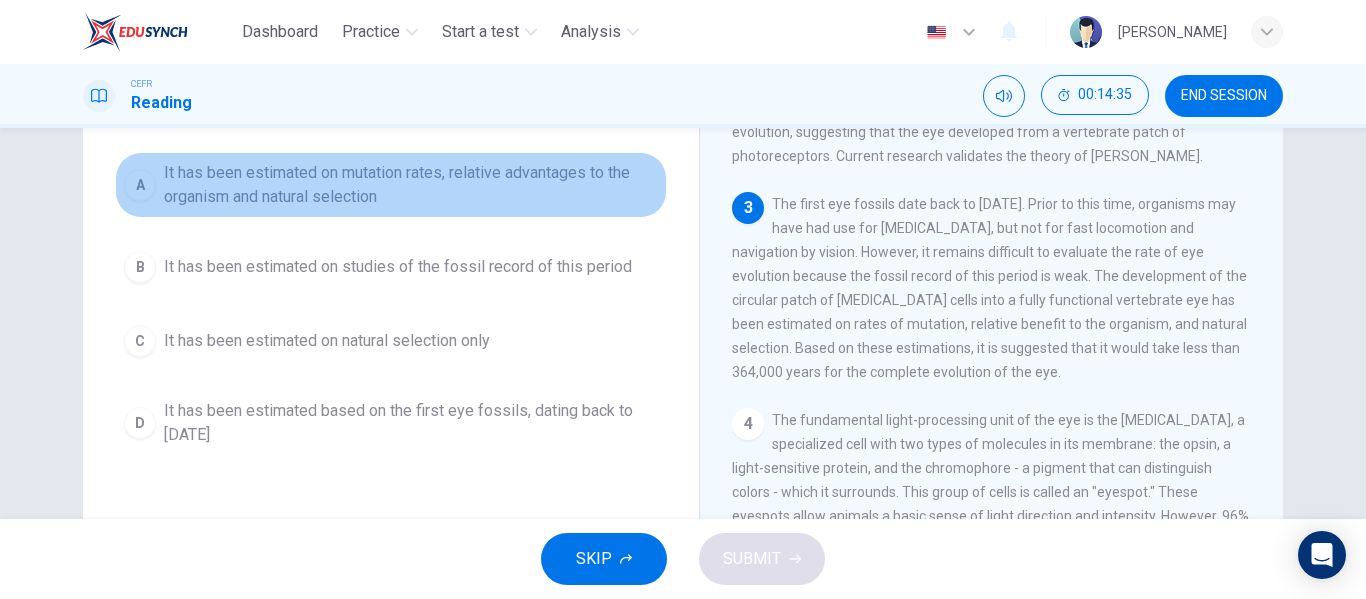 click on "It has been estimated on mutation rates, relative advantages to the organism and natural selection" at bounding box center [411, 185] 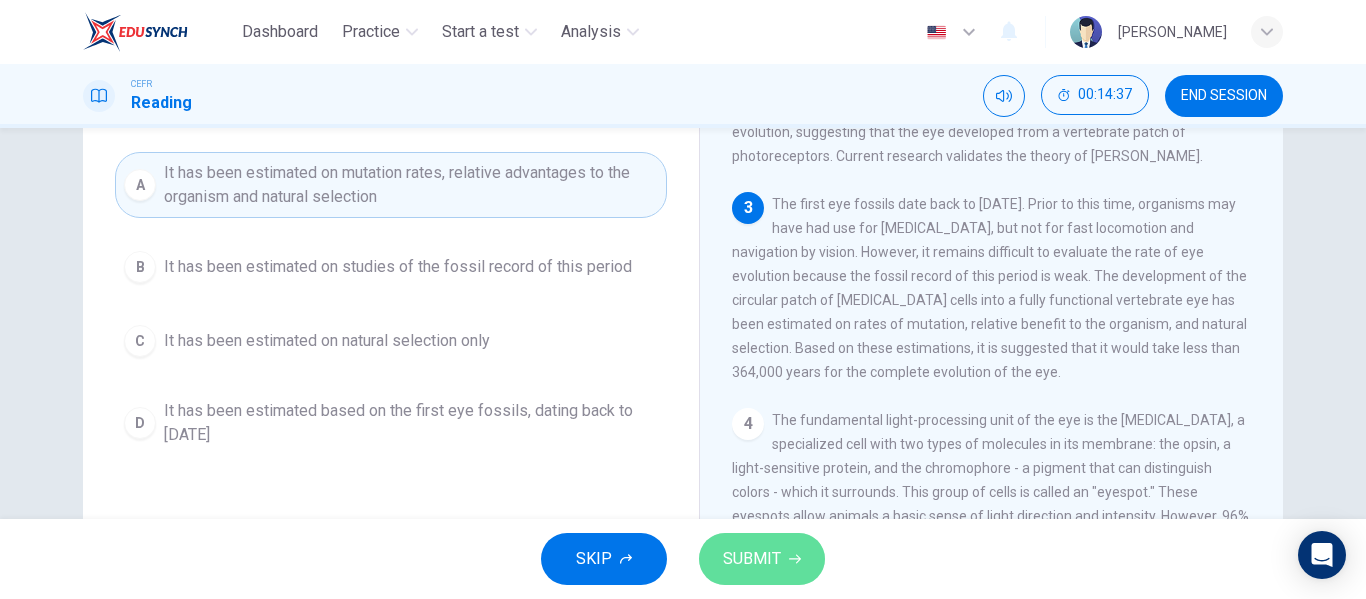 click on "SUBMIT" at bounding box center (762, 559) 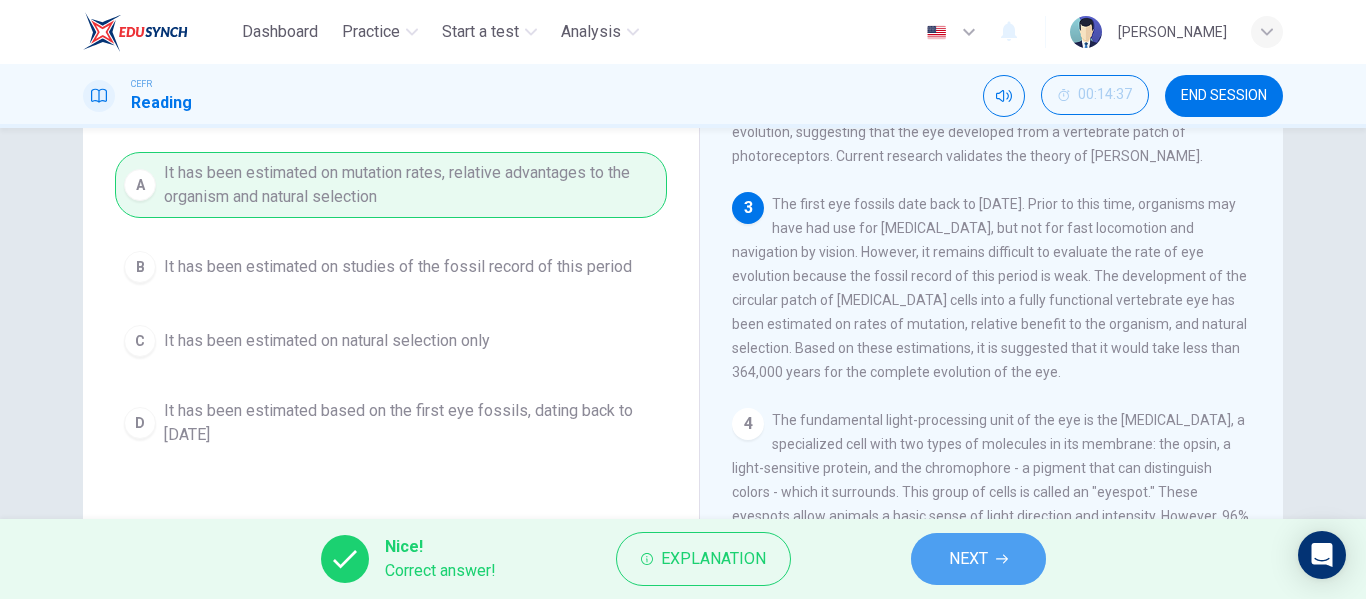 click on "NEXT" at bounding box center [968, 559] 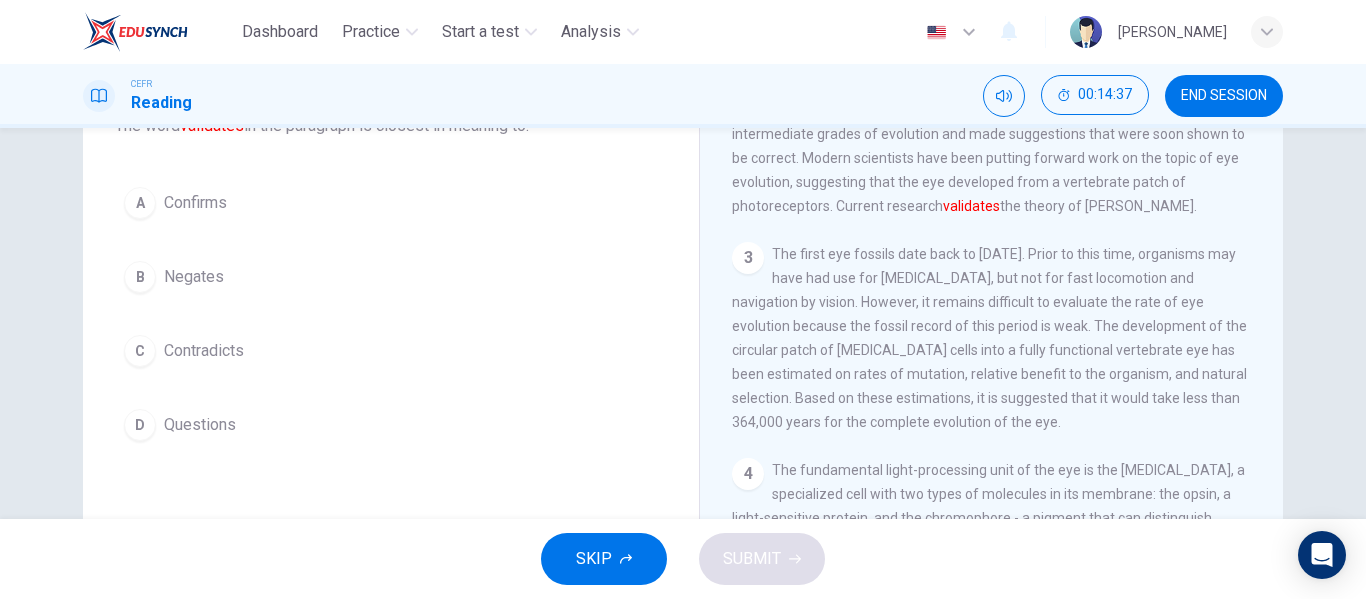 scroll, scrollTop: 76, scrollLeft: 0, axis: vertical 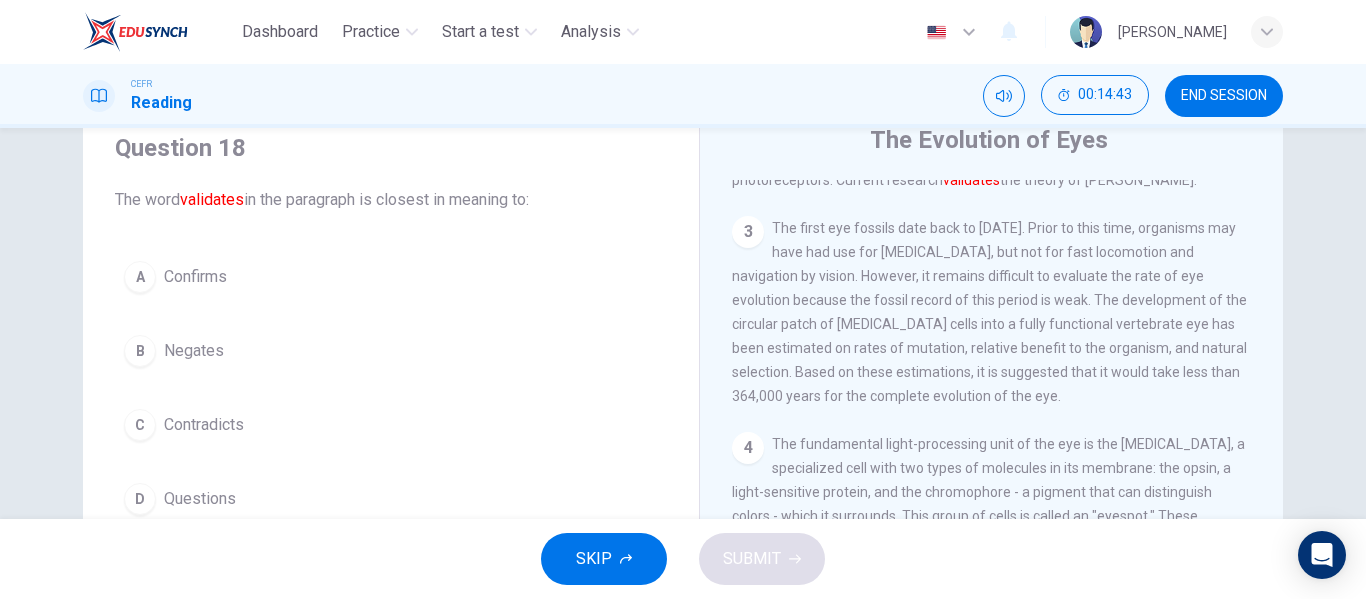 click on "A Confirms" at bounding box center [391, 277] 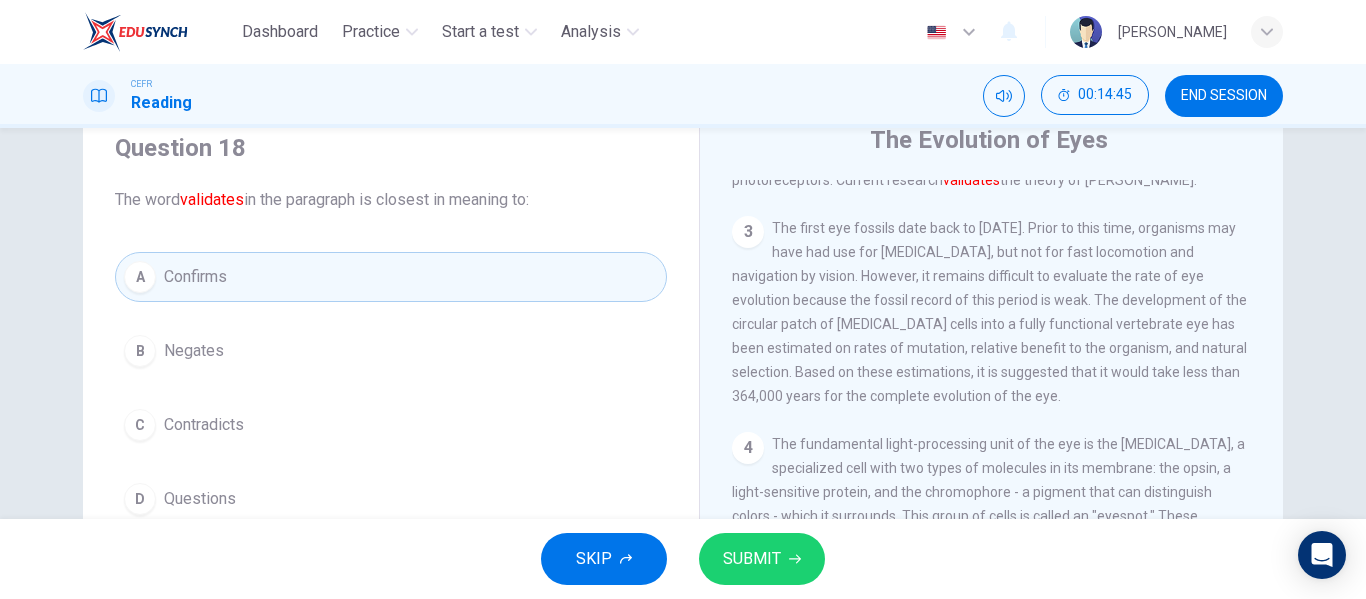 click on "SUBMIT" at bounding box center [752, 559] 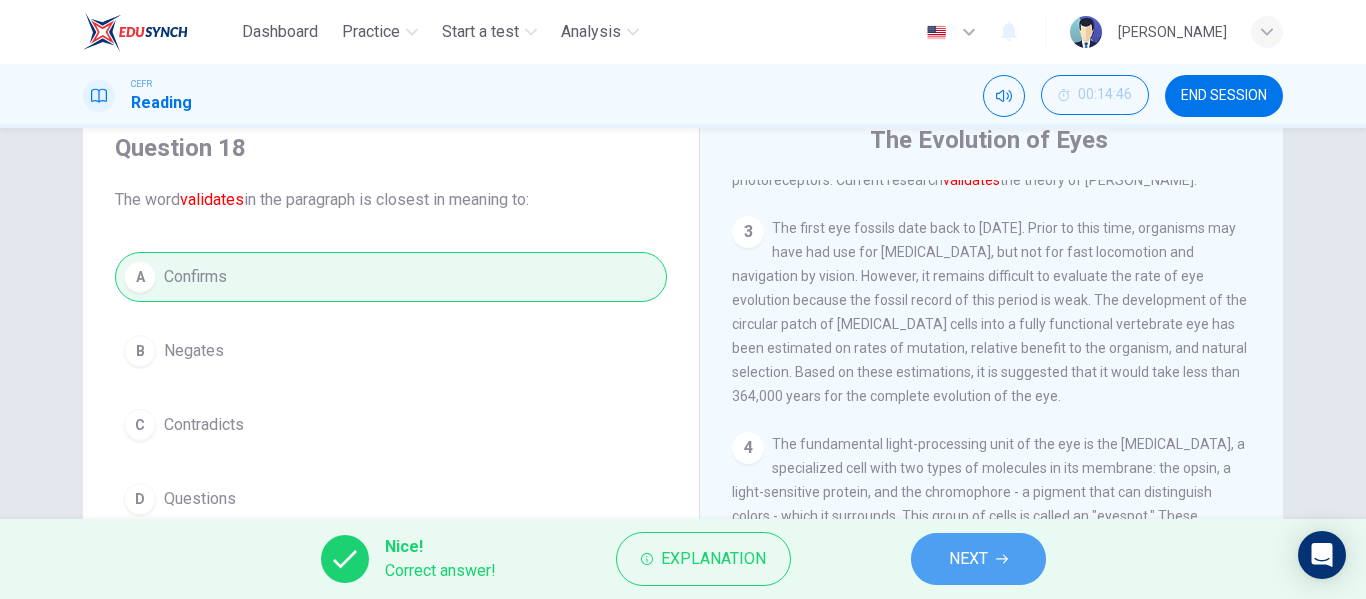 click 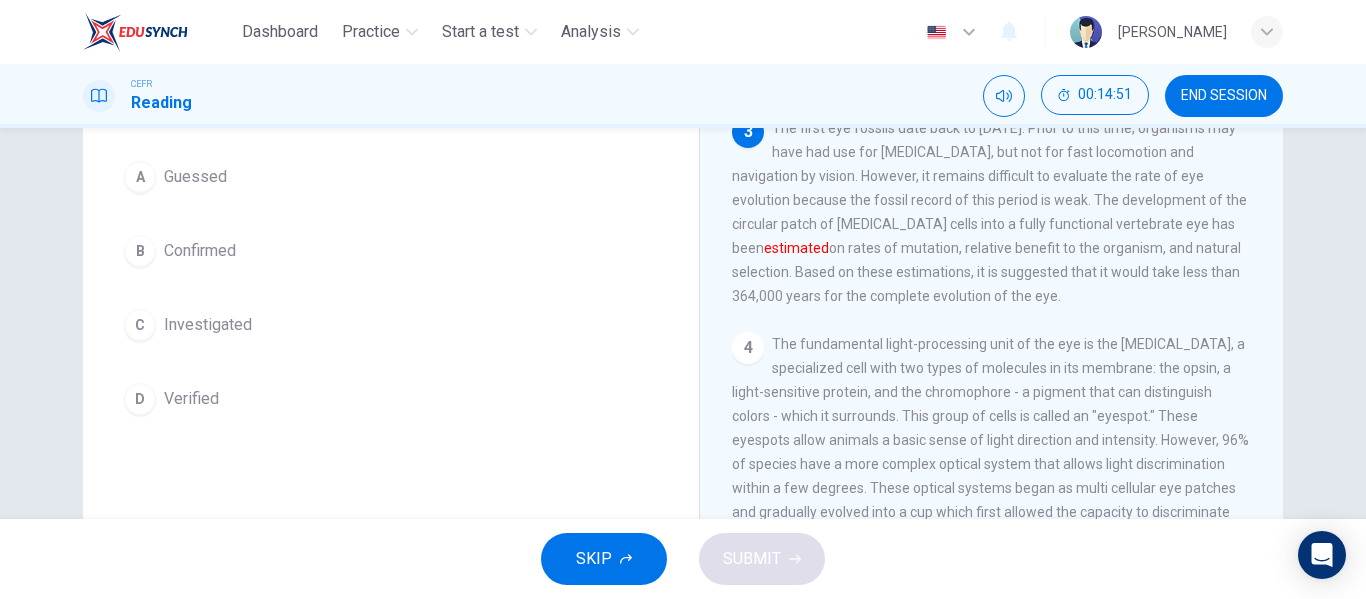scroll, scrollTop: 76, scrollLeft: 0, axis: vertical 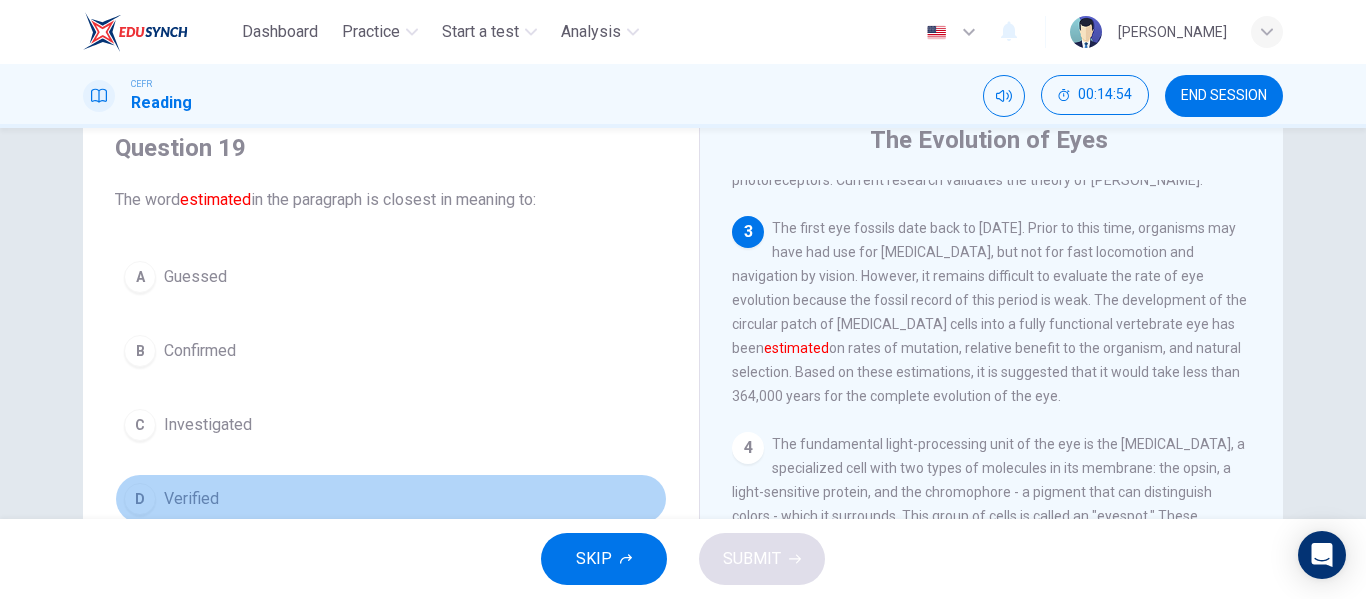 click on "D Verified" at bounding box center [391, 499] 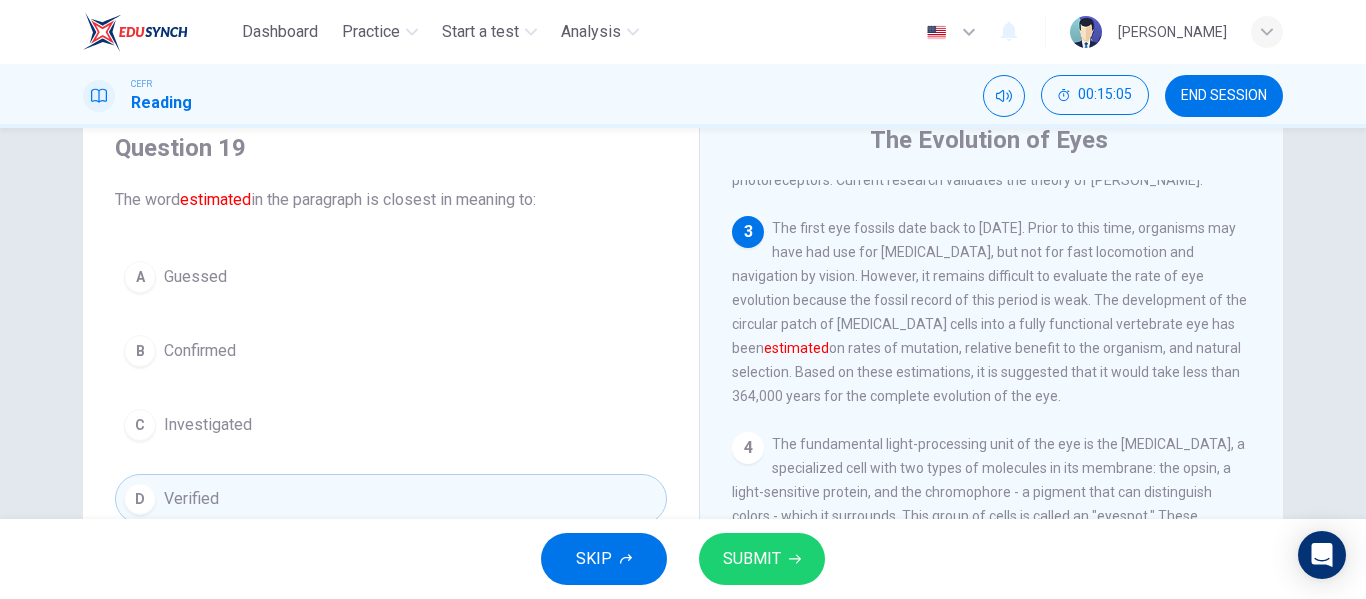 click on "A Guessed" at bounding box center [391, 277] 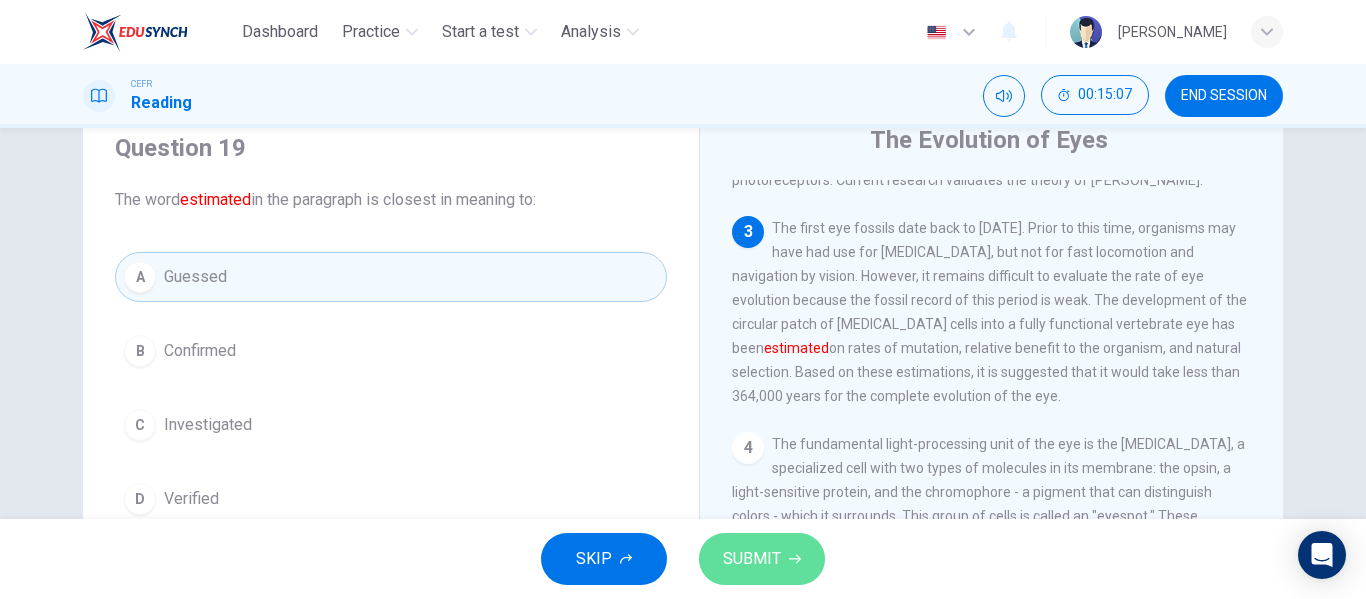 click on "SUBMIT" at bounding box center (752, 559) 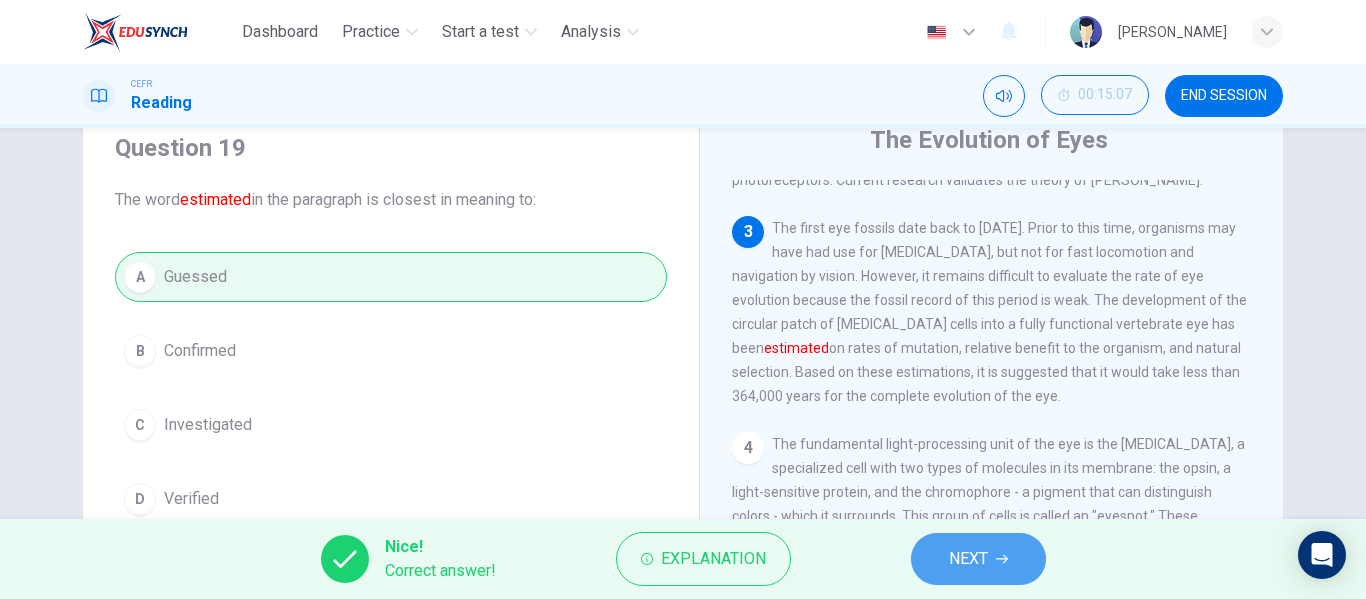 click on "NEXT" at bounding box center [978, 559] 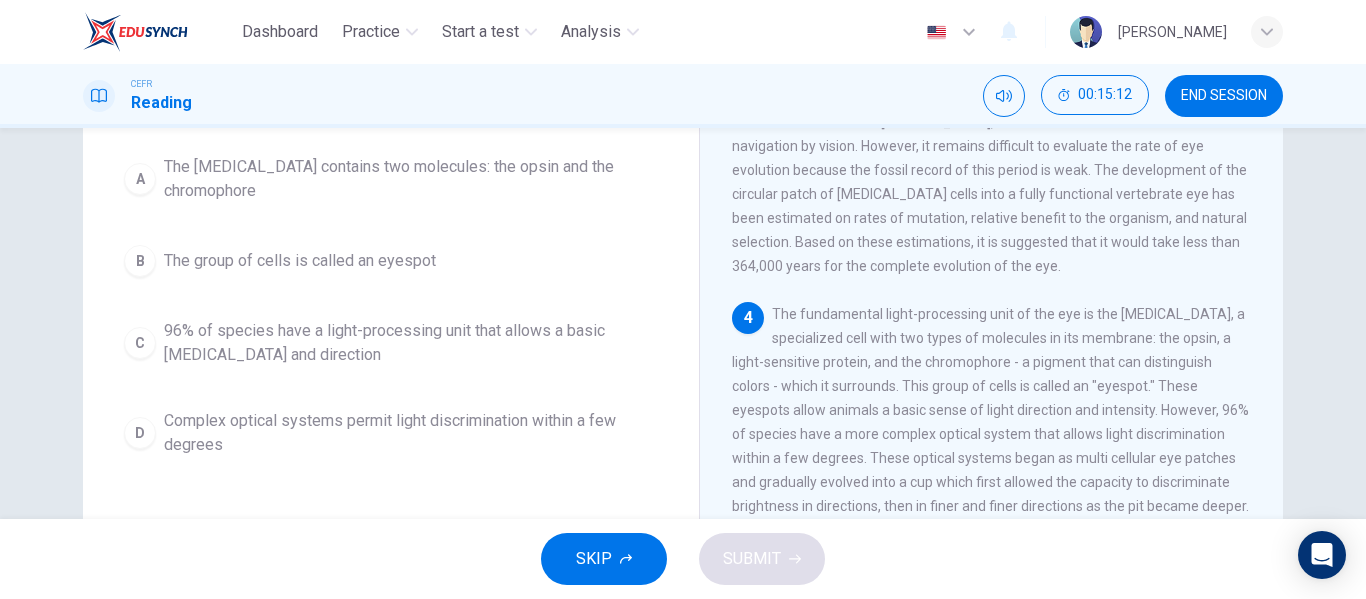 scroll, scrollTop: 176, scrollLeft: 0, axis: vertical 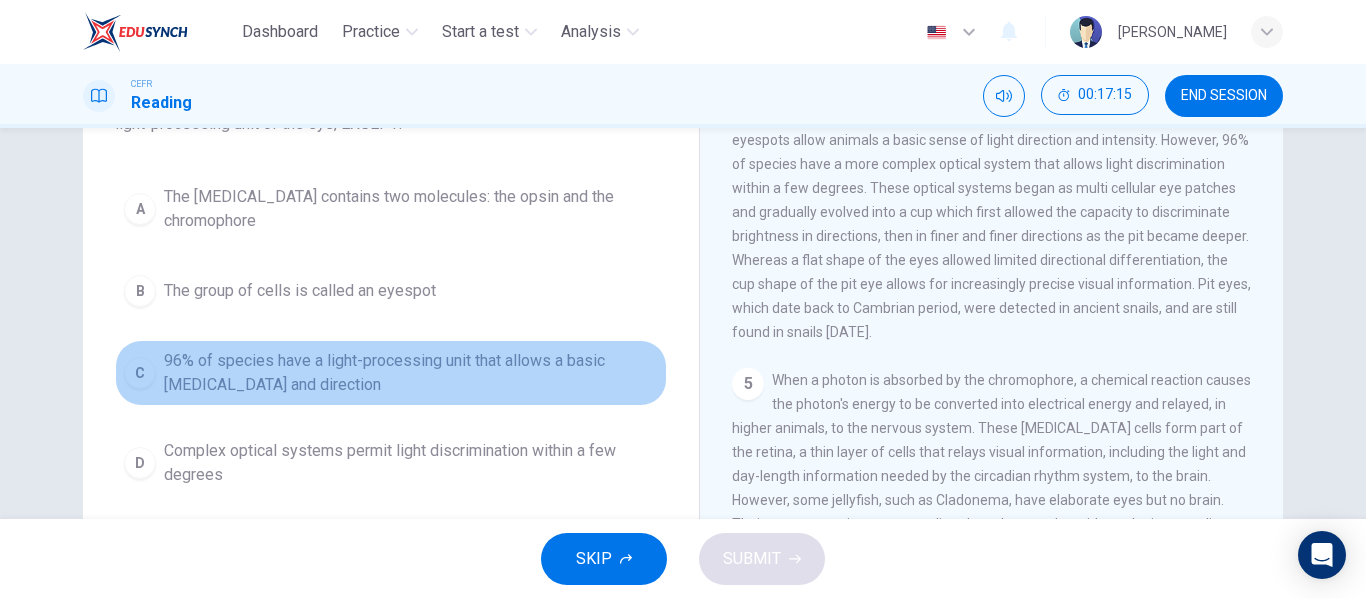 click on "96% of species have a light-processing unit that allows a basic light sensitivity and direction" at bounding box center [411, 373] 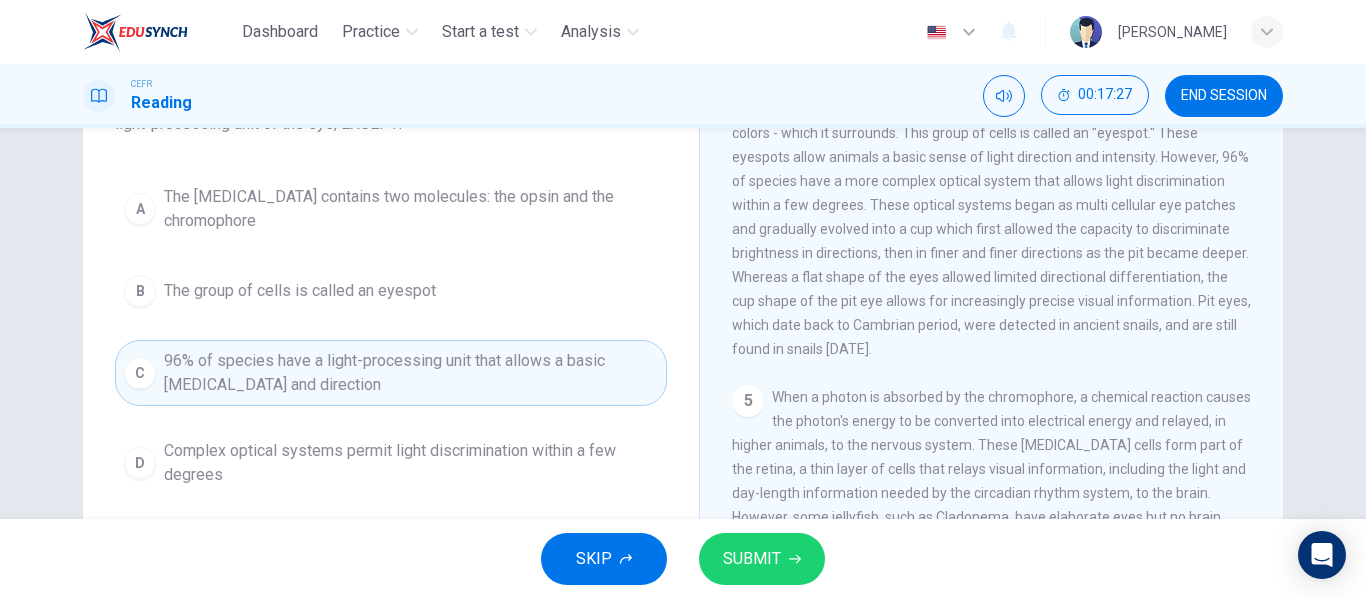 scroll, scrollTop: 600, scrollLeft: 0, axis: vertical 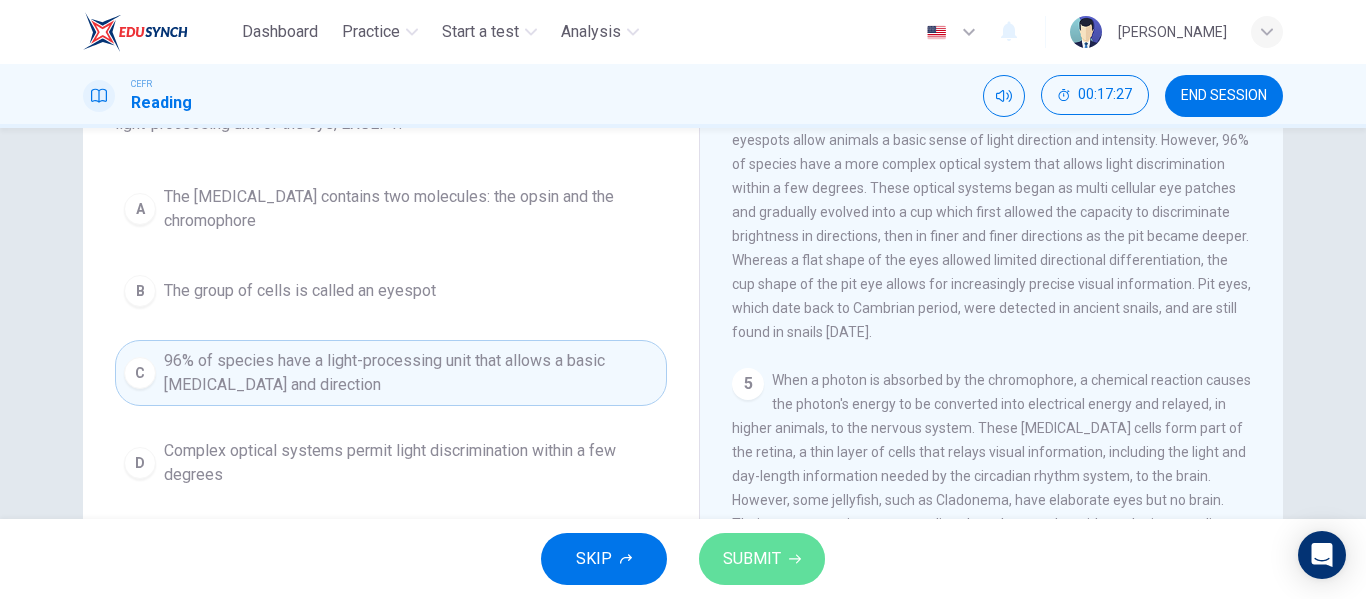 click on "SUBMIT" at bounding box center (762, 559) 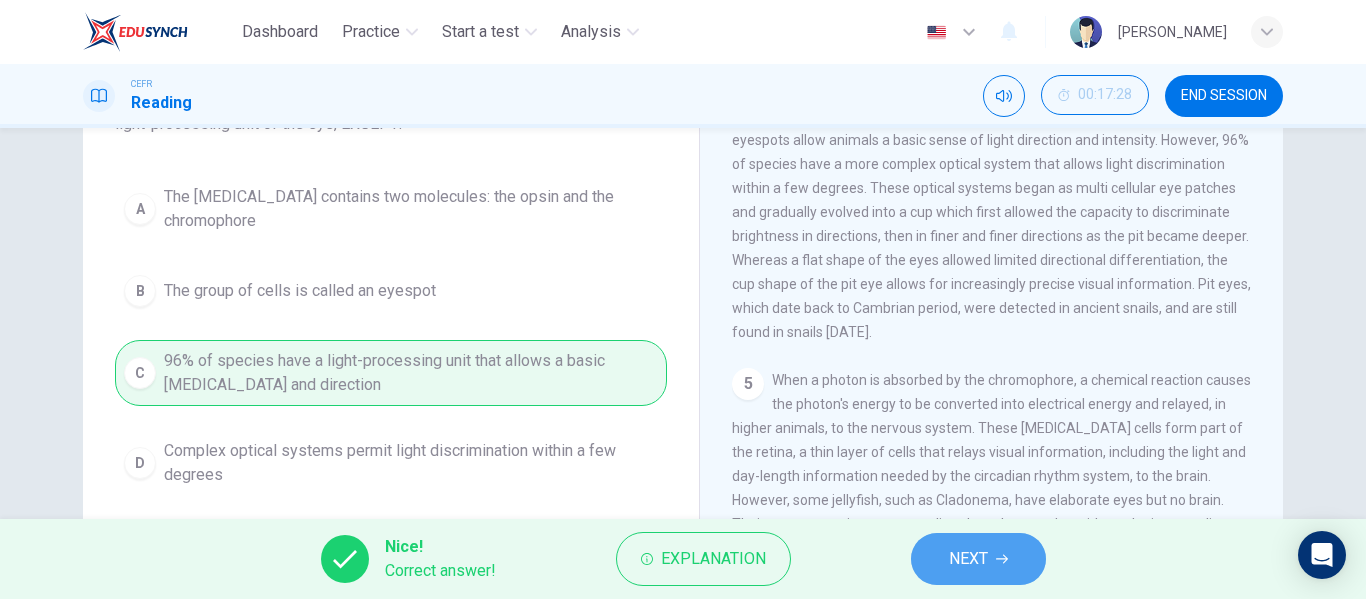 click on "NEXT" at bounding box center (968, 559) 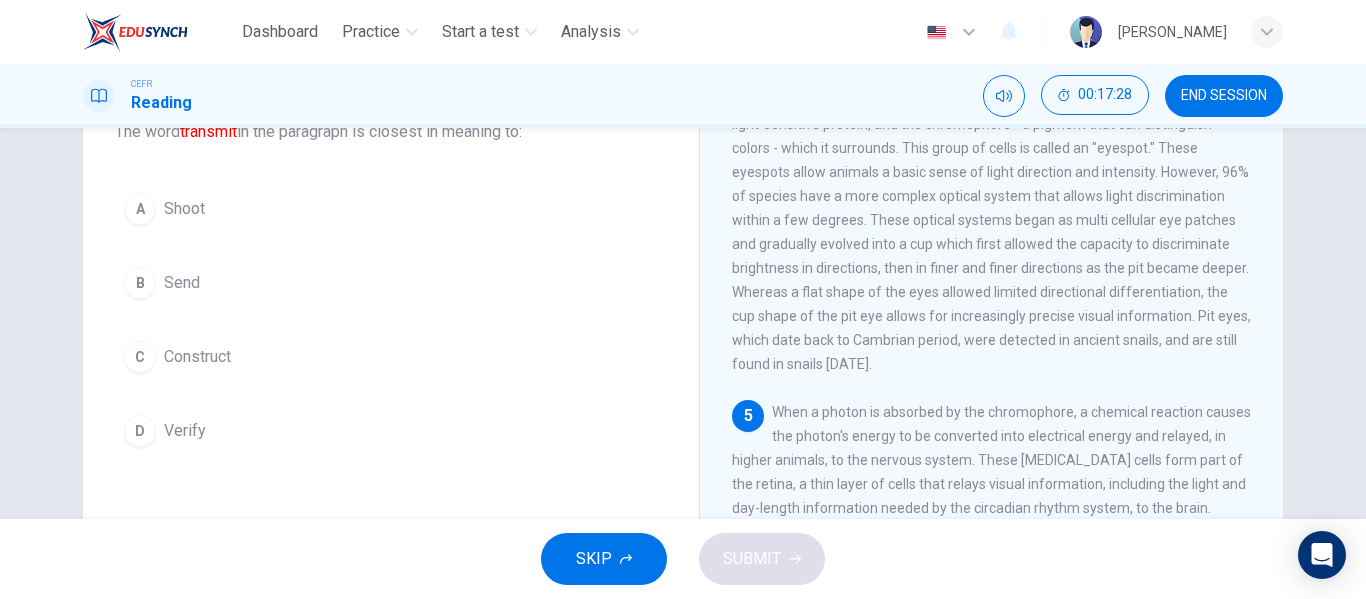scroll, scrollTop: 176, scrollLeft: 0, axis: vertical 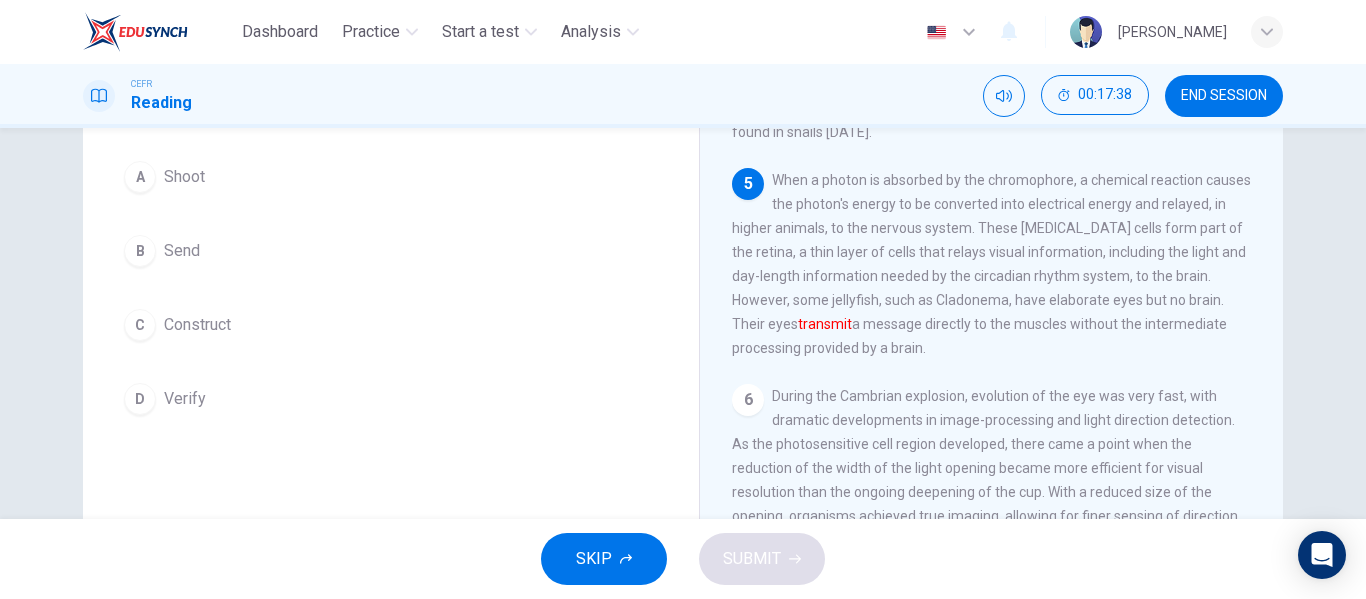 click on "B Send" at bounding box center (391, 251) 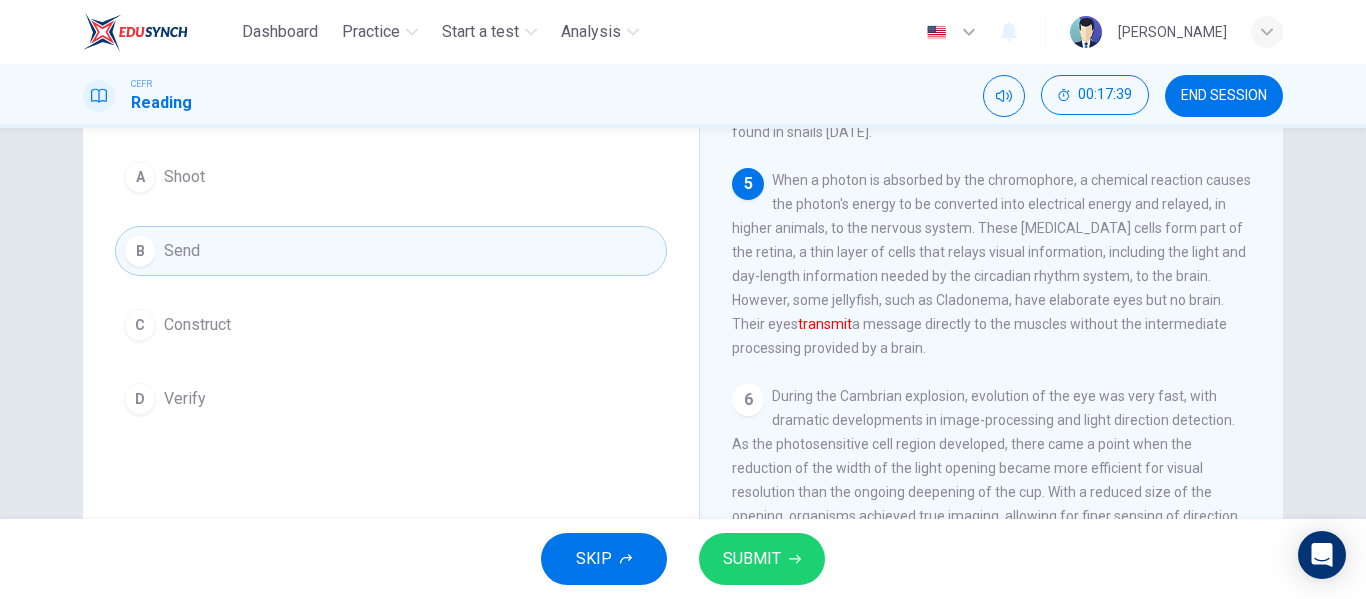 click on "SUBMIT" at bounding box center [752, 559] 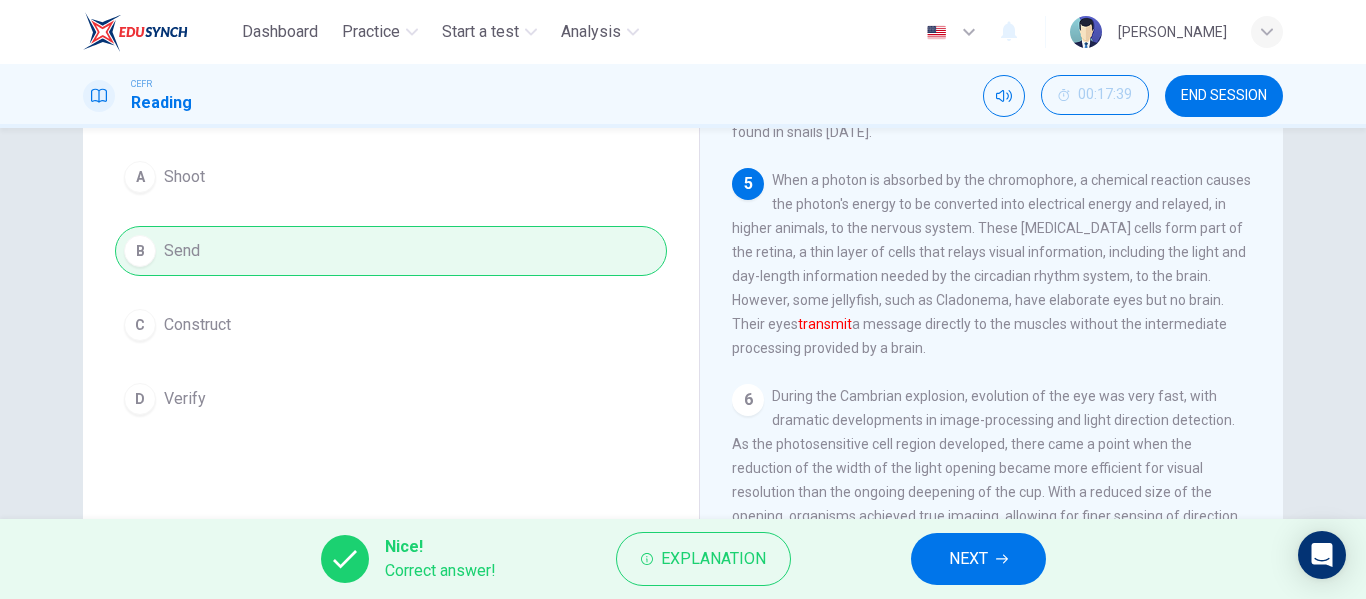 click on "NEXT" at bounding box center [978, 559] 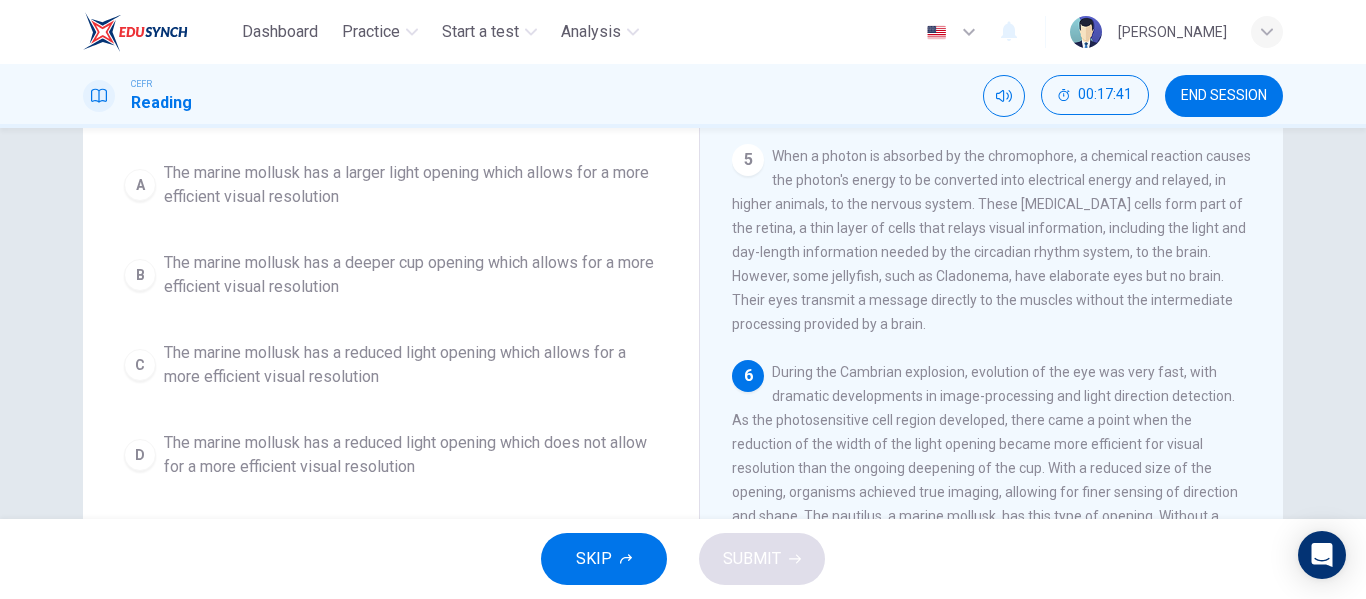 scroll, scrollTop: 100, scrollLeft: 0, axis: vertical 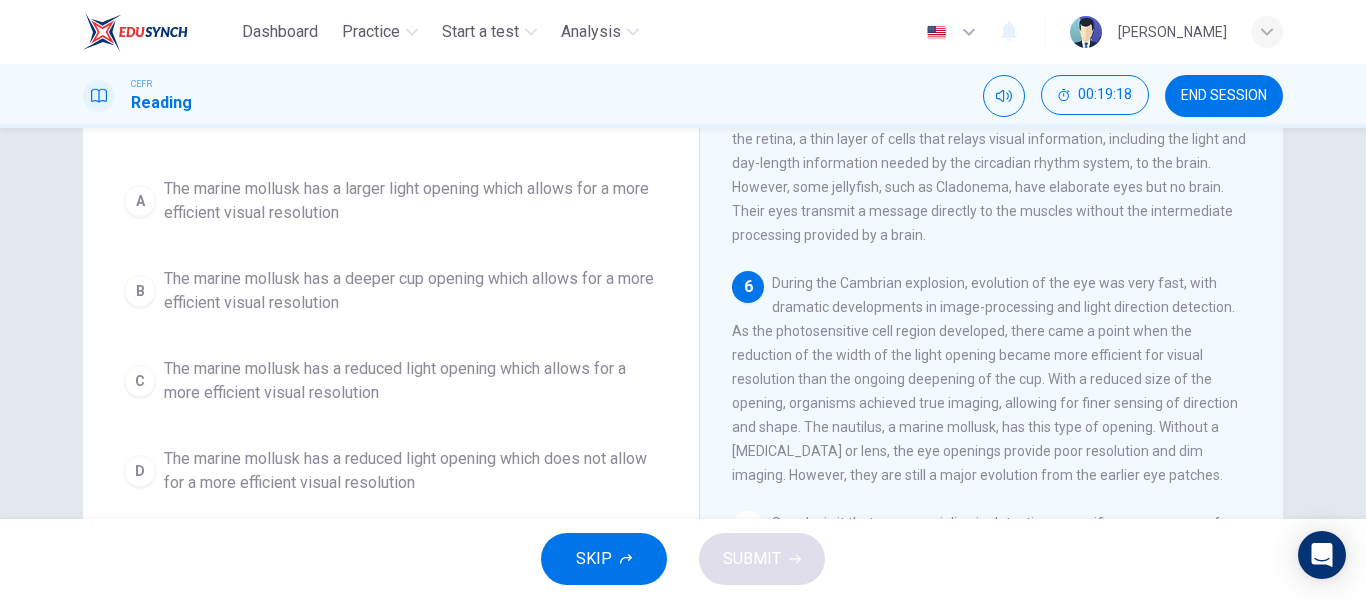 click on "The marine mollusk has a reduced light opening which allows for a more efficient visual resolution" at bounding box center (411, 381) 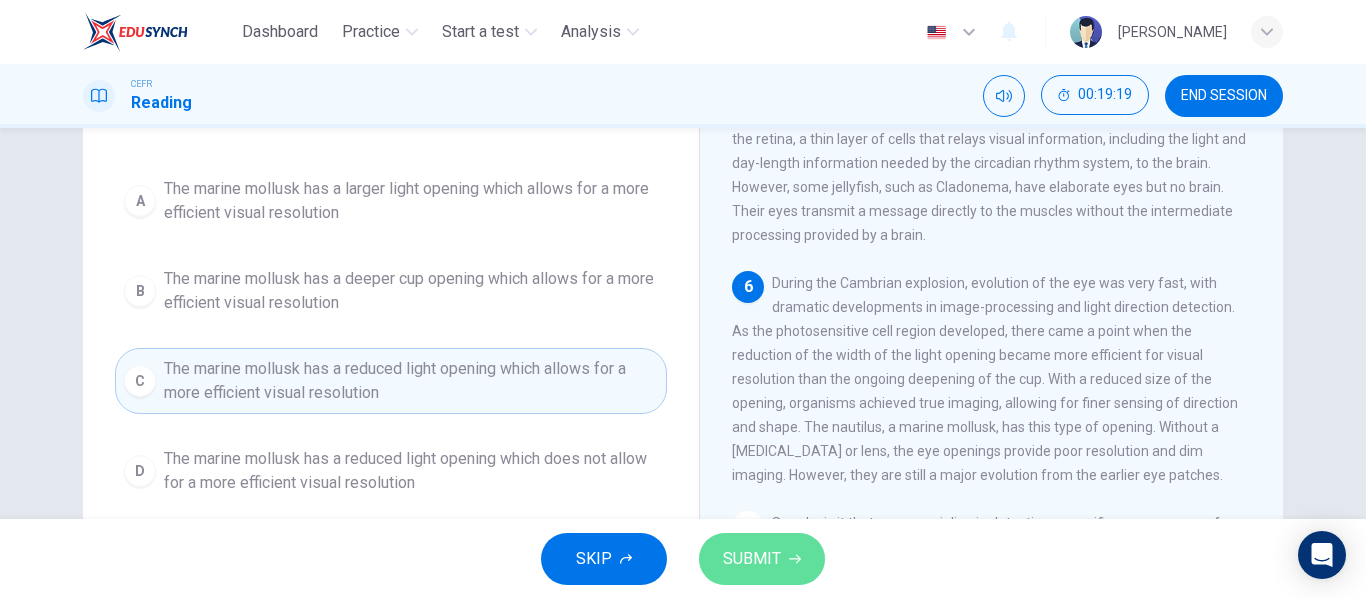 click on "SUBMIT" at bounding box center [752, 559] 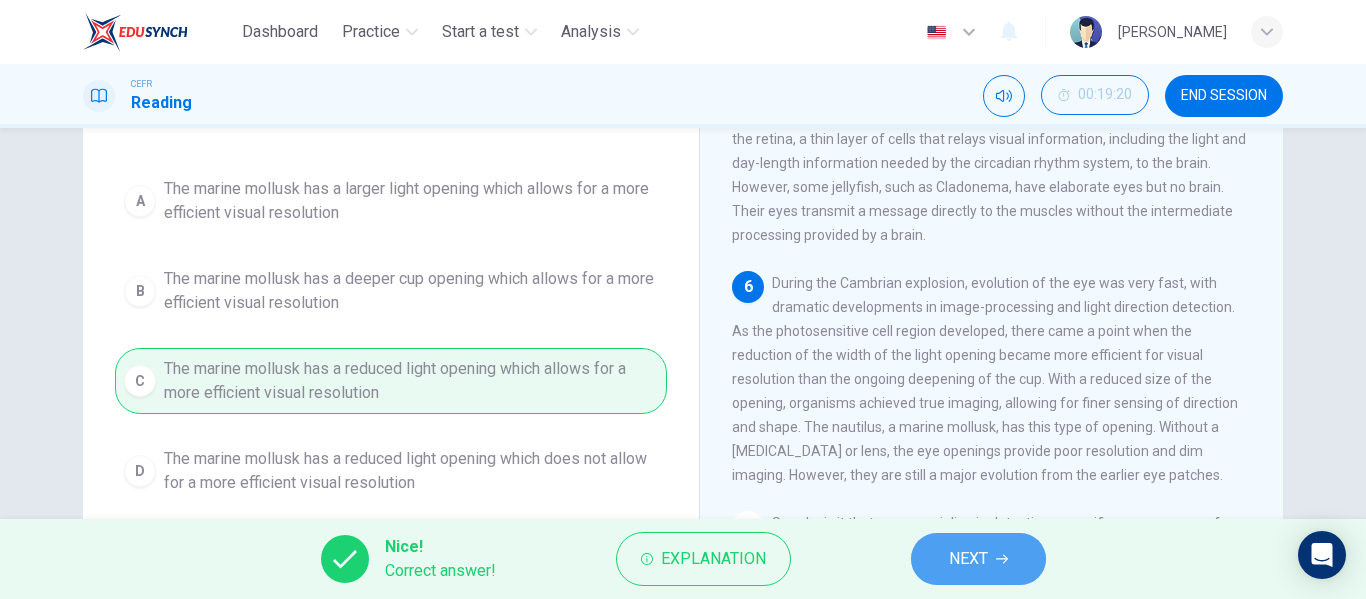 click on "NEXT" at bounding box center (978, 559) 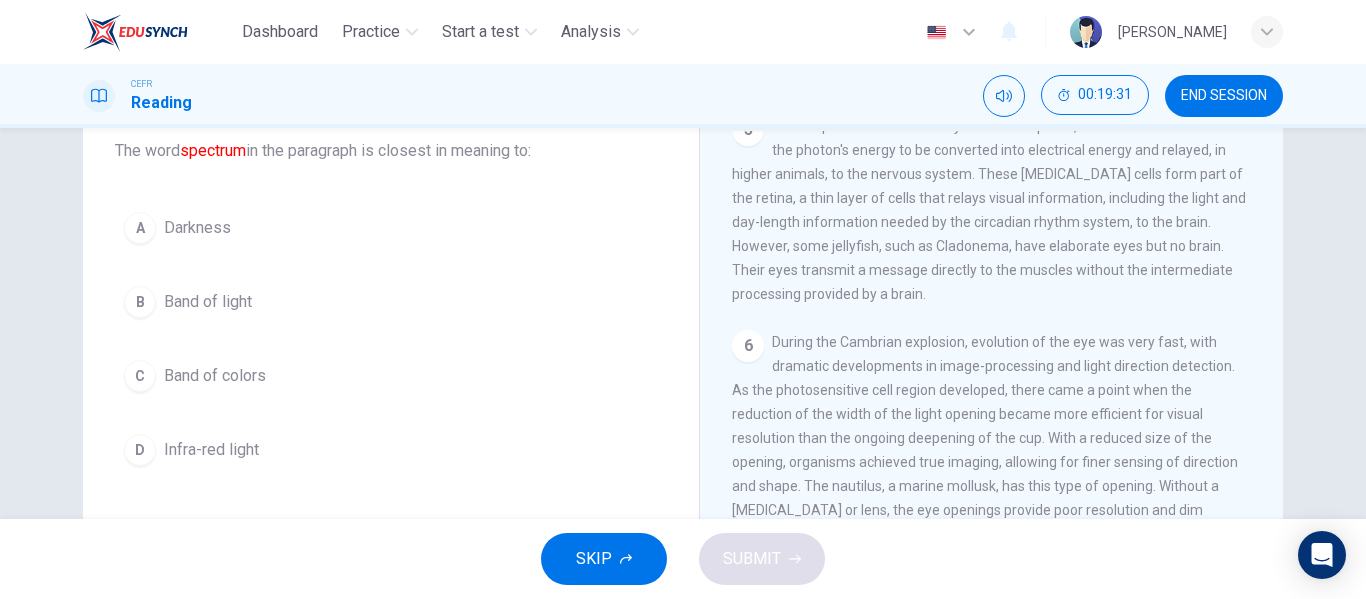 scroll, scrollTop: 84, scrollLeft: 0, axis: vertical 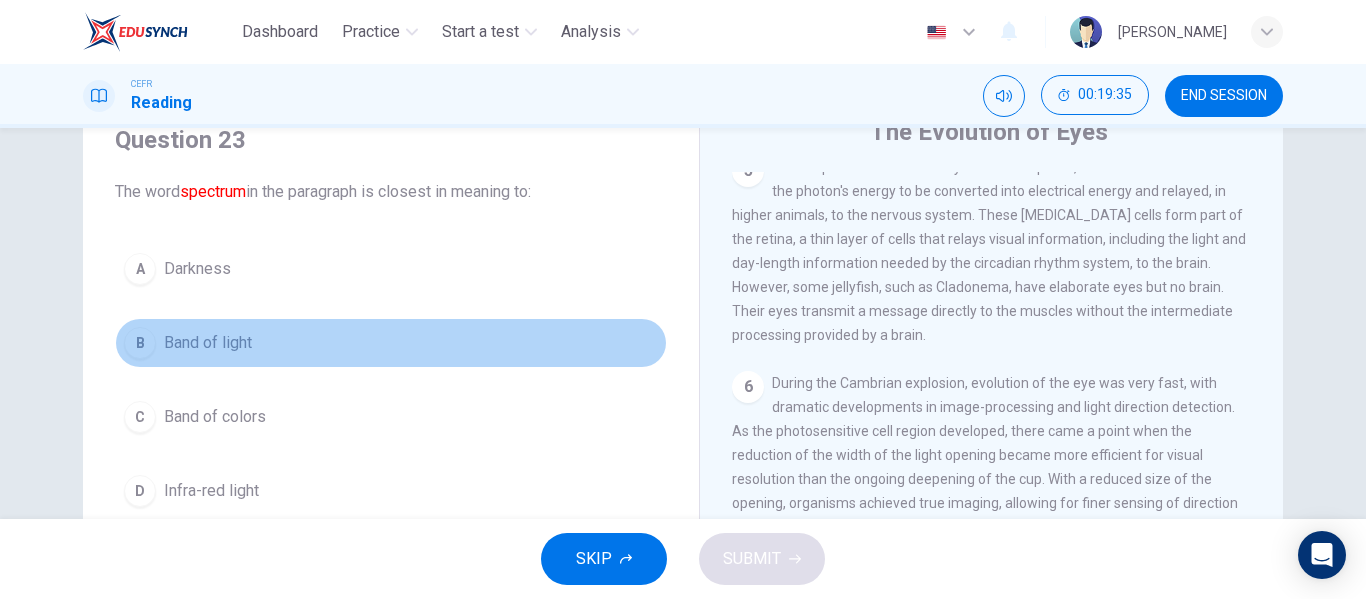 click on "B Band of light" at bounding box center [391, 343] 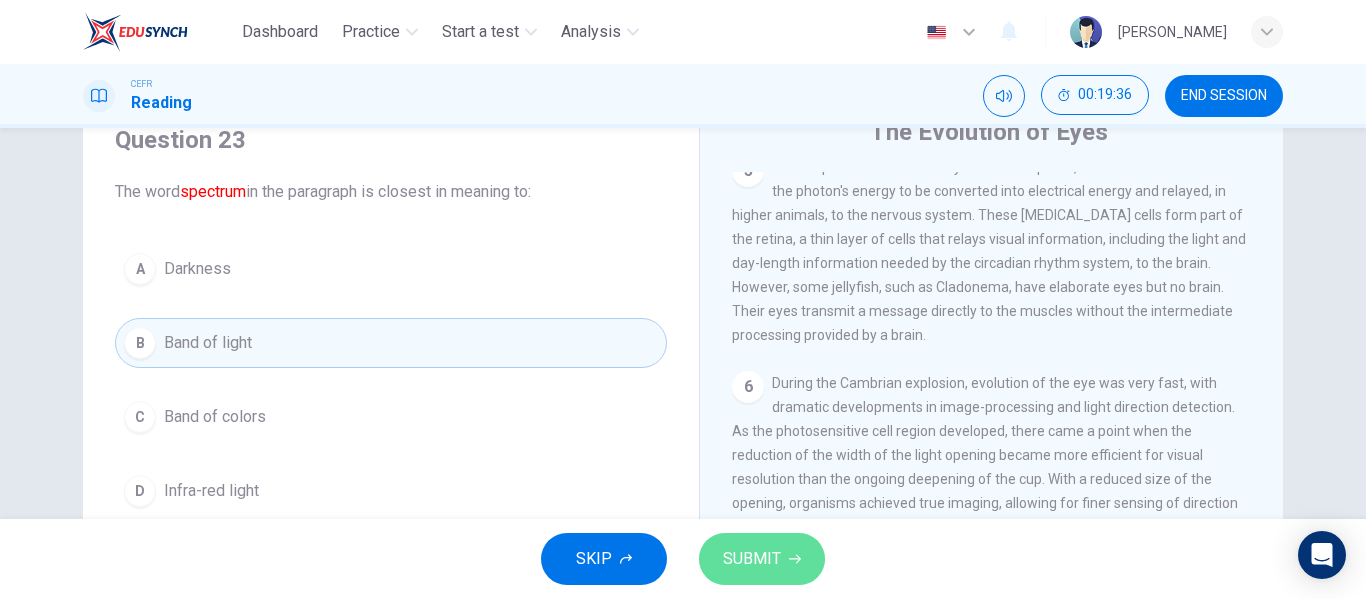 click on "SUBMIT" at bounding box center (752, 559) 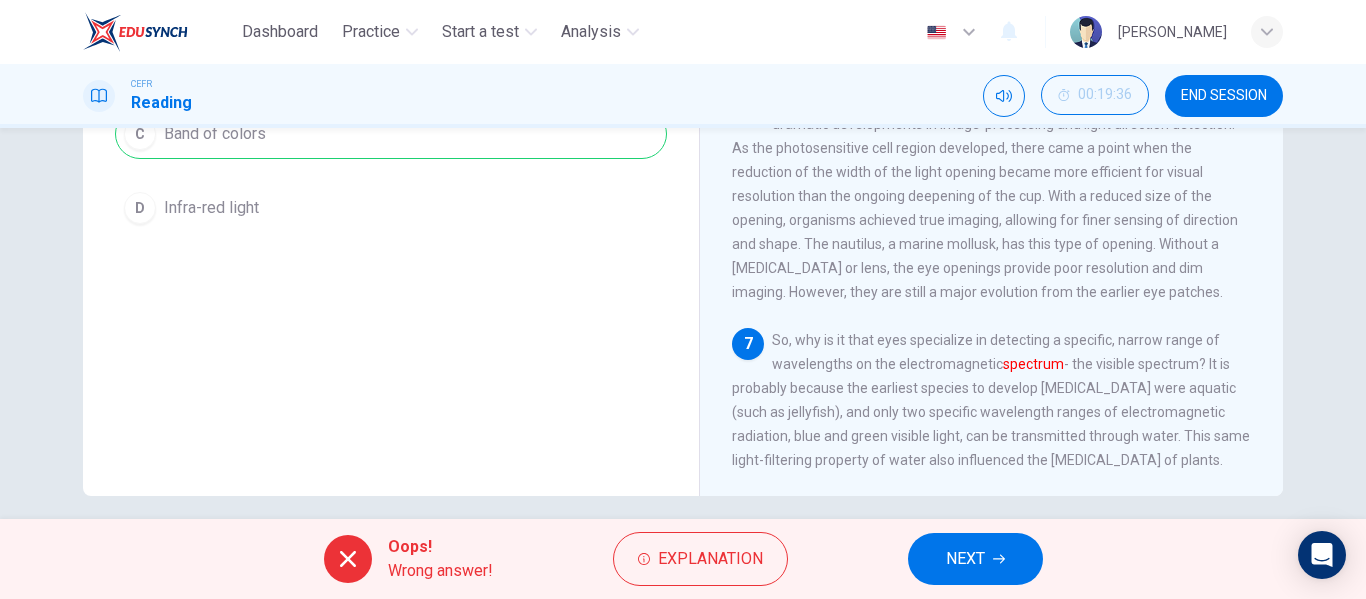 scroll, scrollTop: 384, scrollLeft: 0, axis: vertical 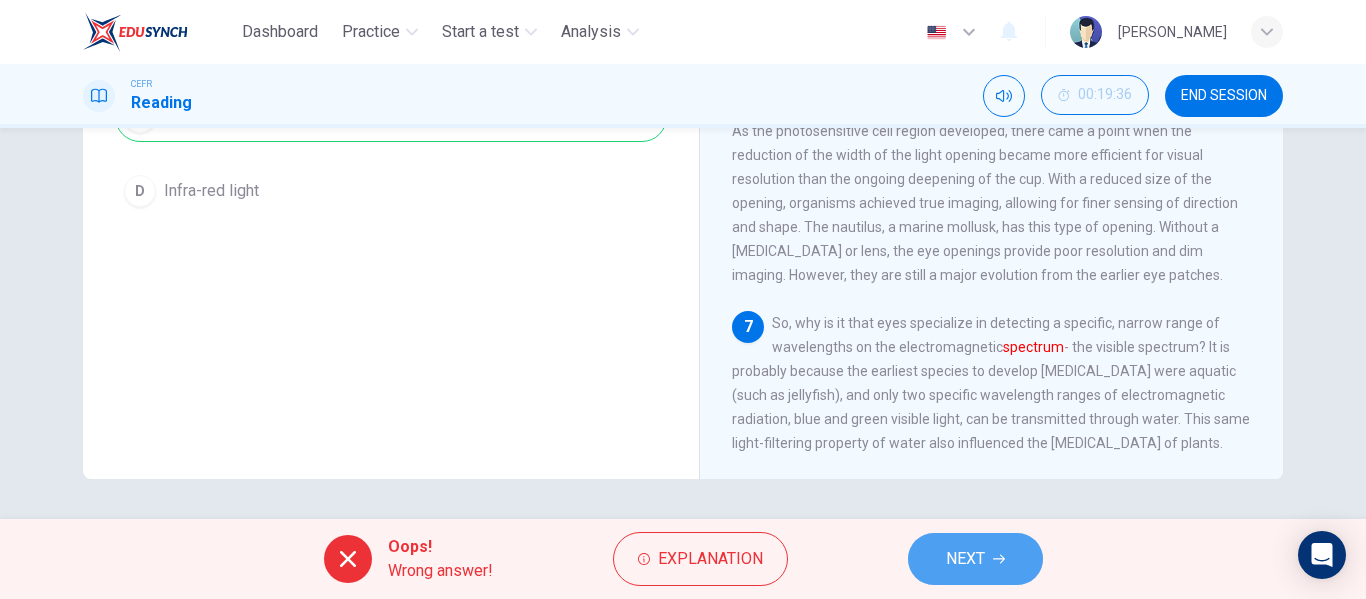 click on "NEXT" at bounding box center (965, 559) 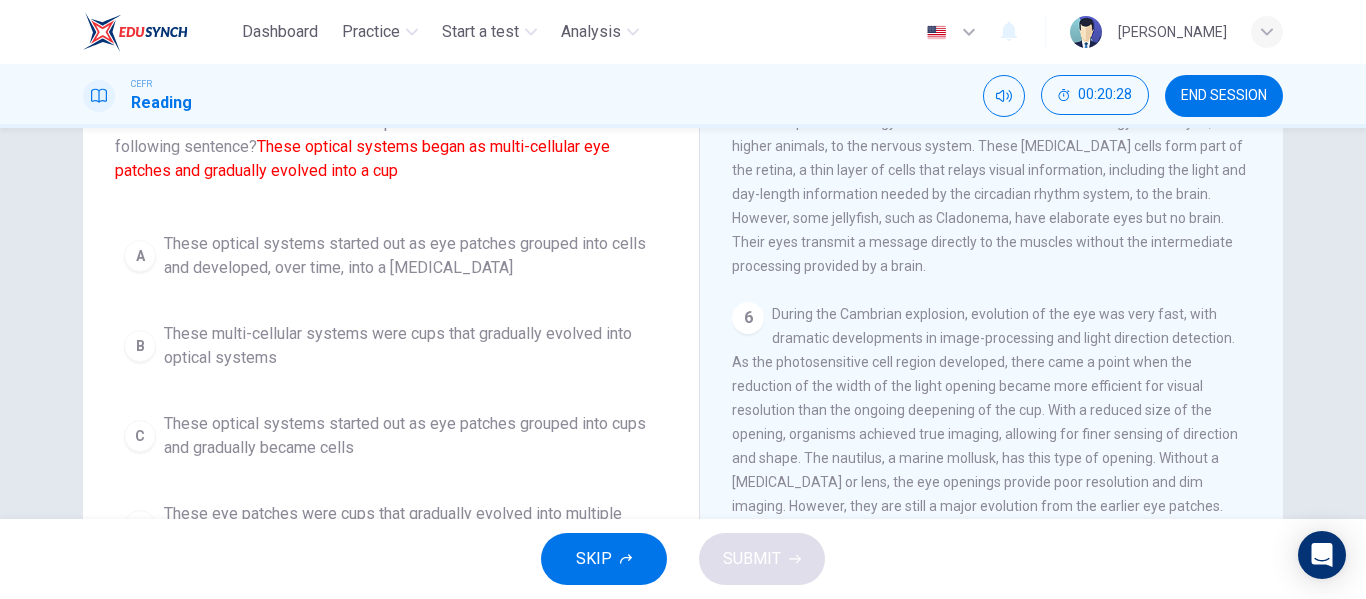 scroll, scrollTop: 184, scrollLeft: 0, axis: vertical 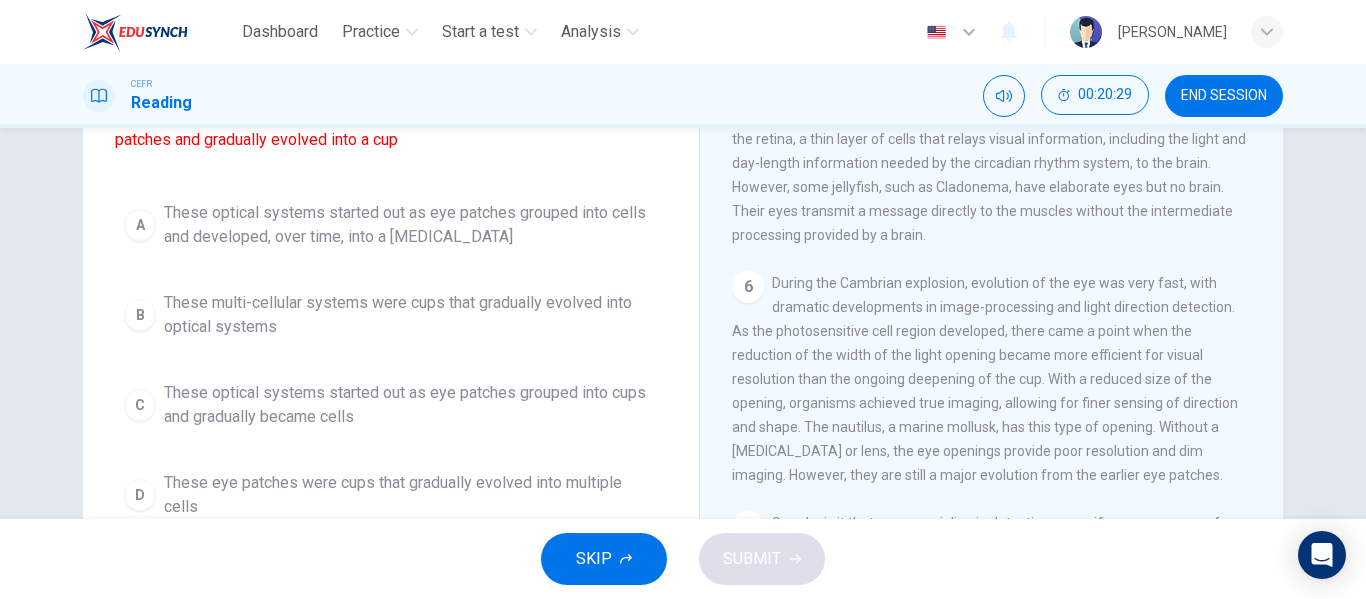 click on "These optical systems started out as eye patches grouped into cups and gradually became cells" at bounding box center [411, 405] 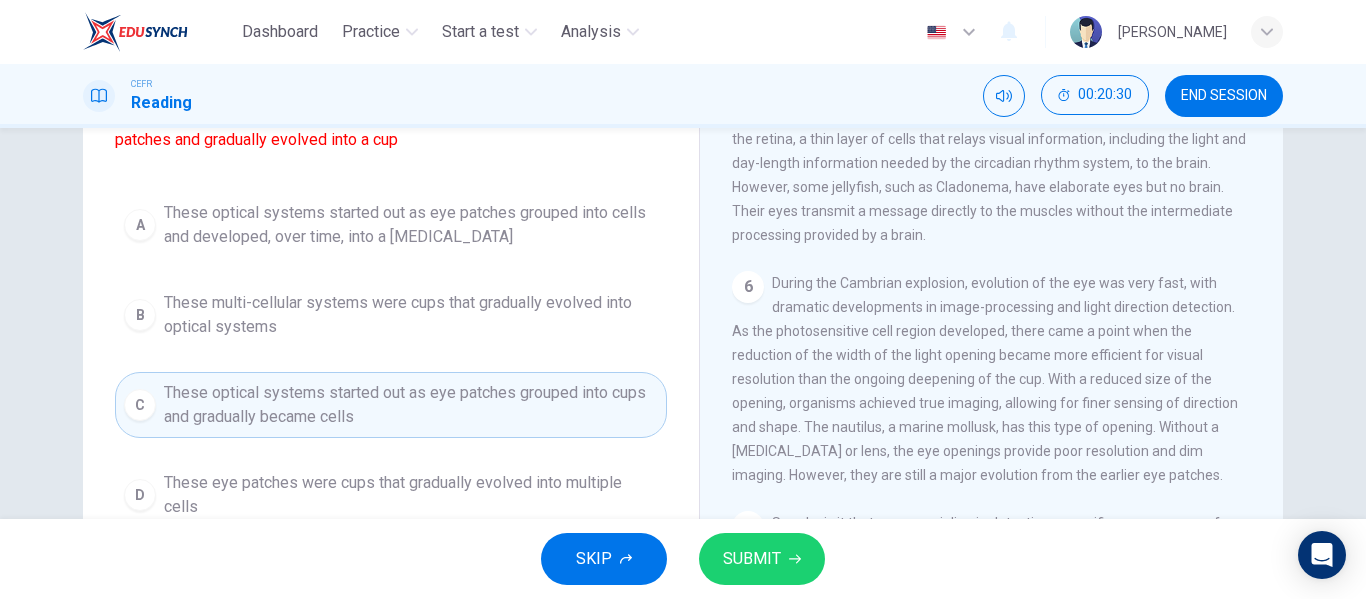 scroll, scrollTop: 84, scrollLeft: 0, axis: vertical 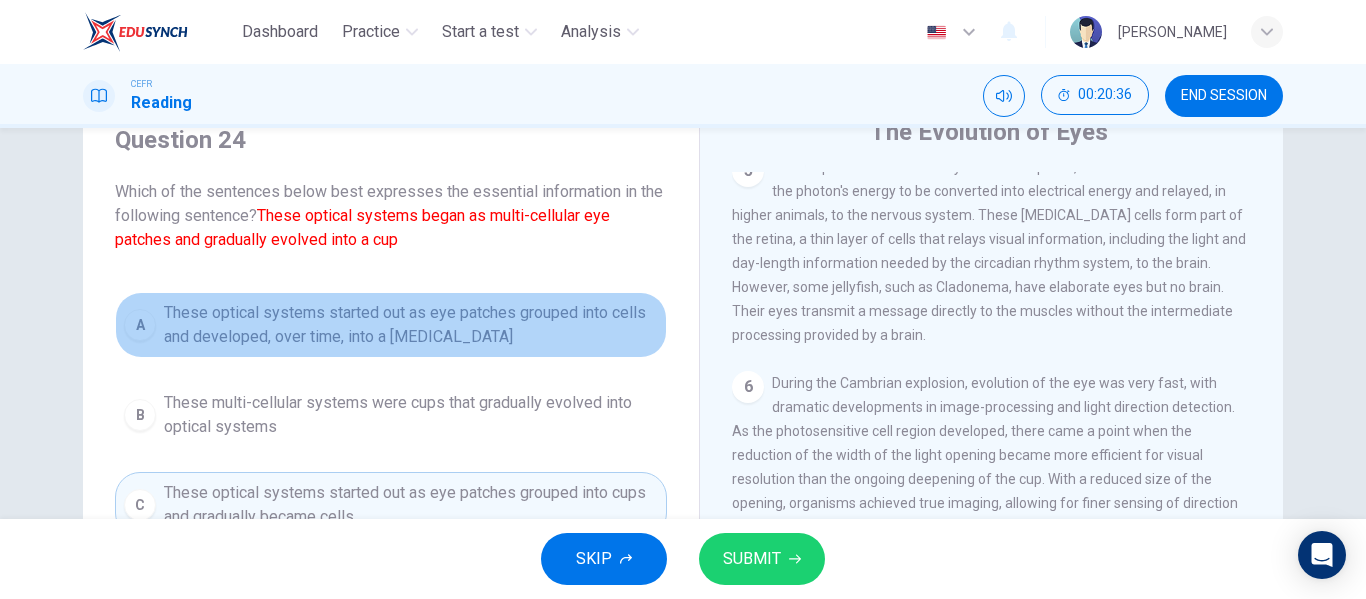 click on "These optical systems started out as eye patches grouped into cells and developed, over time, into a depression" at bounding box center (411, 325) 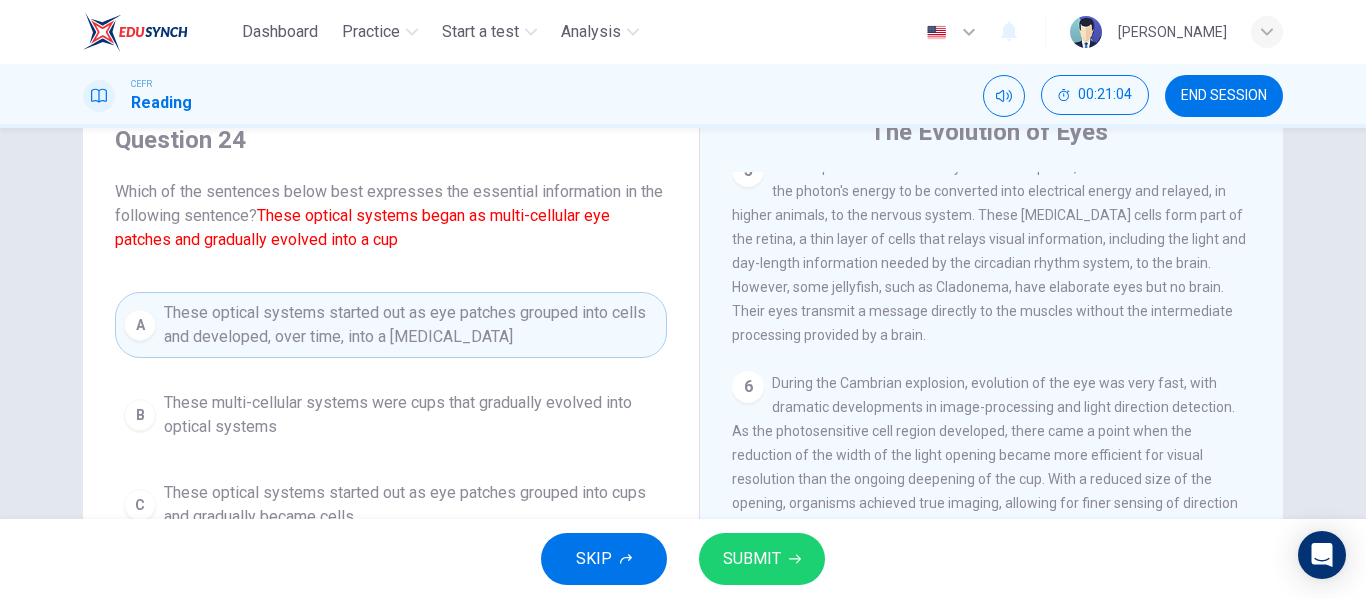 scroll, scrollTop: 184, scrollLeft: 0, axis: vertical 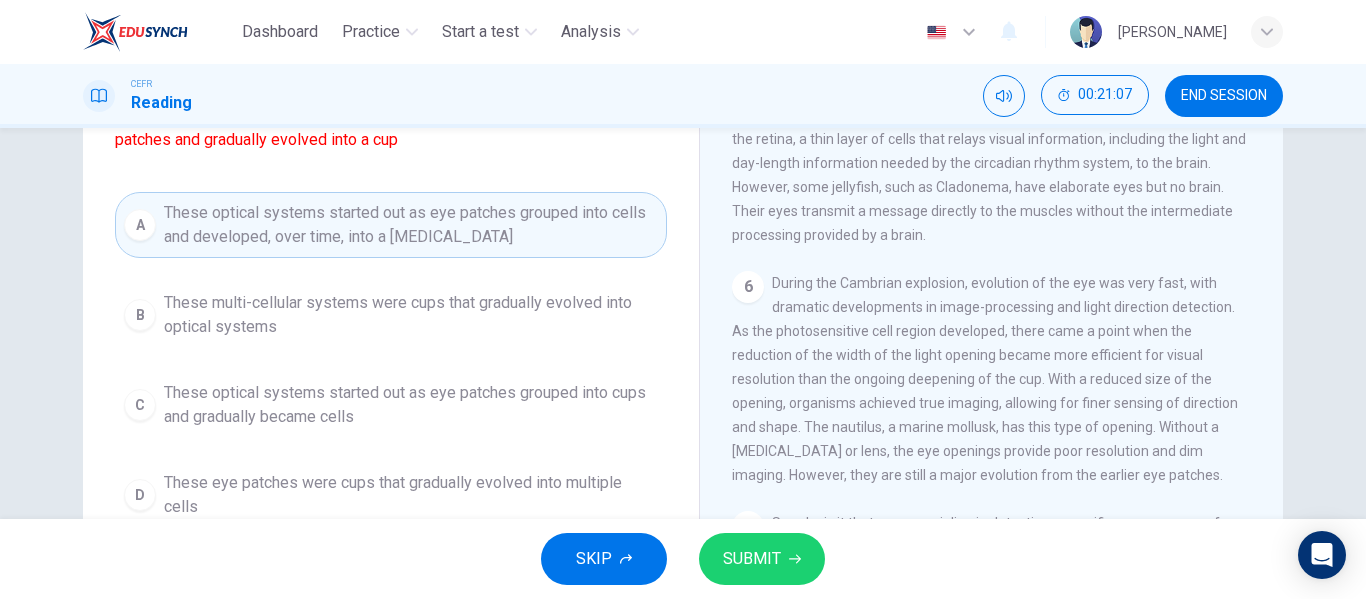 click on "SUBMIT" at bounding box center [752, 559] 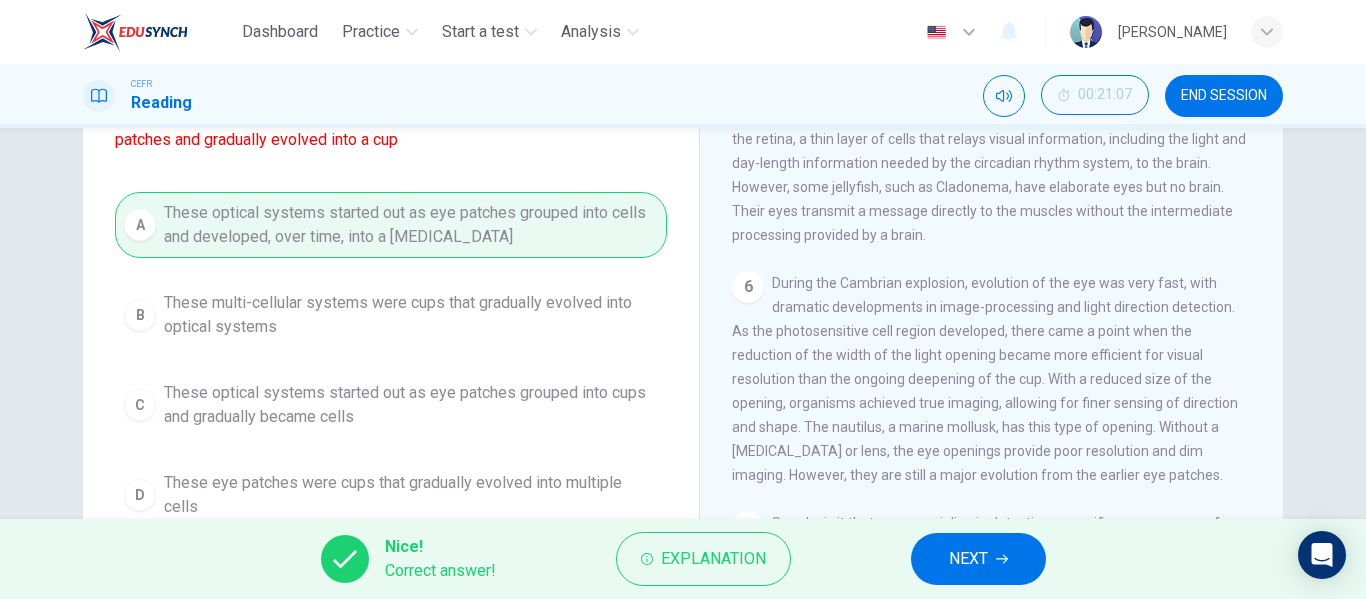 click on "NEXT" at bounding box center (968, 559) 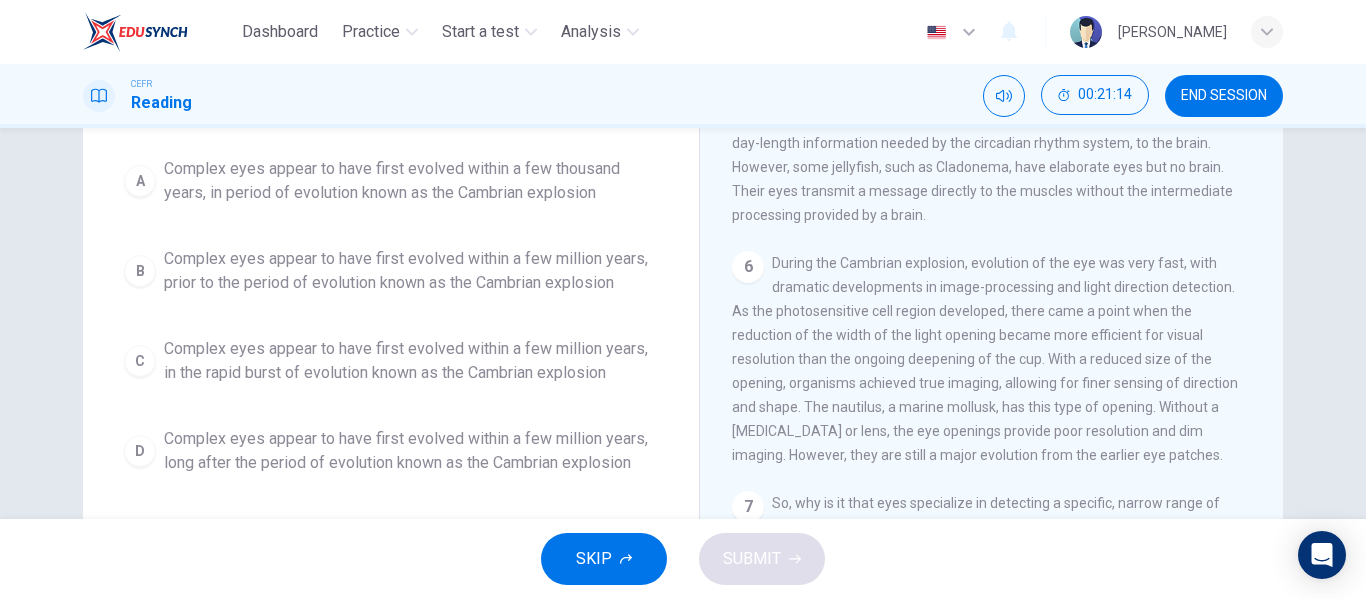 scroll, scrollTop: 384, scrollLeft: 0, axis: vertical 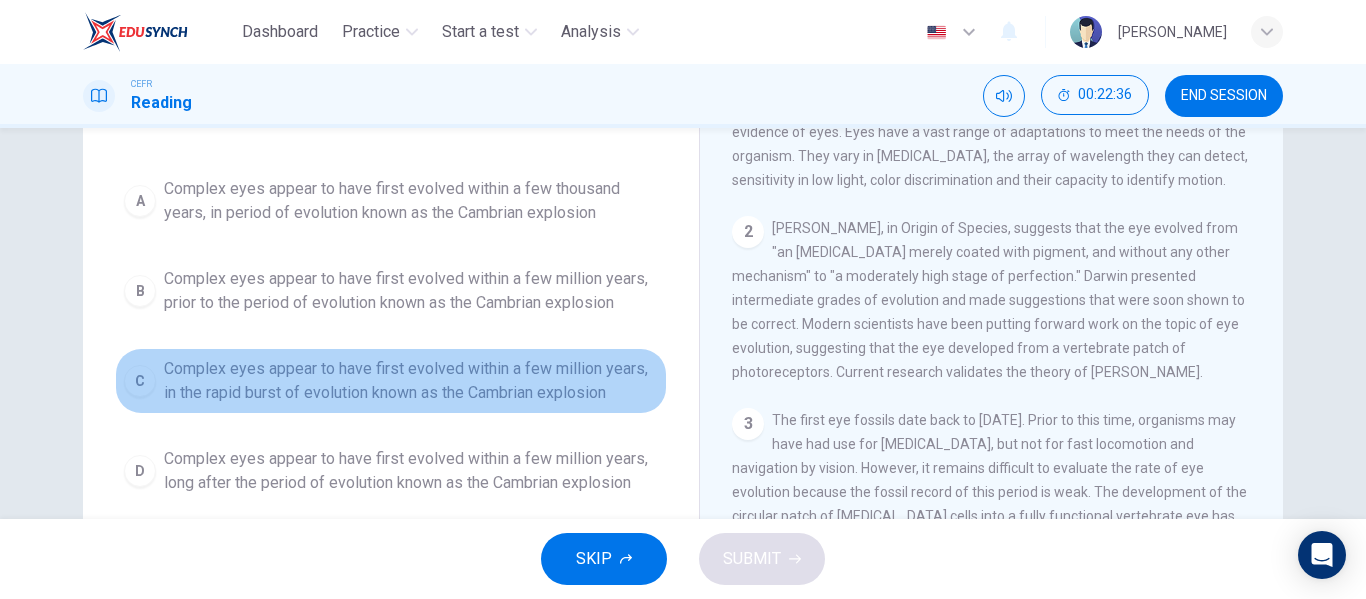 click on "Complex eyes appear to have first evolved within a few million years, in the rapid burst of evolution known as the Cambrian explosion" at bounding box center [411, 381] 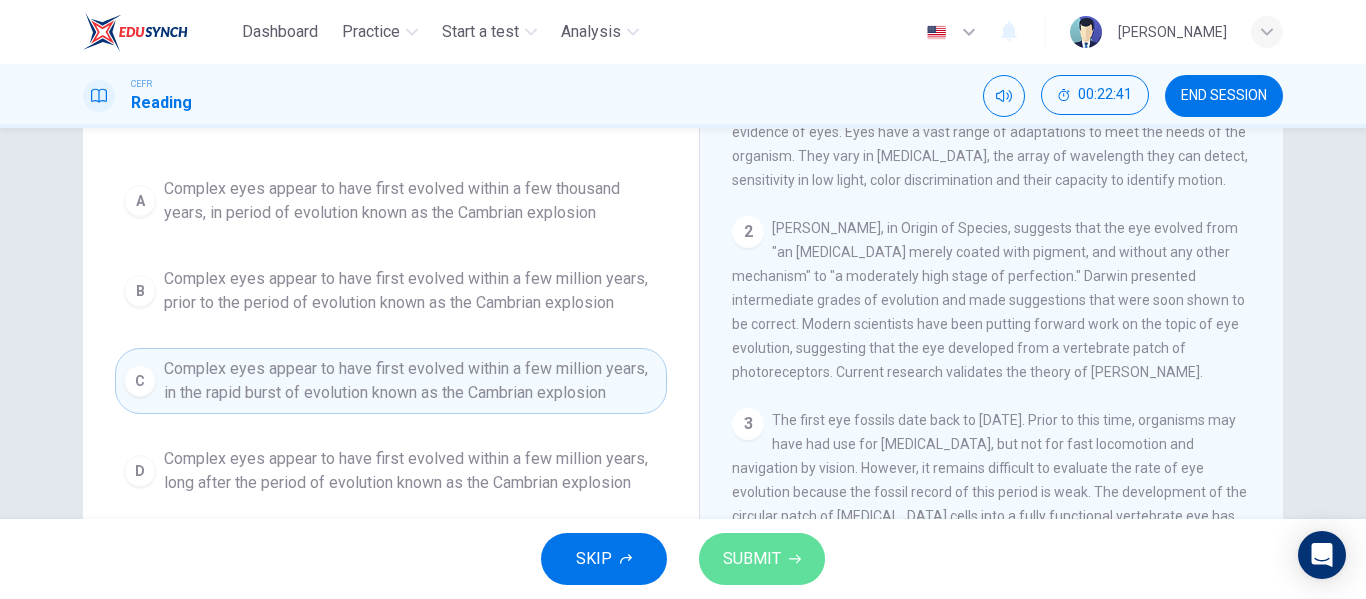 click on "SUBMIT" at bounding box center (752, 559) 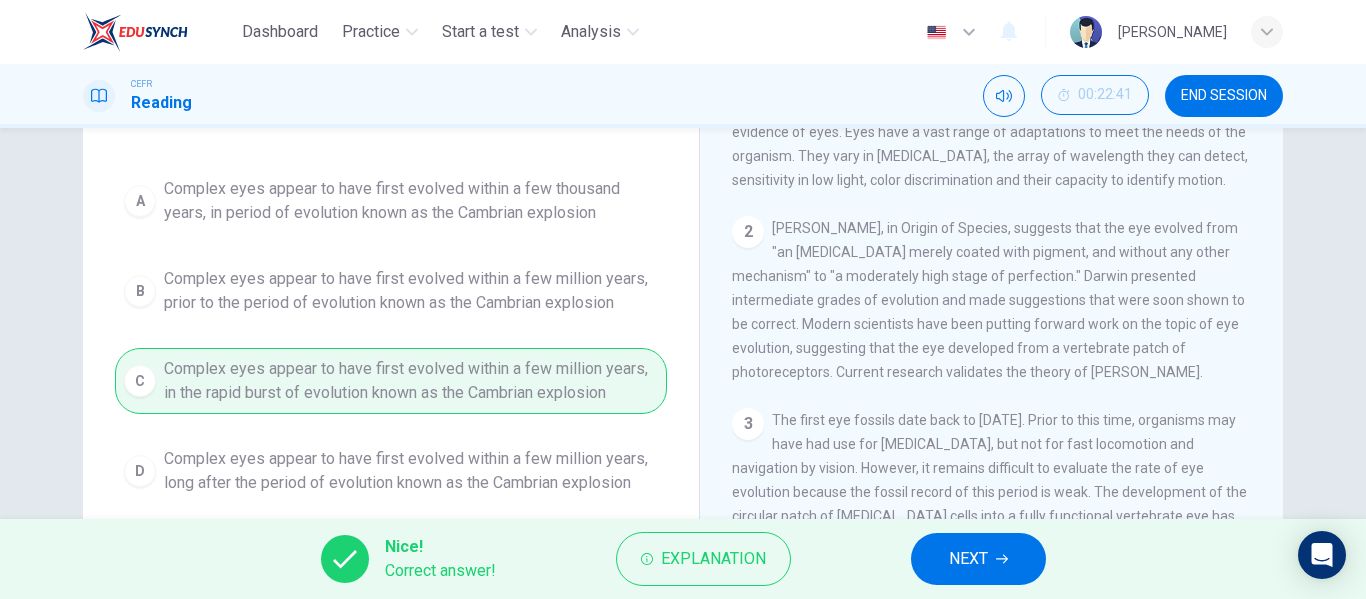 click on "NEXT" at bounding box center (968, 559) 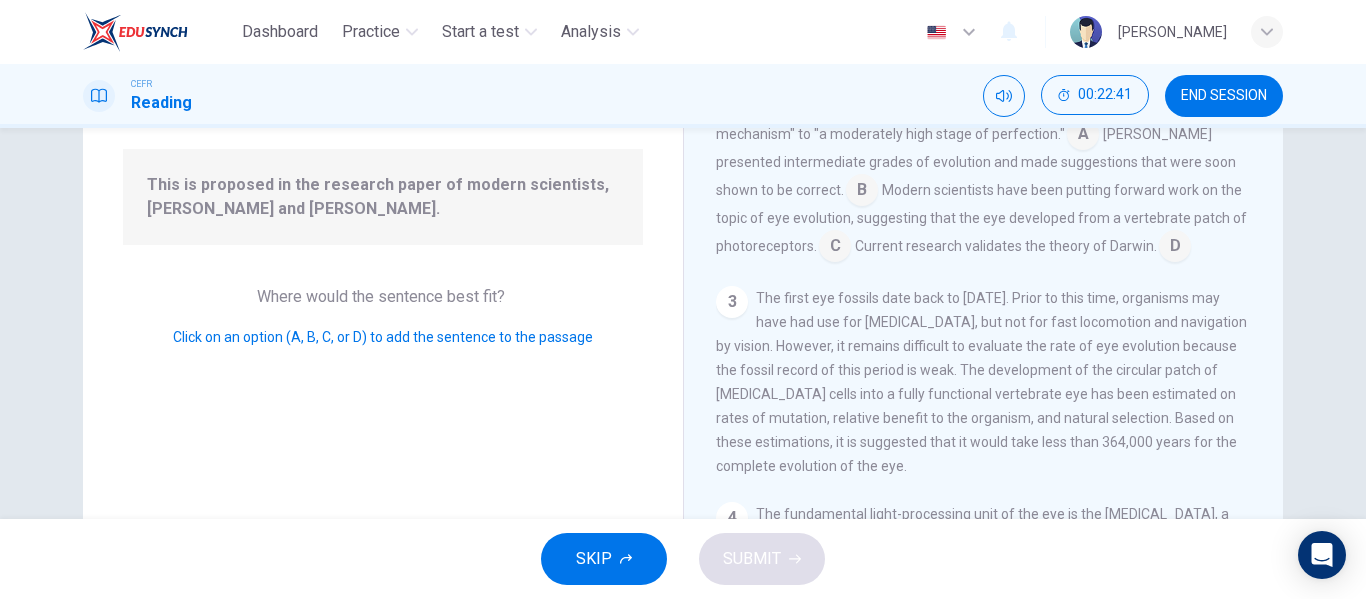 scroll, scrollTop: 149, scrollLeft: 0, axis: vertical 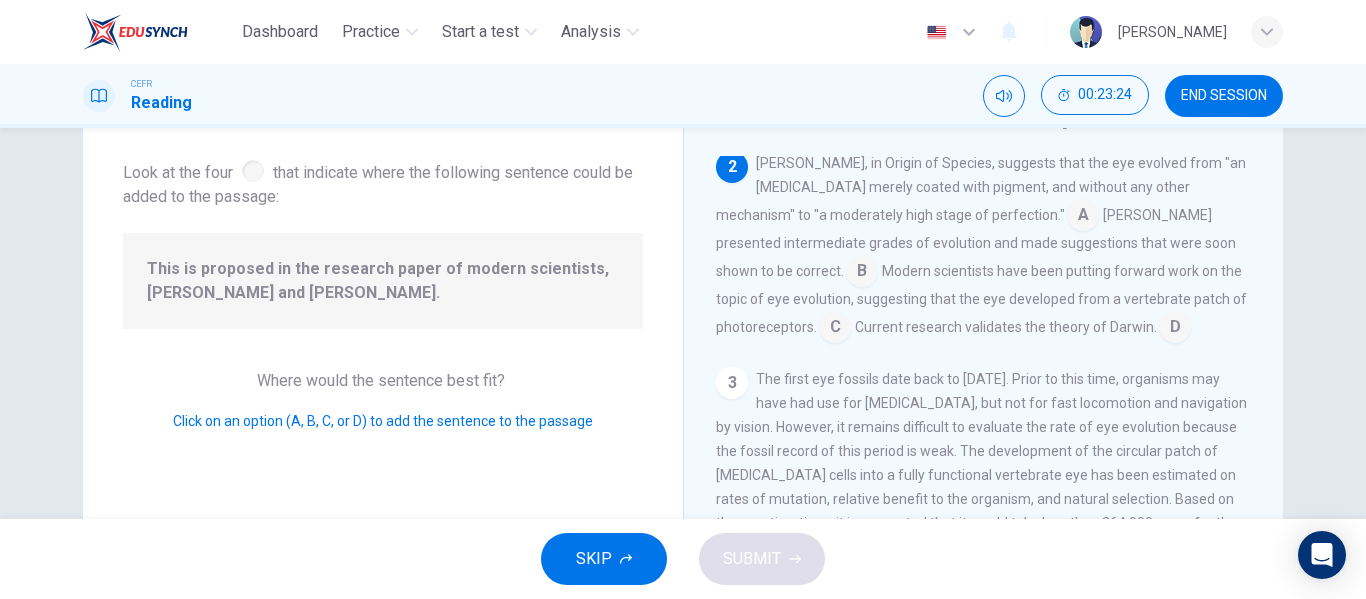click at bounding box center (835, 329) 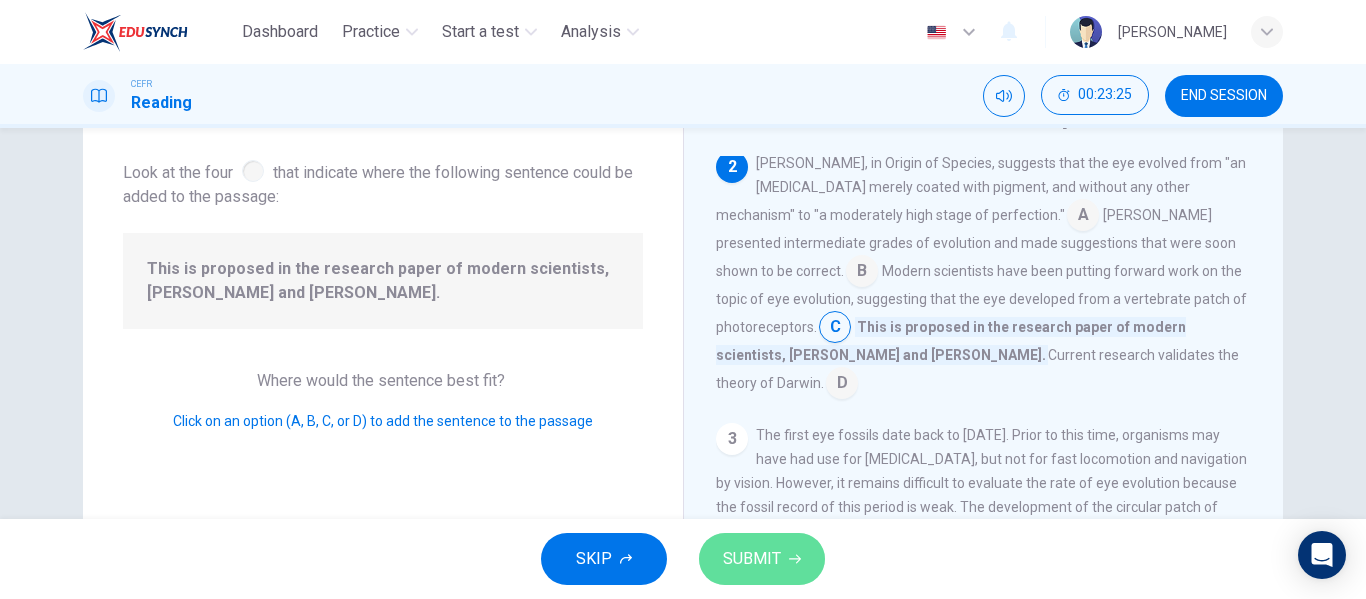 click on "SUBMIT" at bounding box center (752, 559) 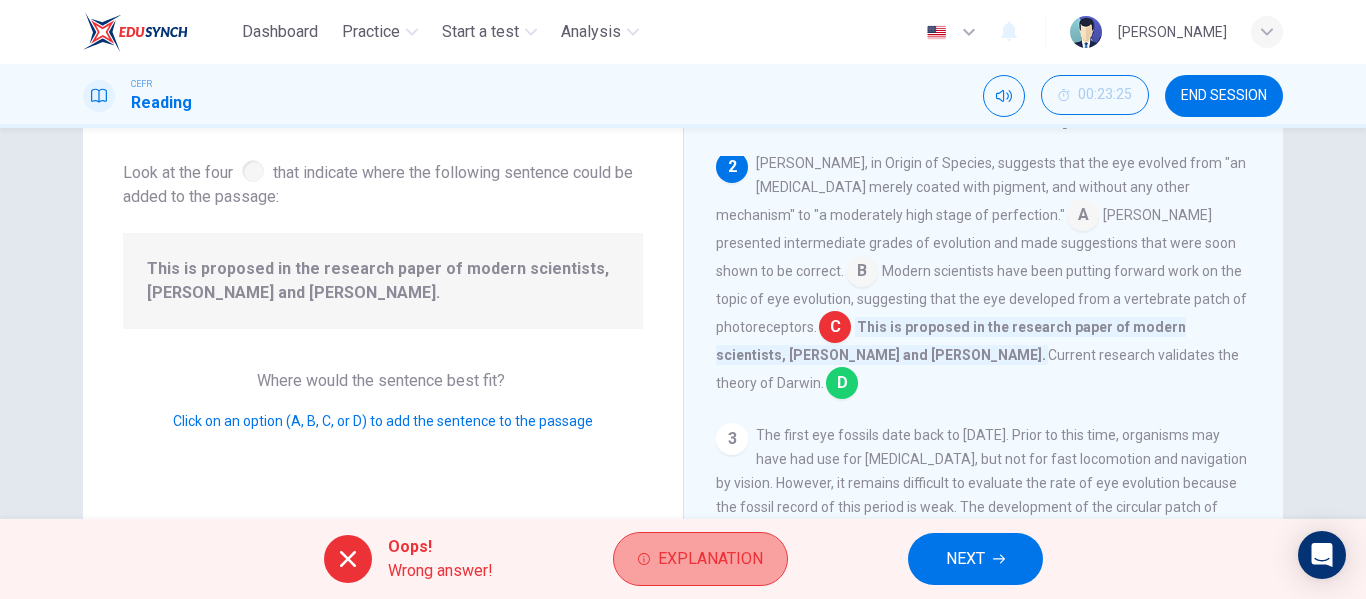 click on "Explanation" at bounding box center (700, 559) 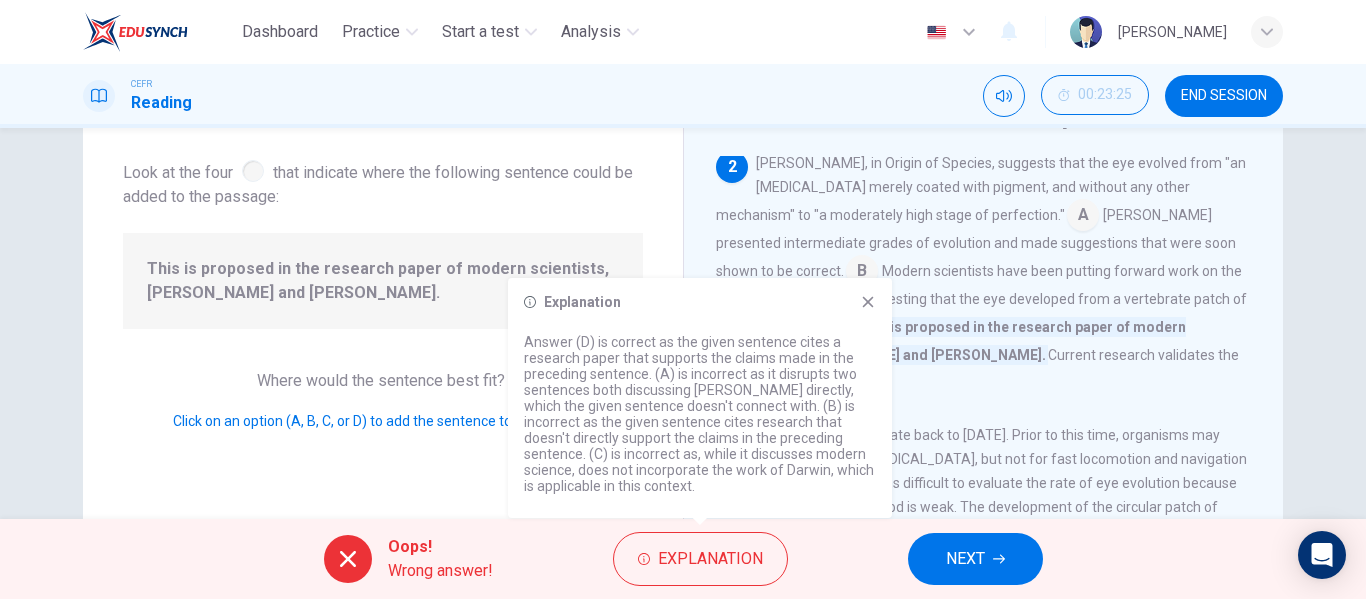 click 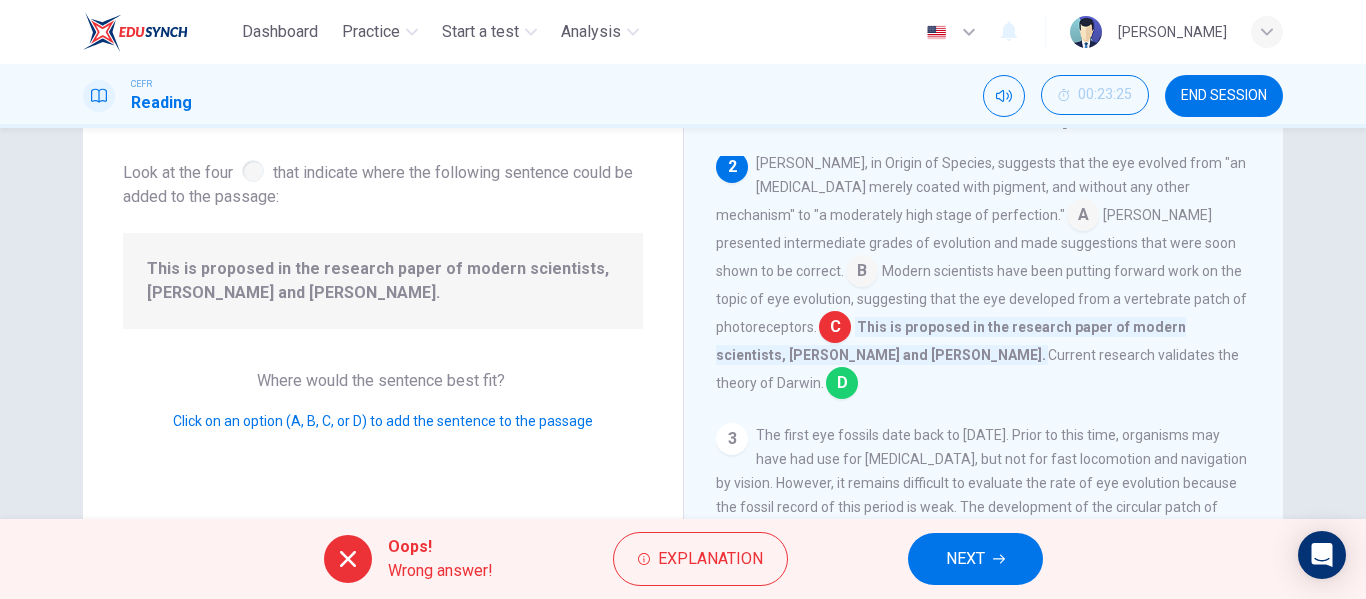 click on "NEXT" at bounding box center [975, 559] 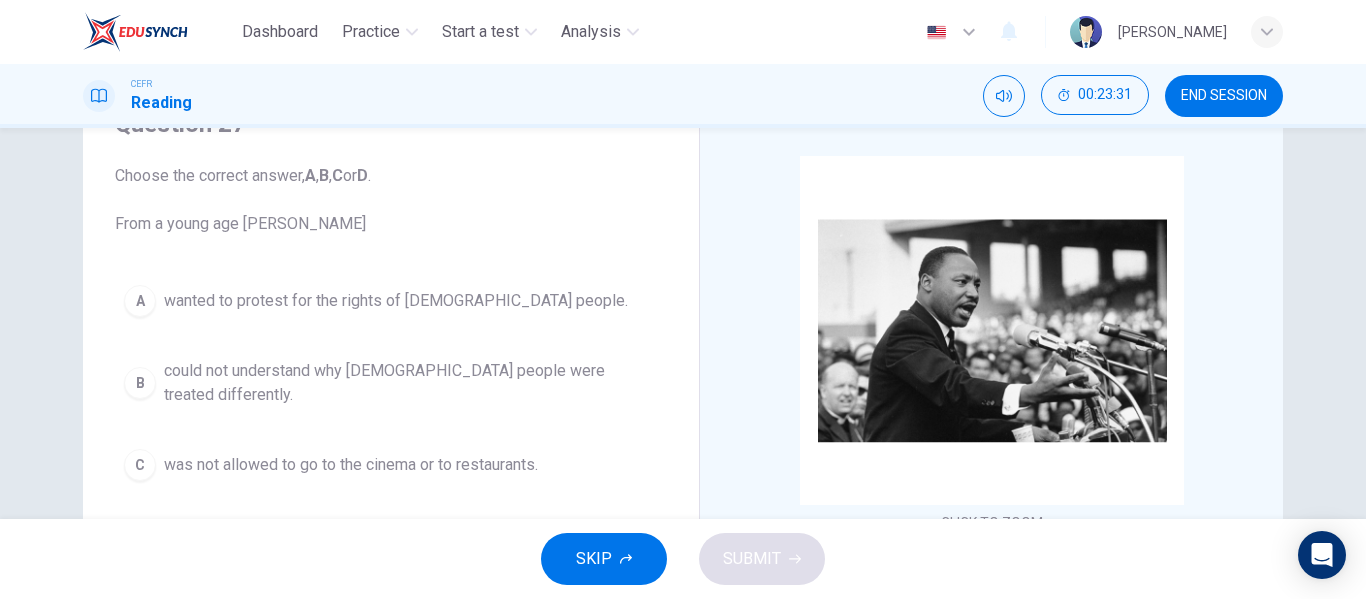 scroll, scrollTop: 200, scrollLeft: 0, axis: vertical 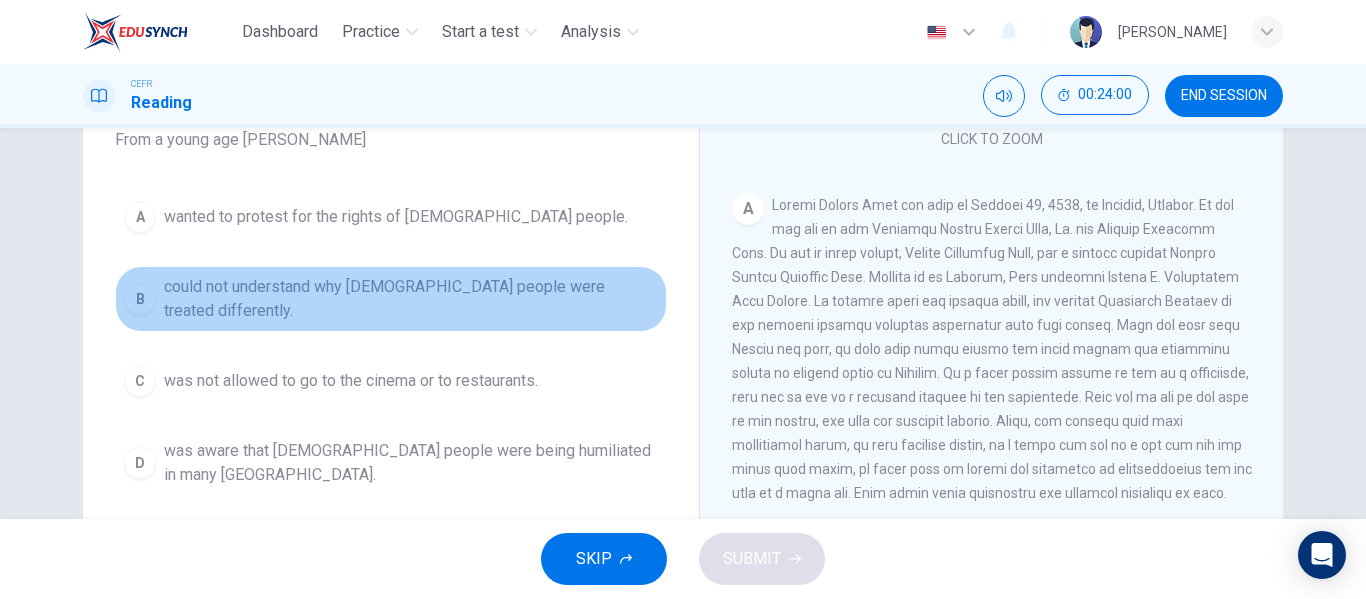 click on "B could not understand why black people were treated differently." at bounding box center [391, 299] 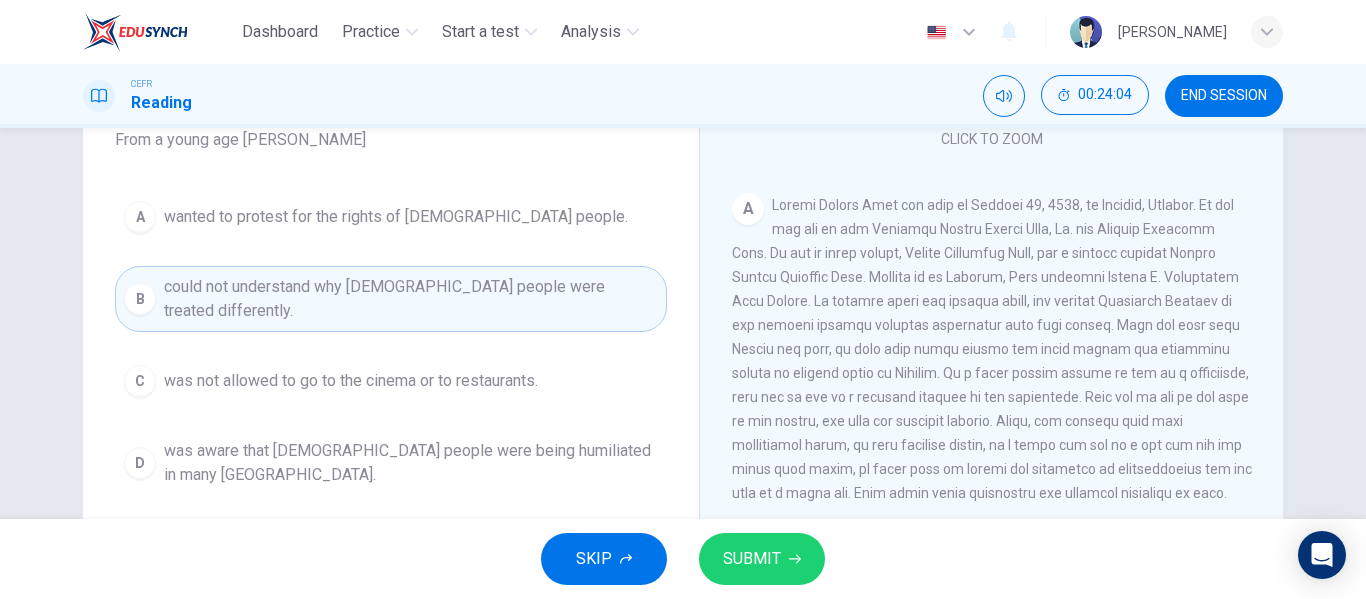 scroll, scrollTop: 400, scrollLeft: 0, axis: vertical 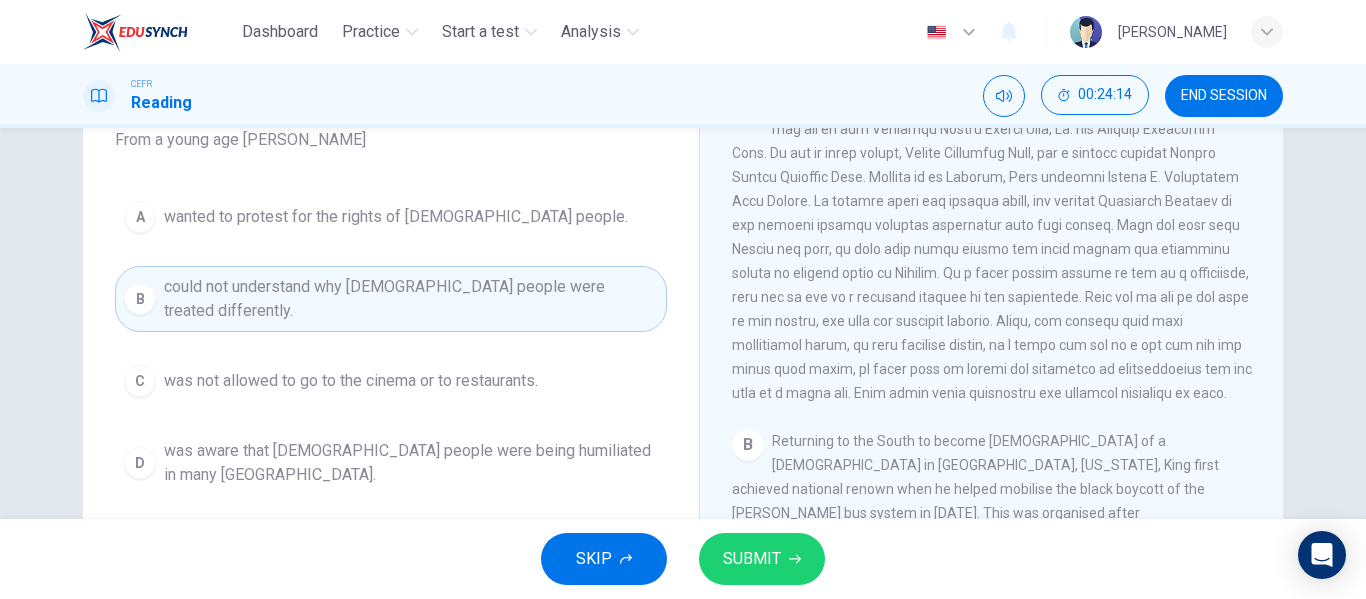 click on "SUBMIT" at bounding box center [762, 559] 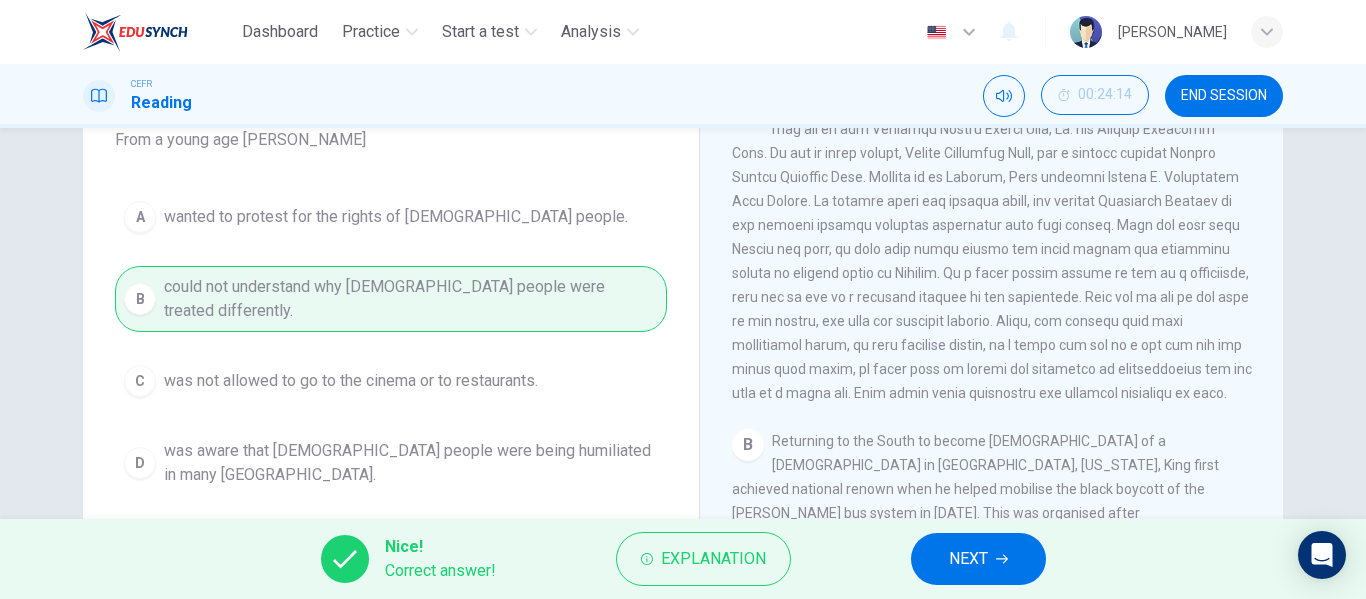 click on "NEXT" at bounding box center [978, 559] 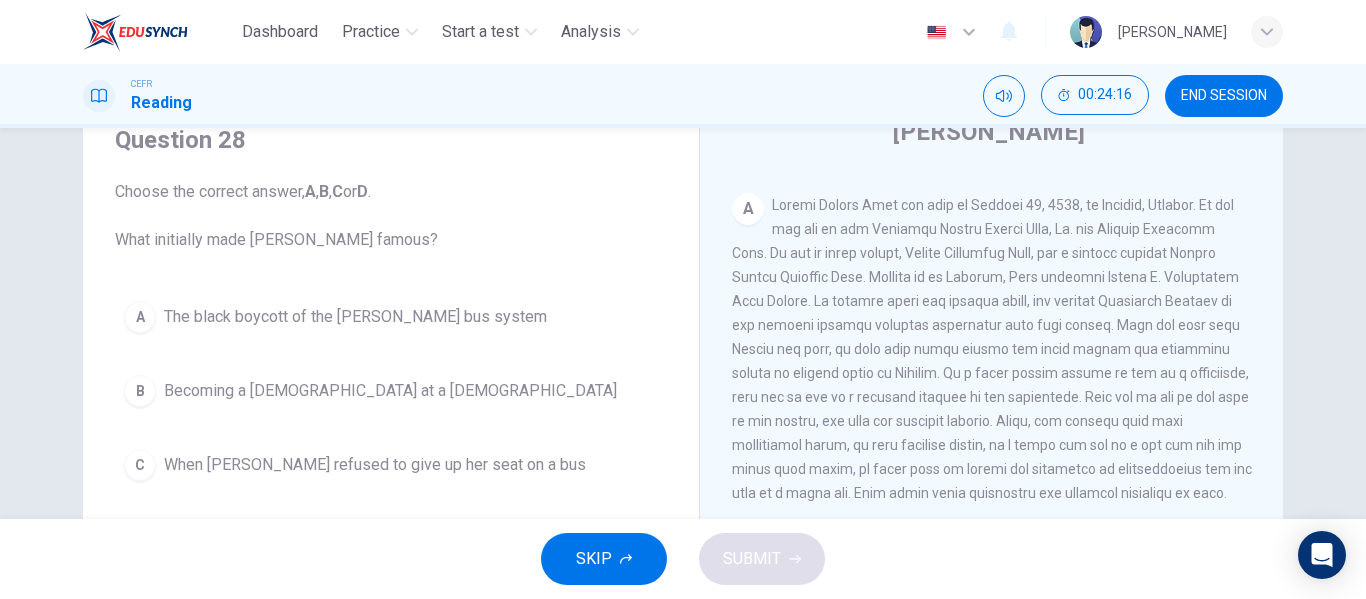 scroll, scrollTop: 184, scrollLeft: 0, axis: vertical 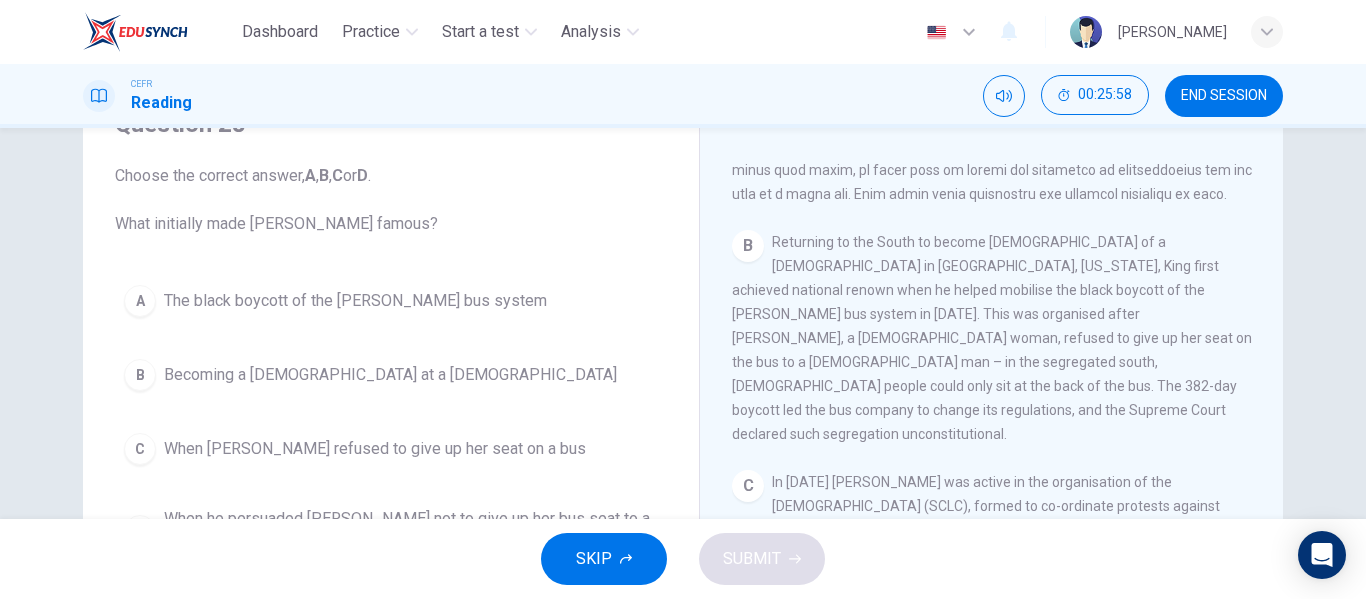 drag, startPoint x: 1036, startPoint y: 276, endPoint x: 1122, endPoint y: 288, distance: 86.833176 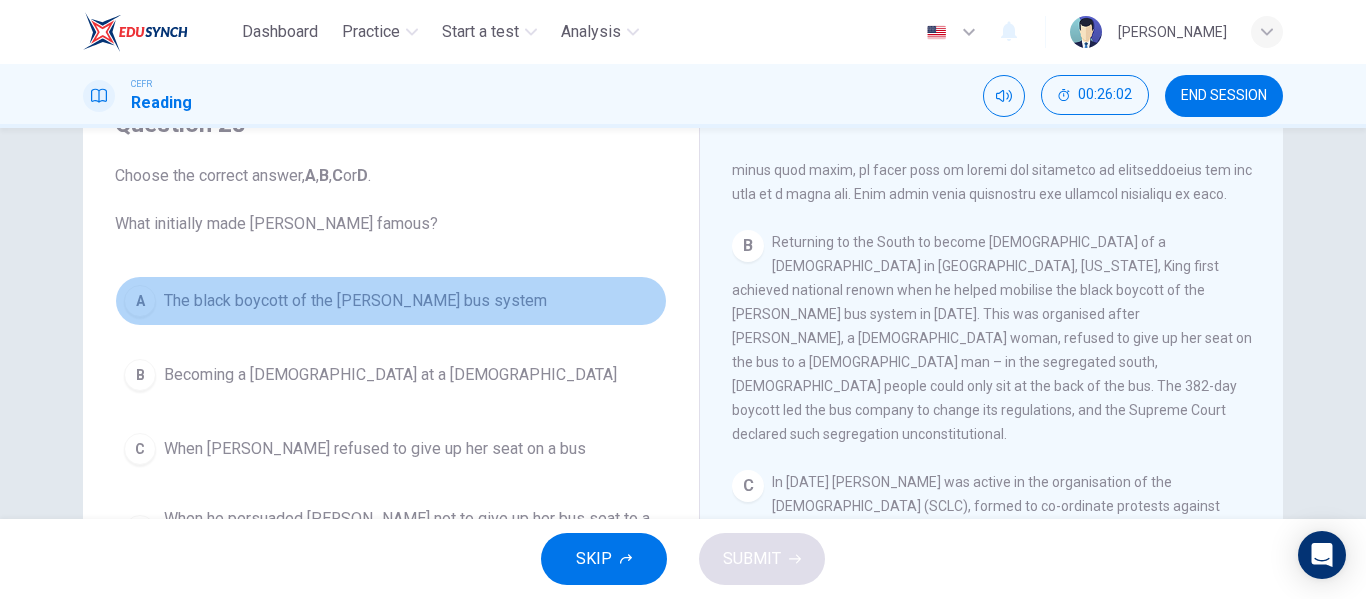 click on "The black boycott of the Montgomery bus system" at bounding box center [355, 301] 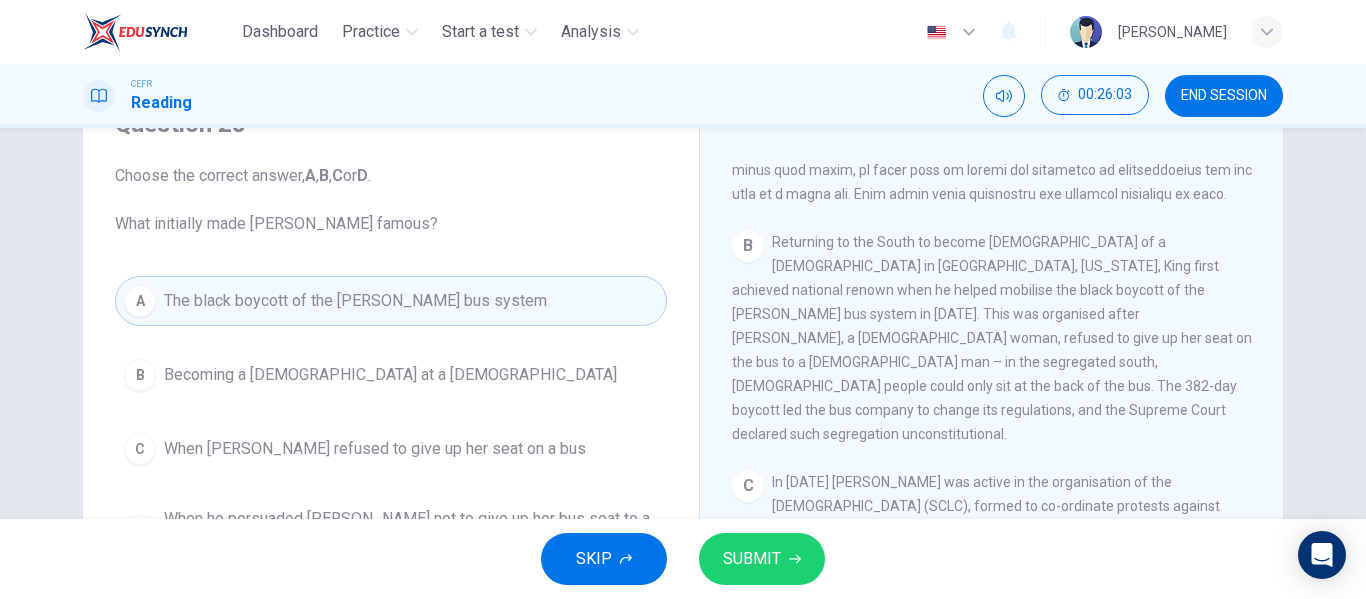 click on "SUBMIT" at bounding box center [762, 559] 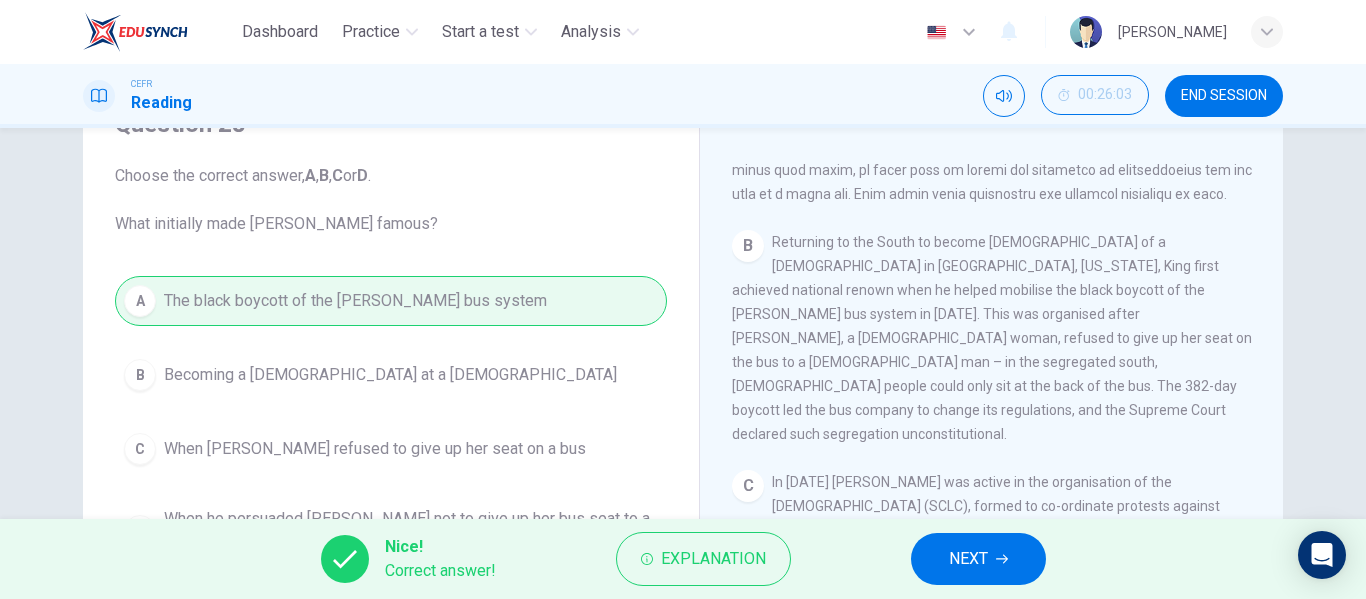 click on "NEXT" at bounding box center (968, 559) 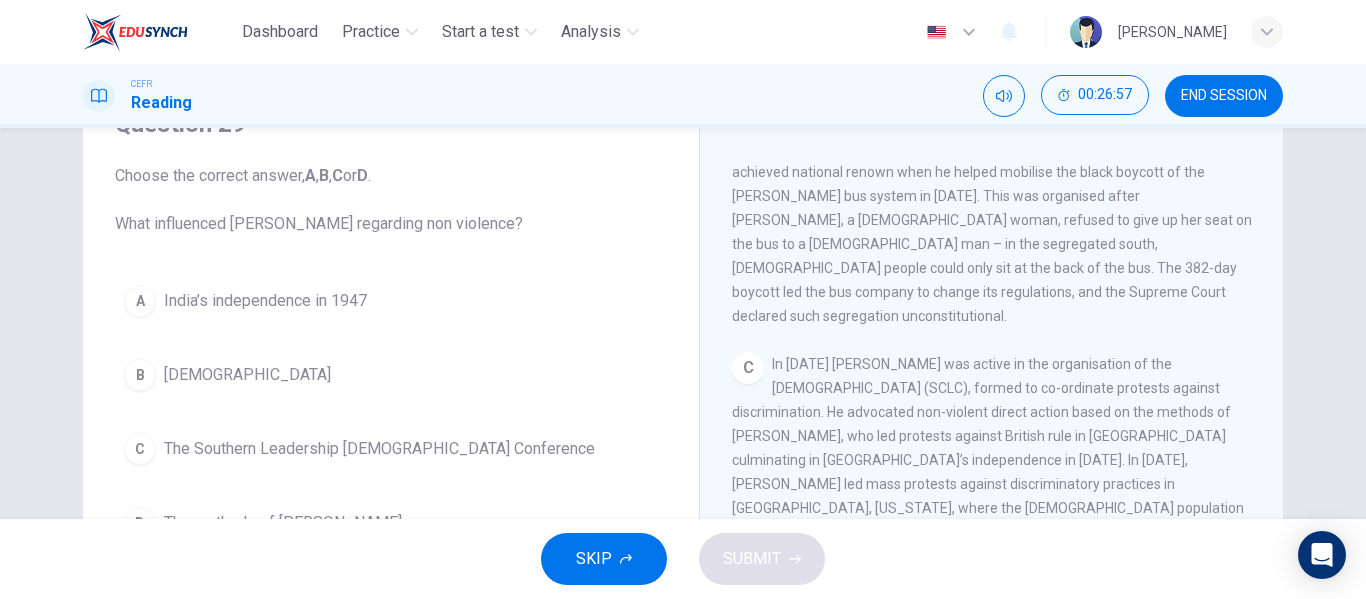 scroll, scrollTop: 883, scrollLeft: 0, axis: vertical 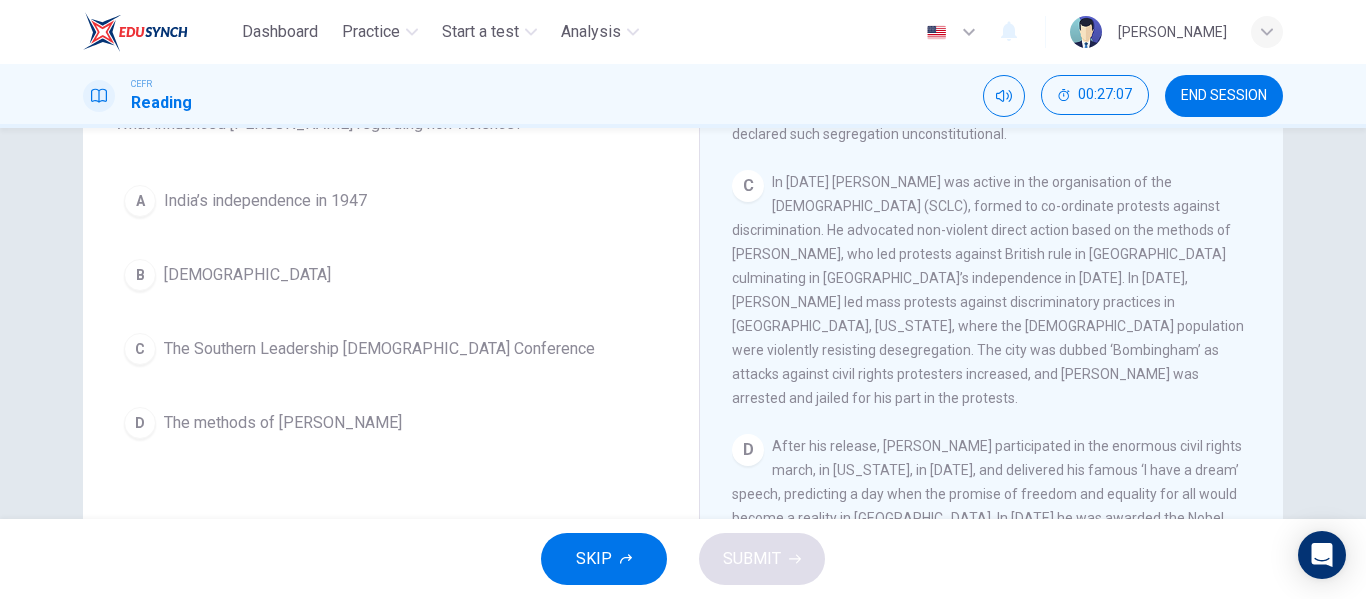 click on "D The methods of Gandhi" at bounding box center (391, 423) 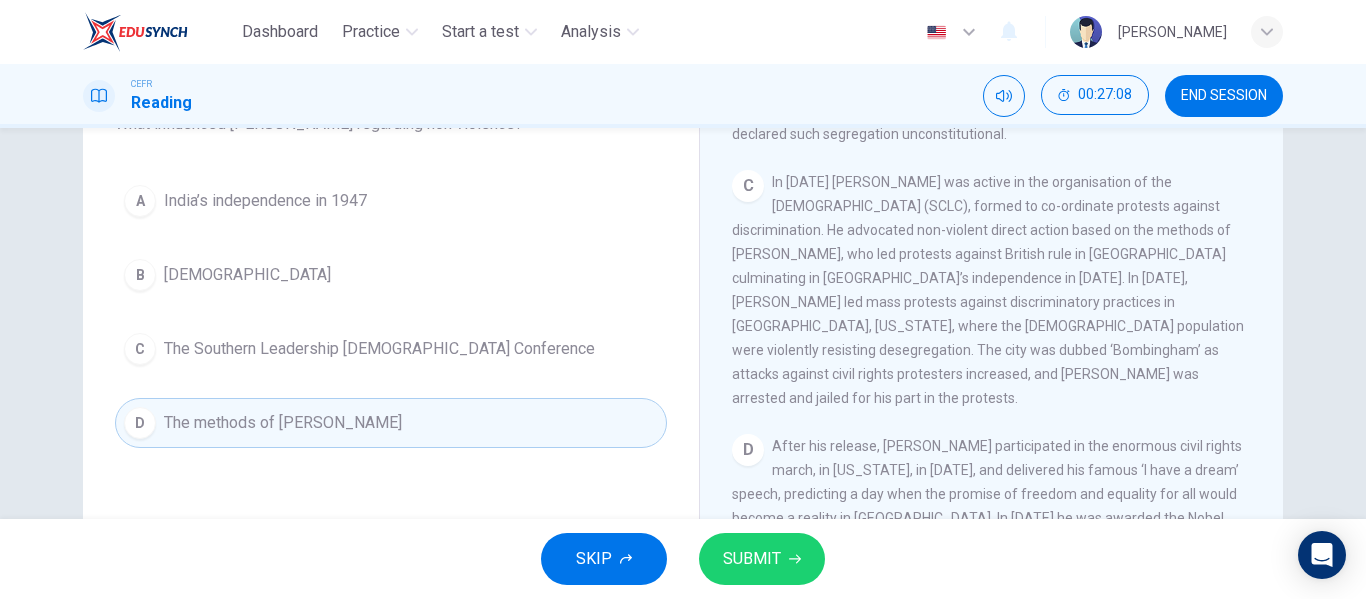 click 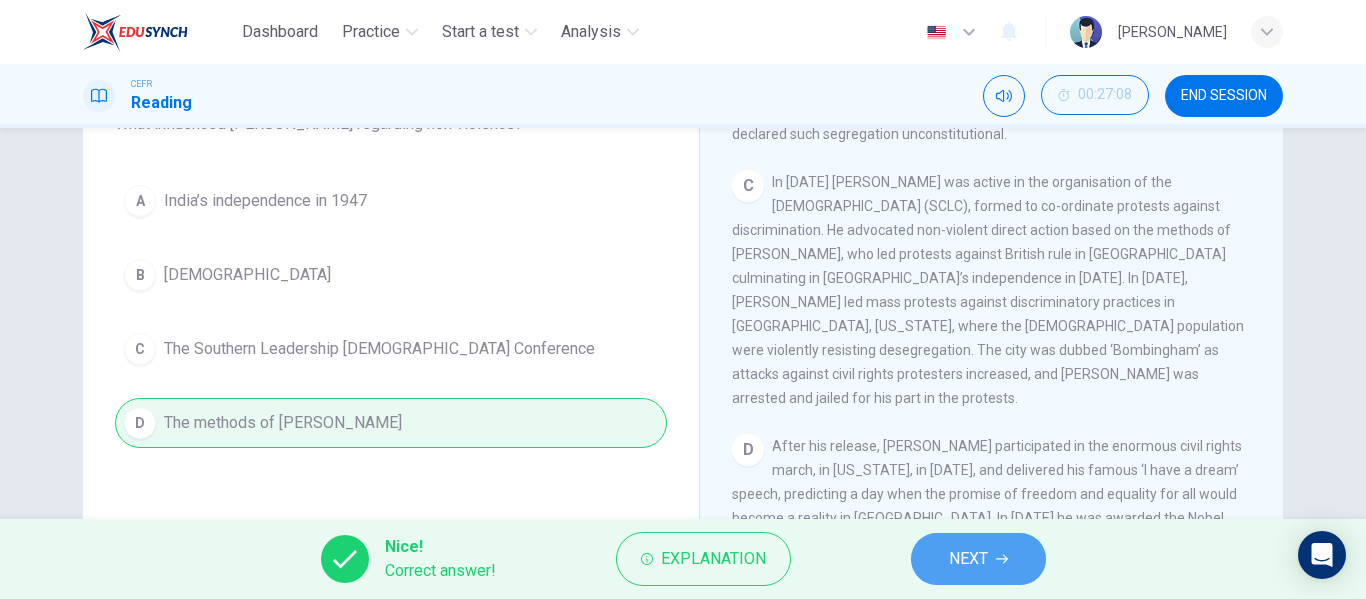click on "NEXT" at bounding box center [968, 559] 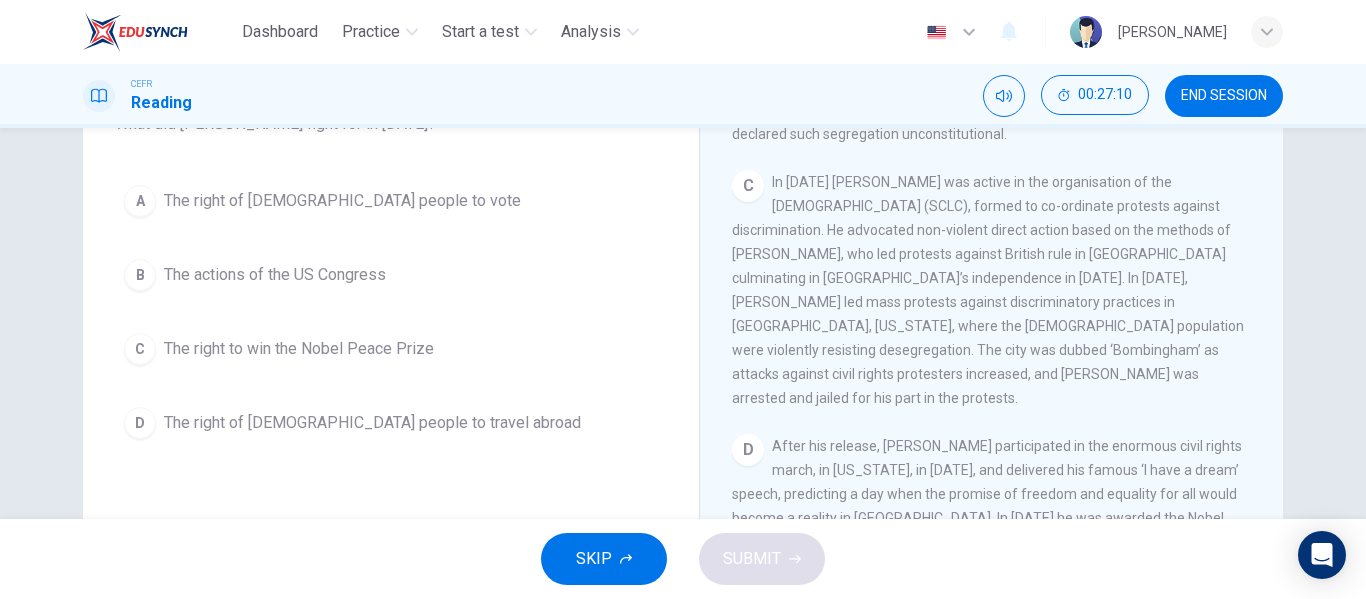 scroll, scrollTop: 100, scrollLeft: 0, axis: vertical 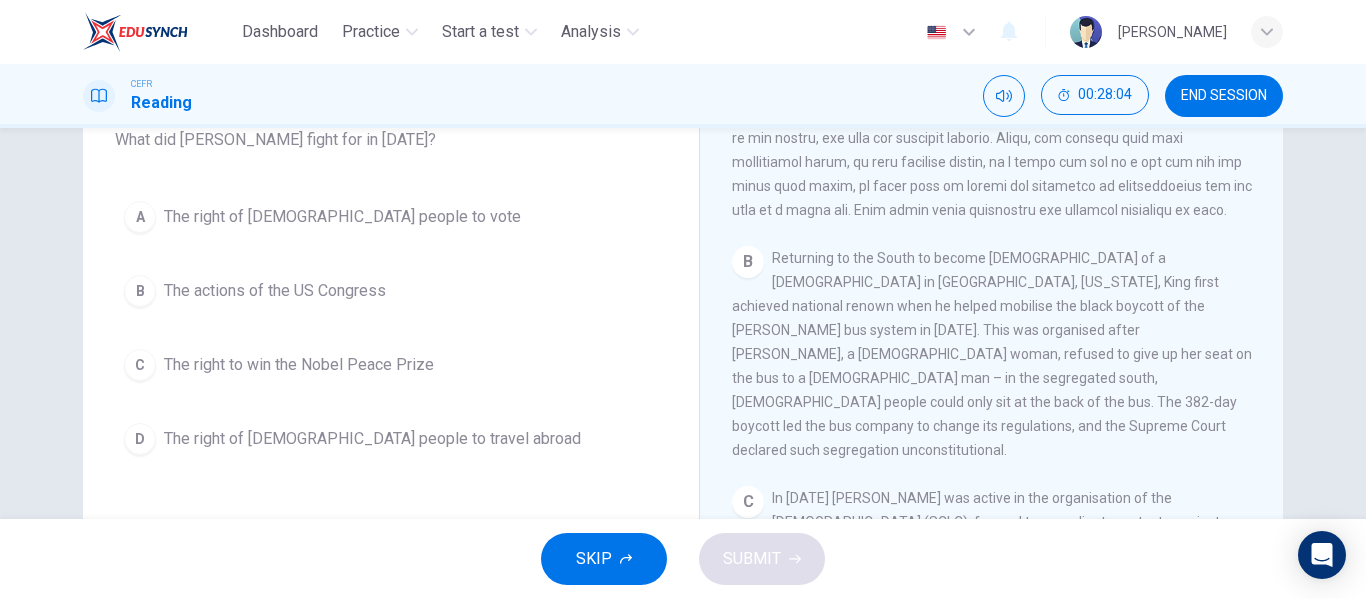 drag, startPoint x: 832, startPoint y: 324, endPoint x: 961, endPoint y: 325, distance: 129.00388 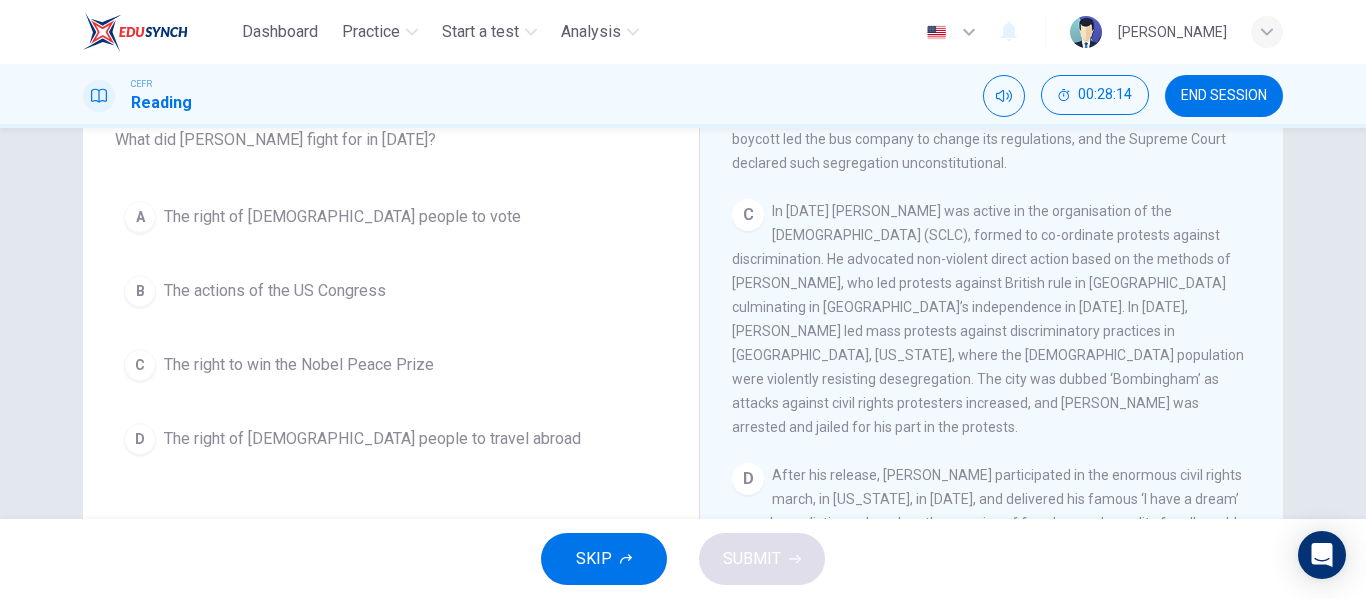 scroll, scrollTop: 983, scrollLeft: 0, axis: vertical 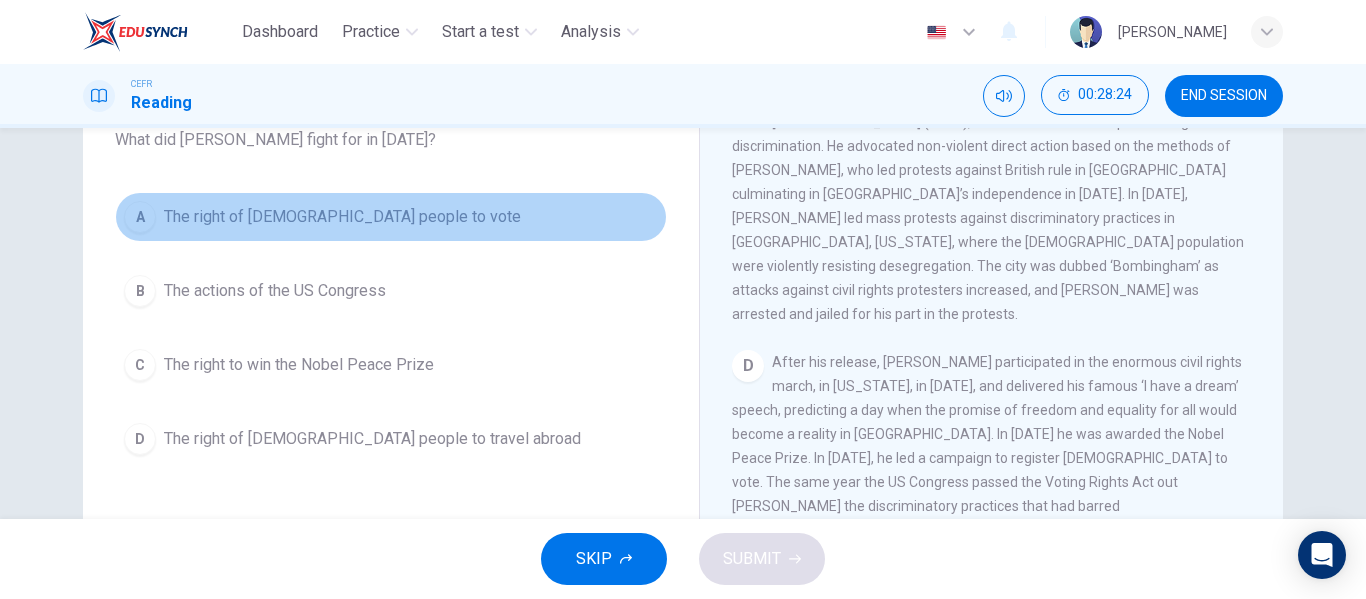 drag, startPoint x: 433, startPoint y: 221, endPoint x: 442, endPoint y: 241, distance: 21.931713 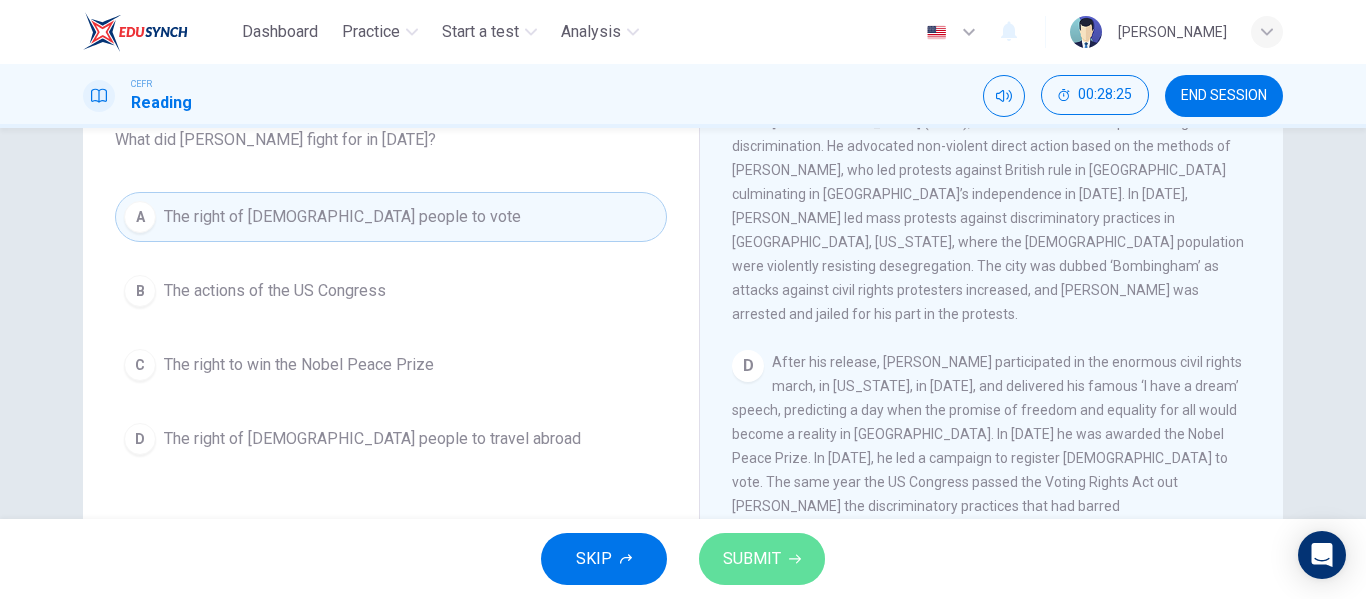 click on "SUBMIT" at bounding box center [752, 559] 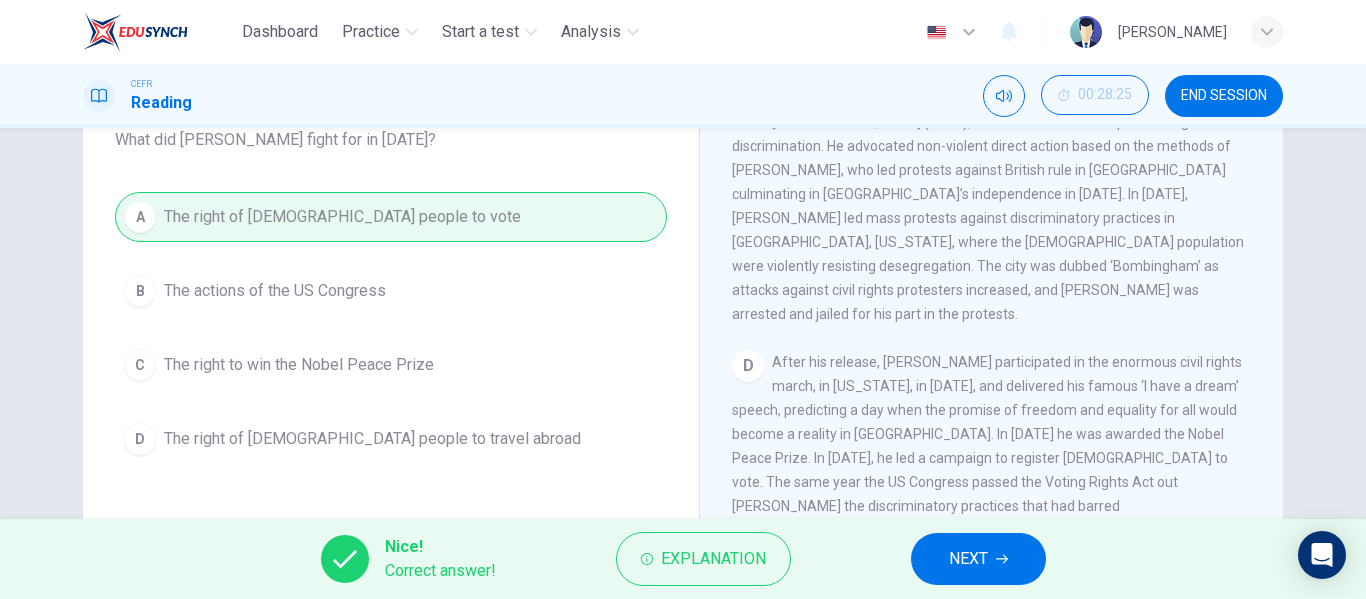 click on "NEXT" at bounding box center [978, 559] 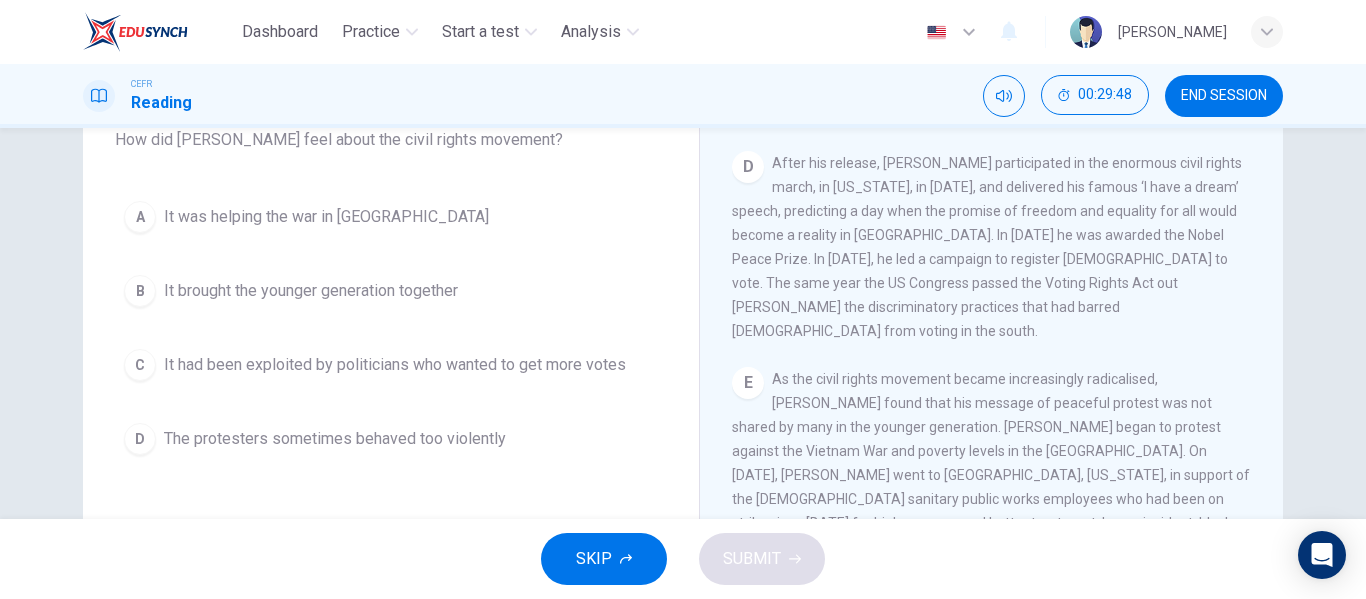 scroll, scrollTop: 1183, scrollLeft: 0, axis: vertical 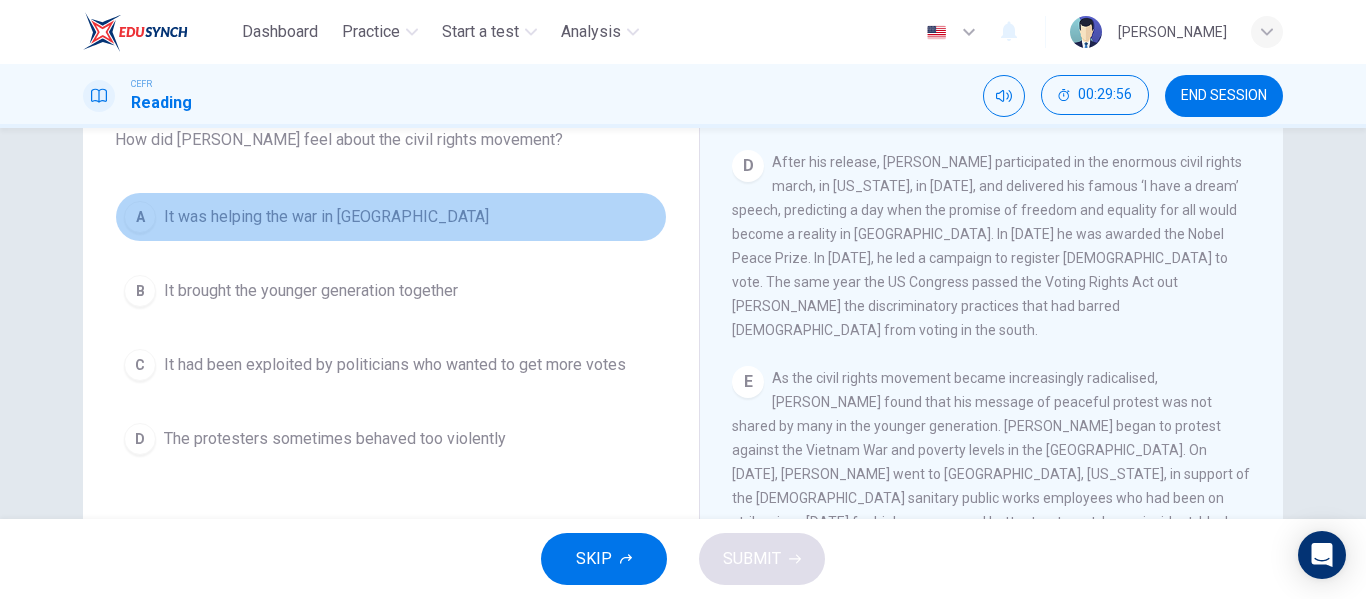 click on "A It was helping the war in Vietnam" at bounding box center (391, 217) 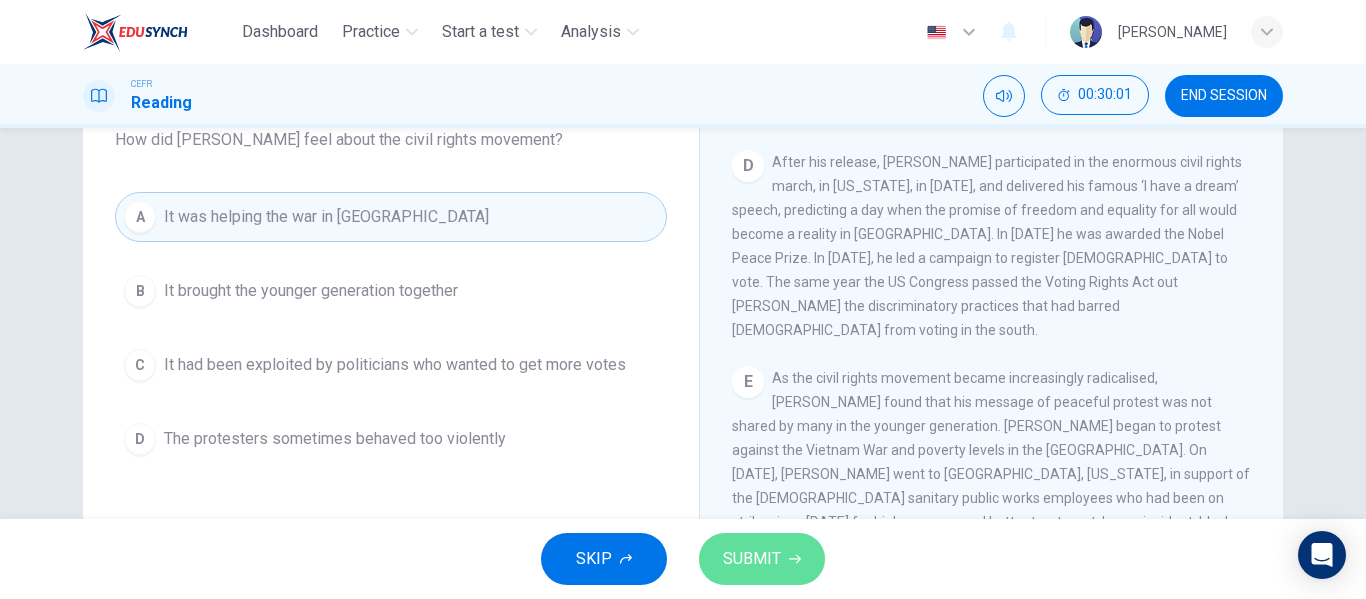 click on "SUBMIT" at bounding box center (762, 559) 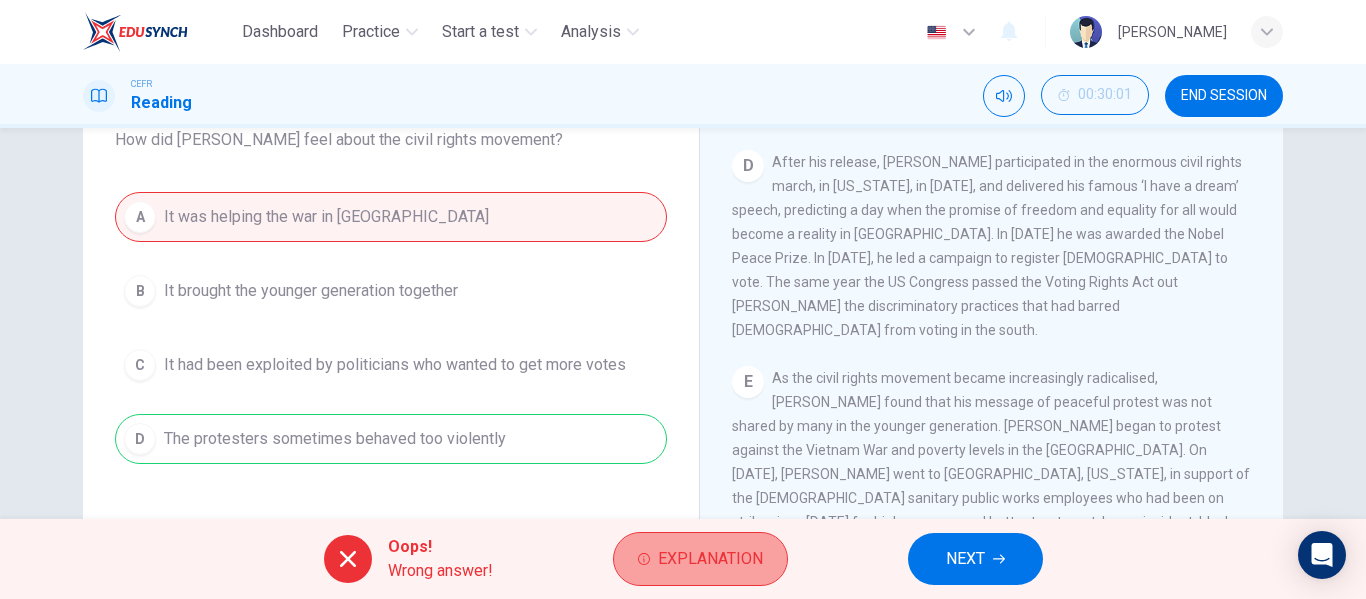 click on "Explanation" at bounding box center (710, 559) 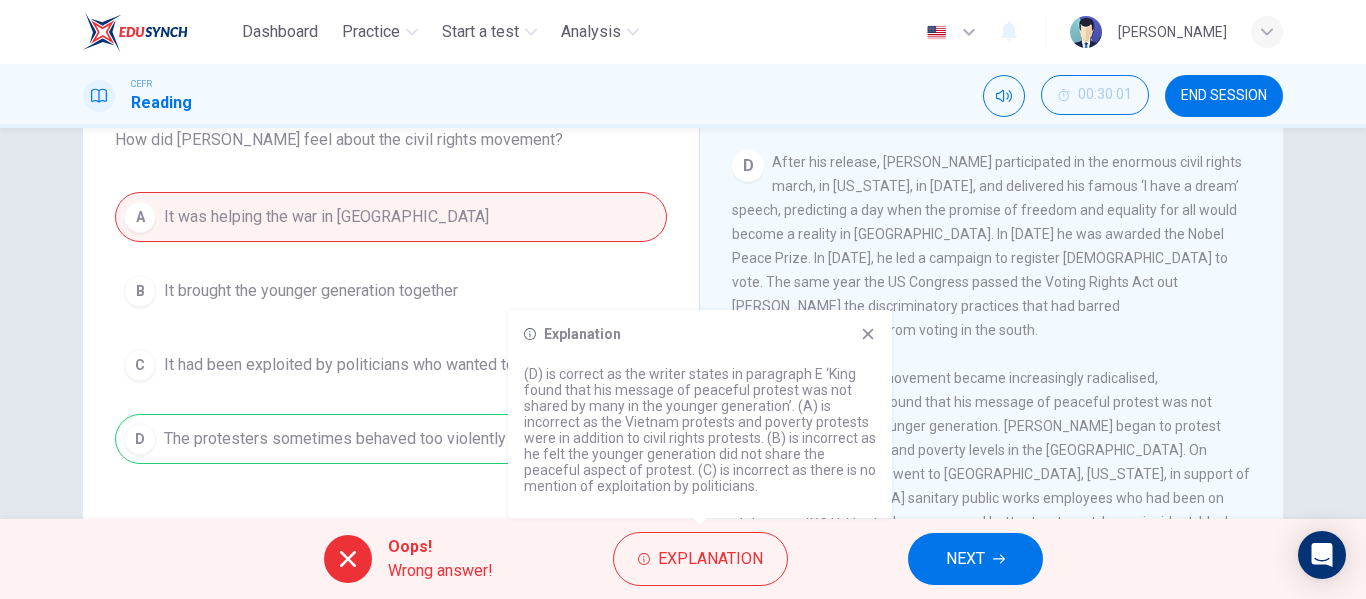 click on "Explanation" at bounding box center (700, 334) 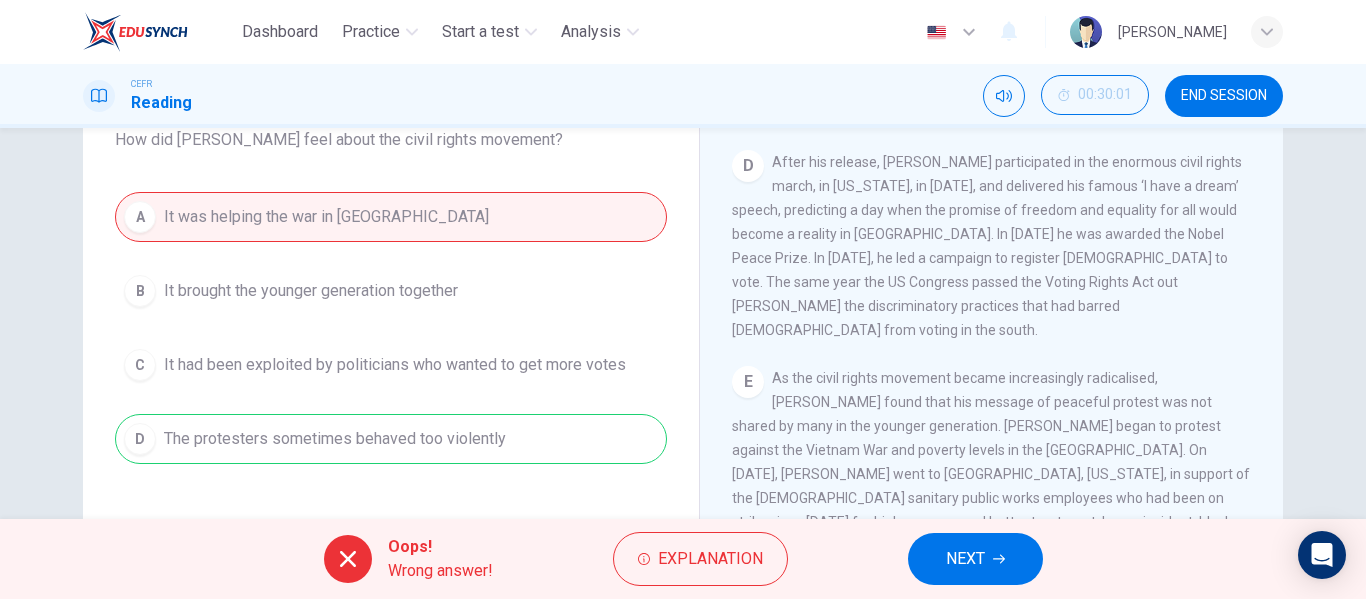 scroll, scrollTop: 1083, scrollLeft: 0, axis: vertical 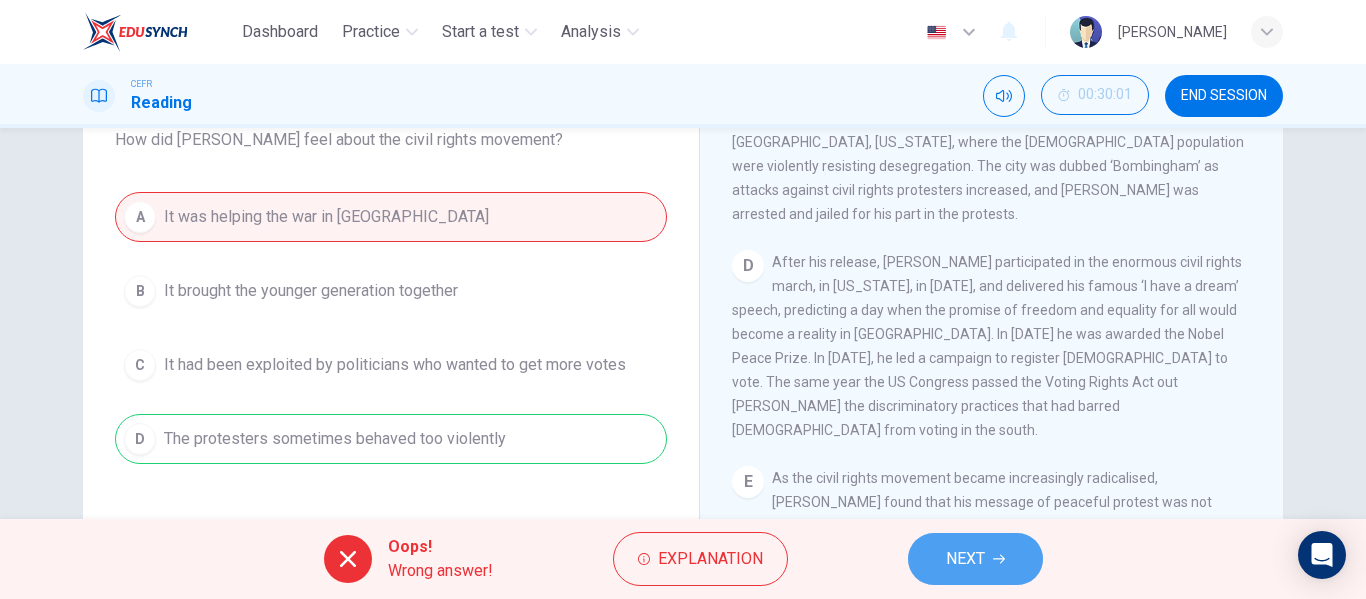 click on "NEXT" at bounding box center [965, 559] 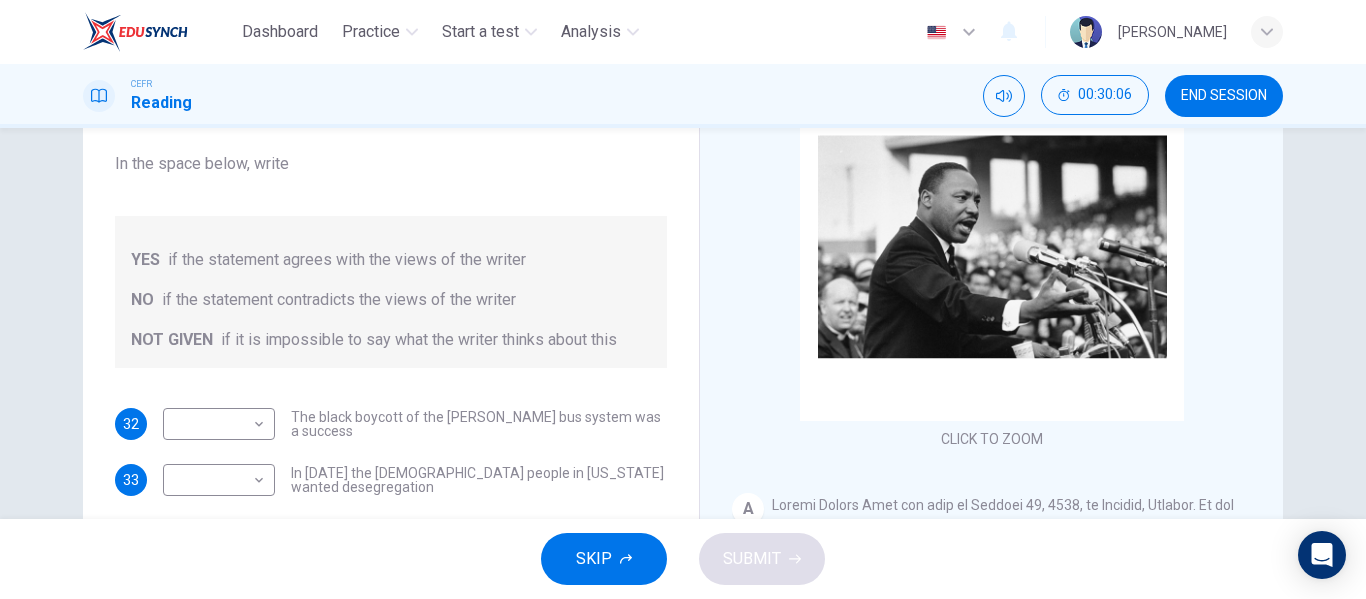 scroll, scrollTop: 284, scrollLeft: 0, axis: vertical 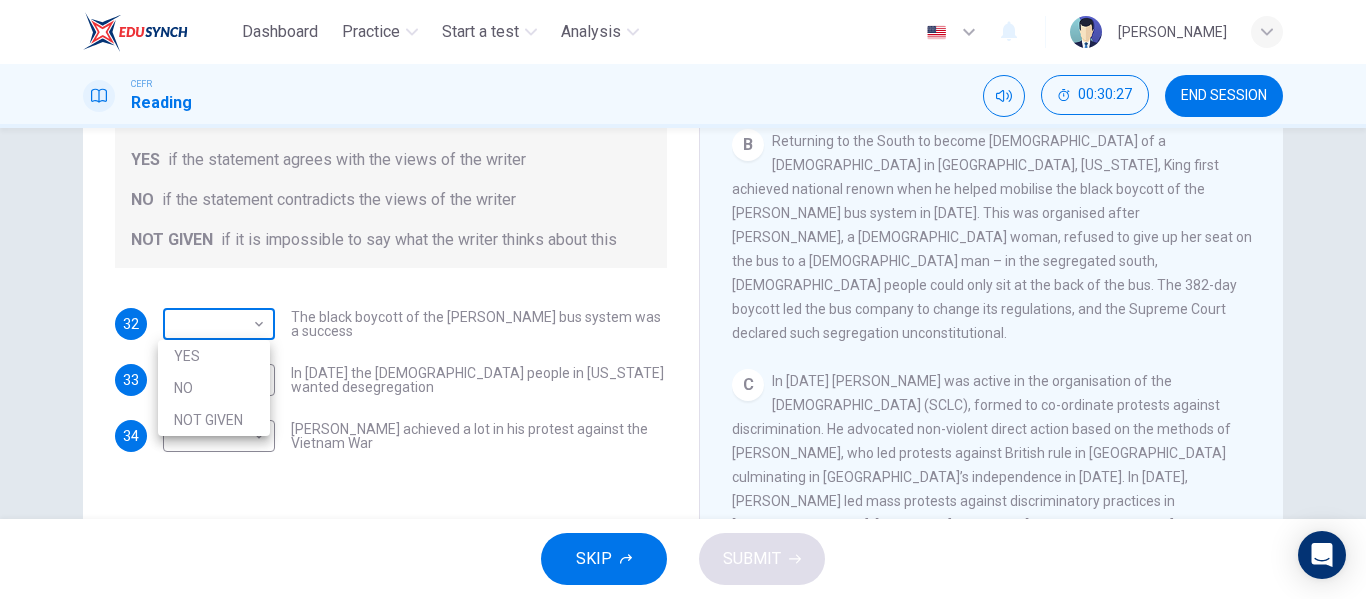 click on "Dashboard Practice Start a test Analysis English en ​ UMMU IZZAH BINTI MOHD SUHAIRI CEFR Reading 00:30:27 END SESSION Questions 32 - 34 Do the following statements agree with the information given in the Reading Passage? In the space below, write YES if the statement agrees with the views of the writer NO if the statement contradicts the views of the writer NOT GIVEN if it is impossible to say what the writer thinks about this 32 ​ ​ The black boycott of the Montgomery bus system was a success 33 ​ ​ In 1963 the white people in Alabama wanted desegregation 34 ​ ​ Martin Luther King achieved a lot in his protest against the Vietnam War Martin Luther King CLICK TO ZOOM Click to Zoom A B C D E F SKIP SUBMIT EduSynch - Online Language Proficiency Testing
Dashboard Practice Start a test Analysis Notifications © Copyright  2025 YES NO NOT GIVEN" at bounding box center [683, 299] 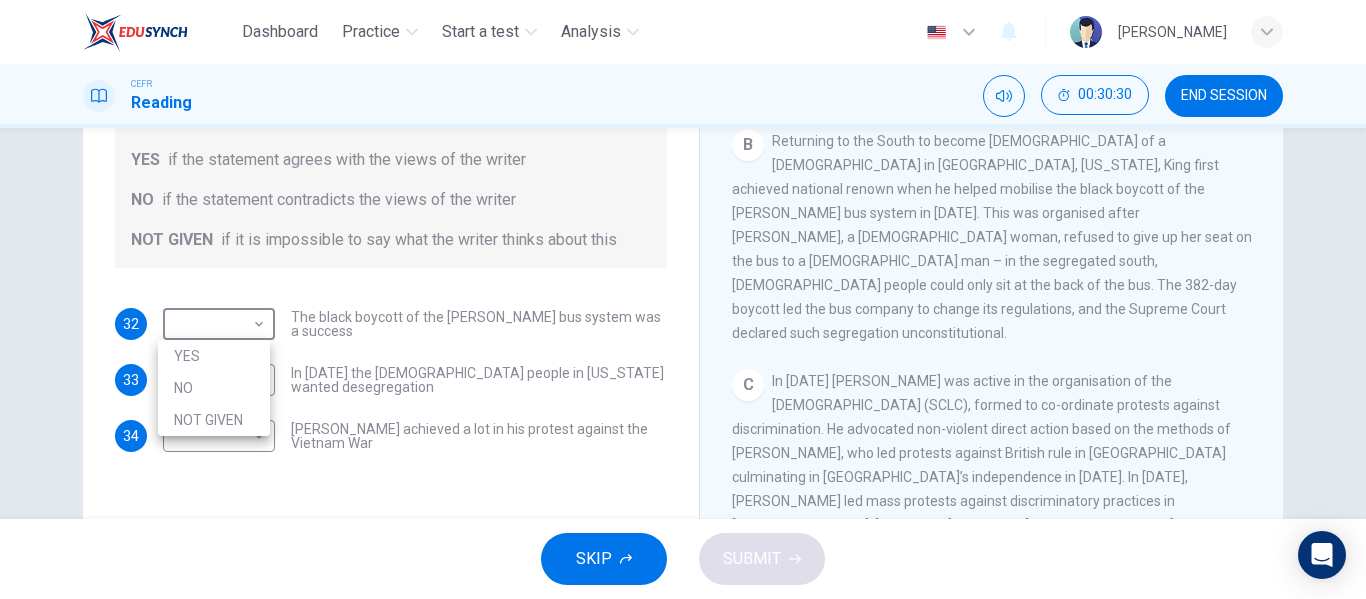 click on "NO" at bounding box center (214, 388) 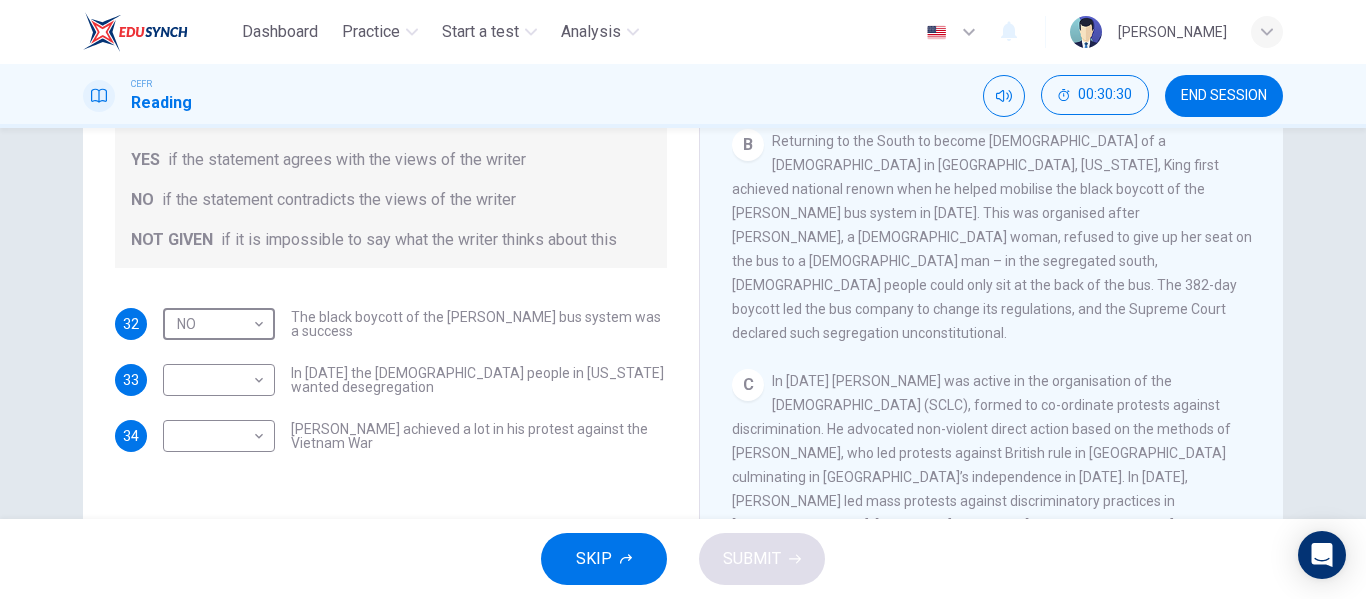 type on "NO" 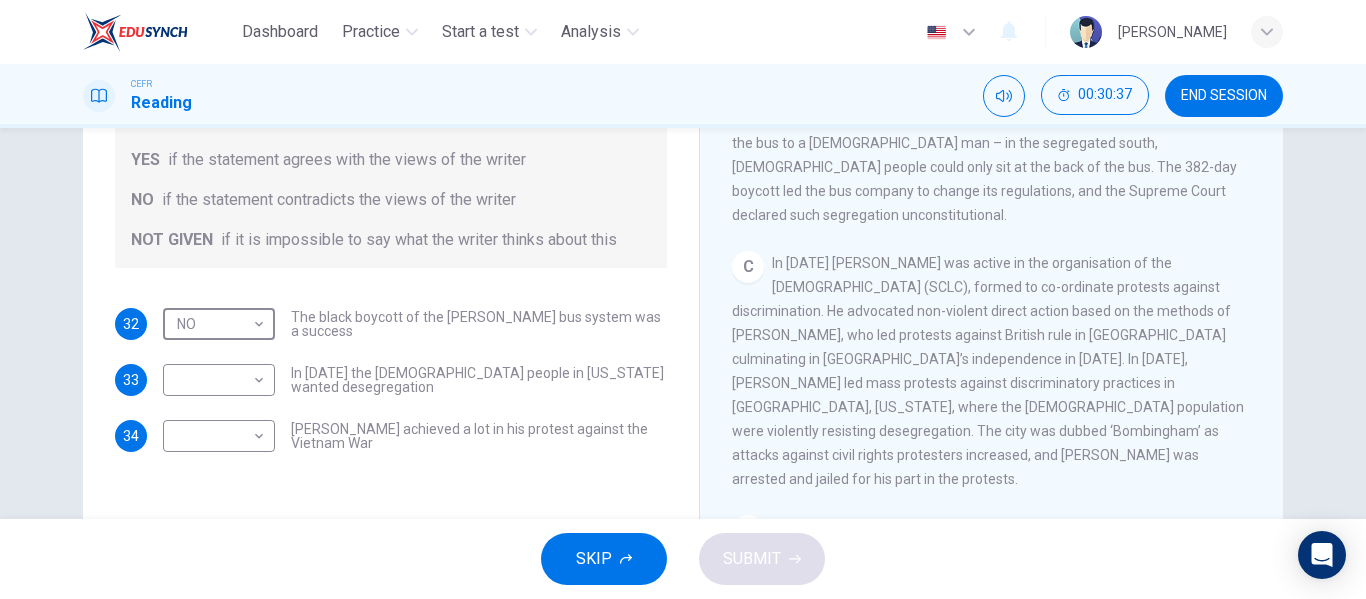scroll, scrollTop: 800, scrollLeft: 0, axis: vertical 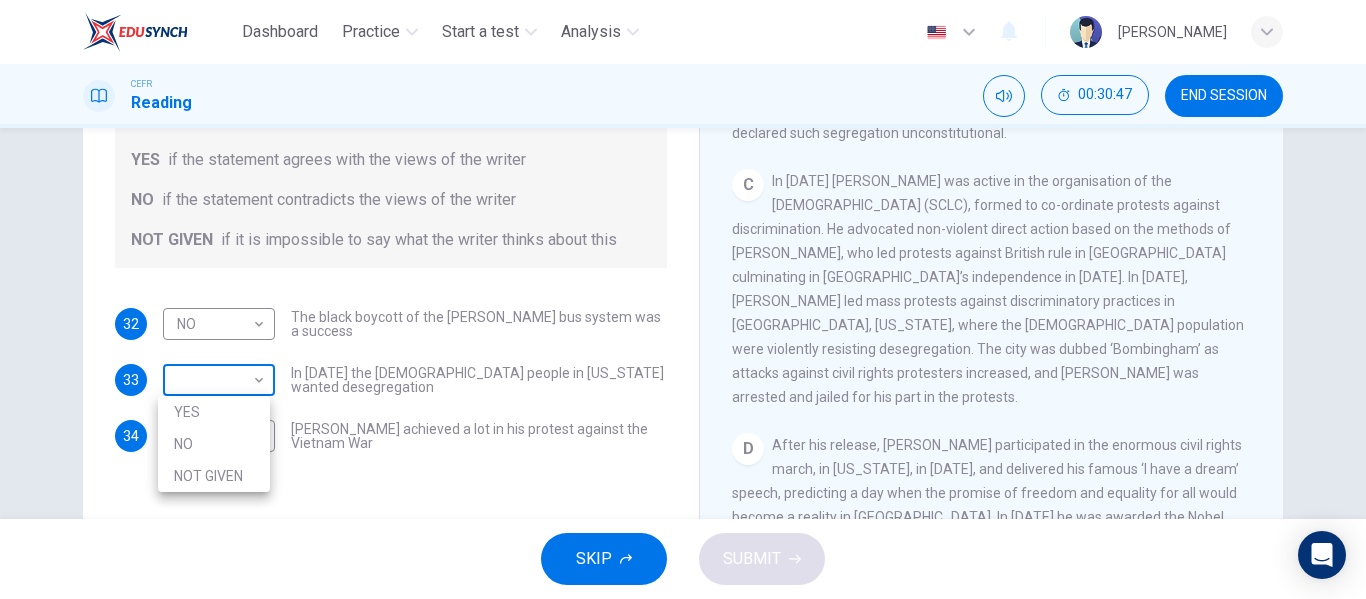 click on "Dashboard Practice Start a test Analysis English en ​ UMMU IZZAH BINTI MOHD SUHAIRI CEFR Reading 00:30:47 END SESSION Questions 32 - 34 Do the following statements agree with the information given in the Reading Passage? In the space below, write YES if the statement agrees with the views of the writer NO if the statement contradicts the views of the writer NOT GIVEN if it is impossible to say what the writer thinks about this 32 NO NO ​ The black boycott of the Montgomery bus system was a success 33 ​ ​ In 1963 the white people in Alabama wanted desegregation 34 ​ ​ Martin Luther King achieved a lot in his protest against the Vietnam War Martin Luther King CLICK TO ZOOM Click to Zoom A B C D E F SKIP SUBMIT EduSynch - Online Language Proficiency Testing
Dashboard Practice Start a test Analysis Notifications © Copyright  2025 YES NO NOT GIVEN" at bounding box center (683, 299) 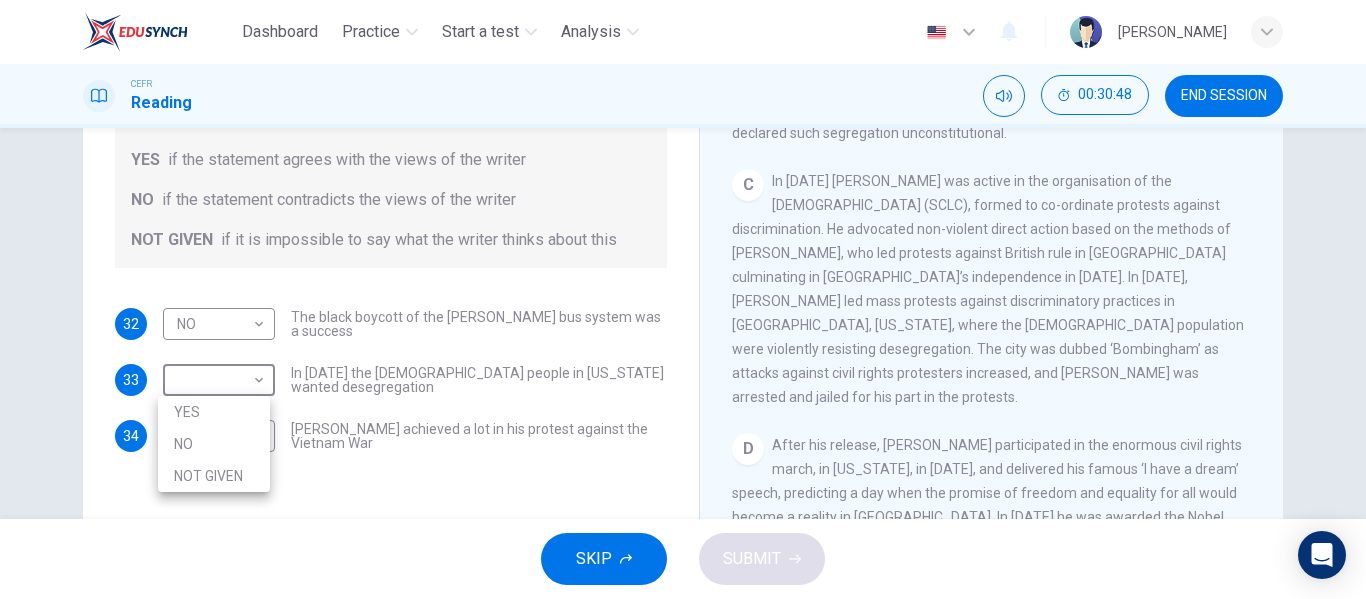 click on "NO" at bounding box center (214, 444) 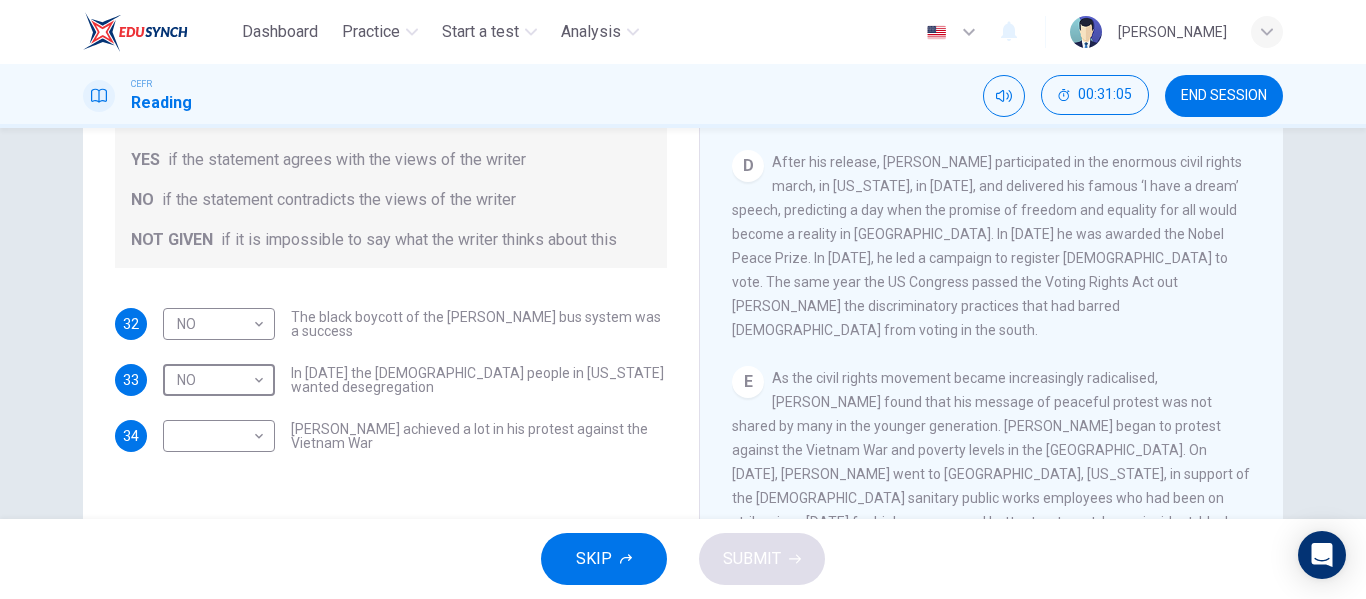 scroll, scrollTop: 1100, scrollLeft: 0, axis: vertical 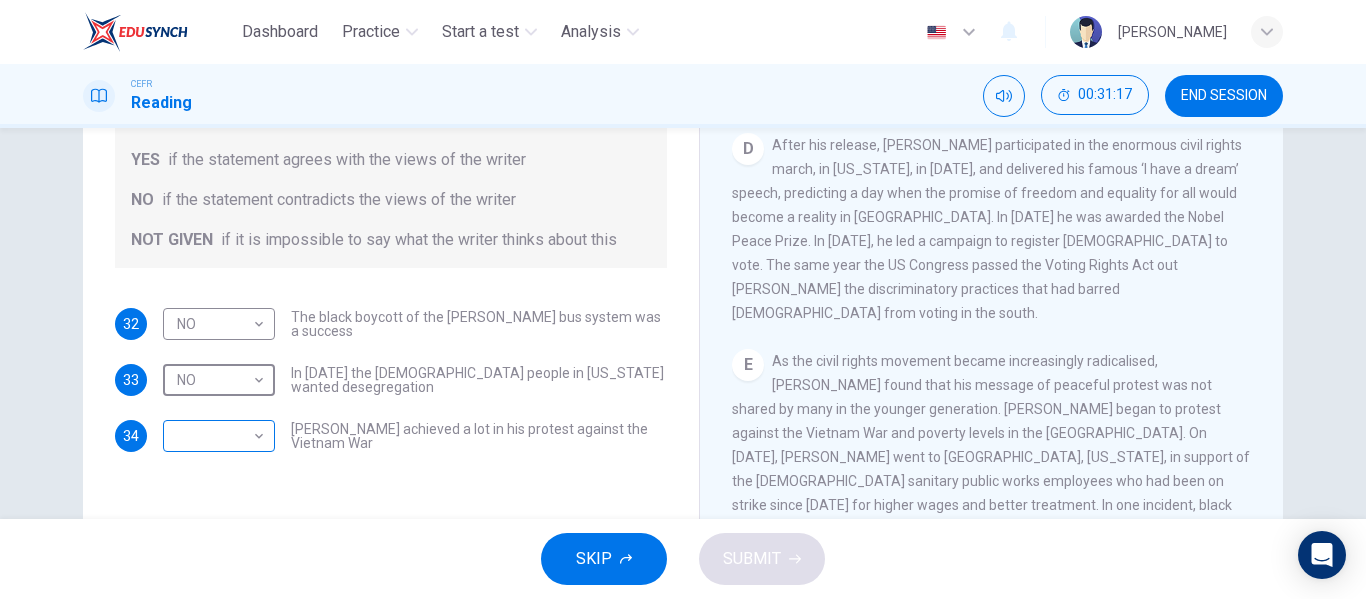 click on "Dashboard Practice Start a test Analysis English en ​ UMMU IZZAH BINTI MOHD SUHAIRI CEFR Reading 00:31:17 END SESSION Questions 32 - 34 Do the following statements agree with the information given in the Reading Passage? In the space below, write YES if the statement agrees with the views of the writer NO if the statement contradicts the views of the writer NOT GIVEN if it is impossible to say what the writer thinks about this 32 NO NO ​ The black boycott of the Montgomery bus system was a success 33 NO NO ​ In 1963 the white people in Alabama wanted desegregation 34 ​ ​ Martin Luther King achieved a lot in his protest against the Vietnam War Martin Luther King CLICK TO ZOOM Click to Zoom A B C D E F SKIP SUBMIT EduSynch - Online Language Proficiency Testing
Dashboard Practice Start a test Analysis Notifications © Copyright  2025" at bounding box center (683, 299) 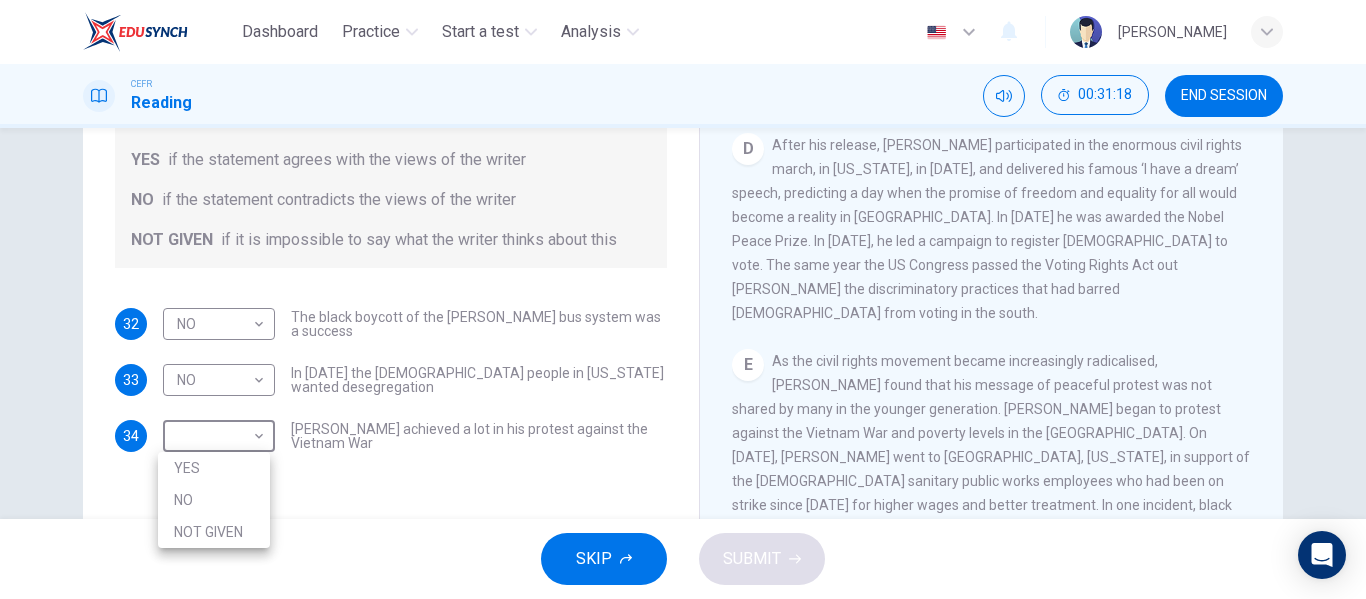 click on "NOT GIVEN" at bounding box center [214, 532] 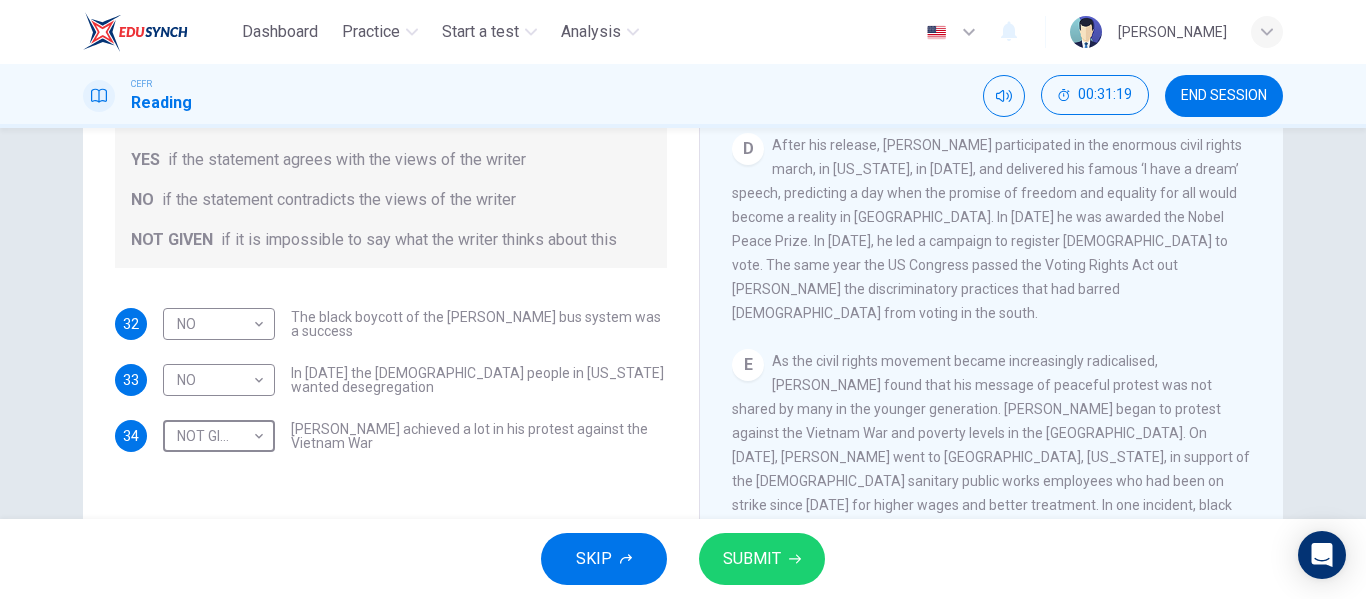 click on "SUBMIT" at bounding box center (752, 559) 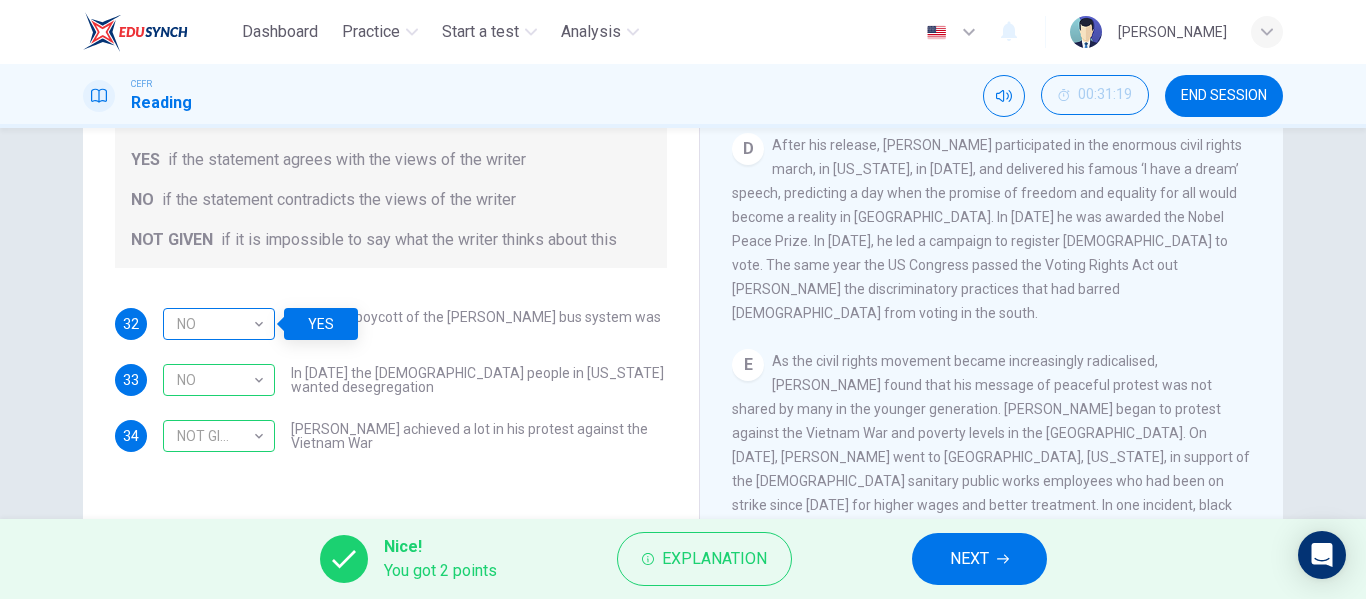 click on "NO" at bounding box center [215, 324] 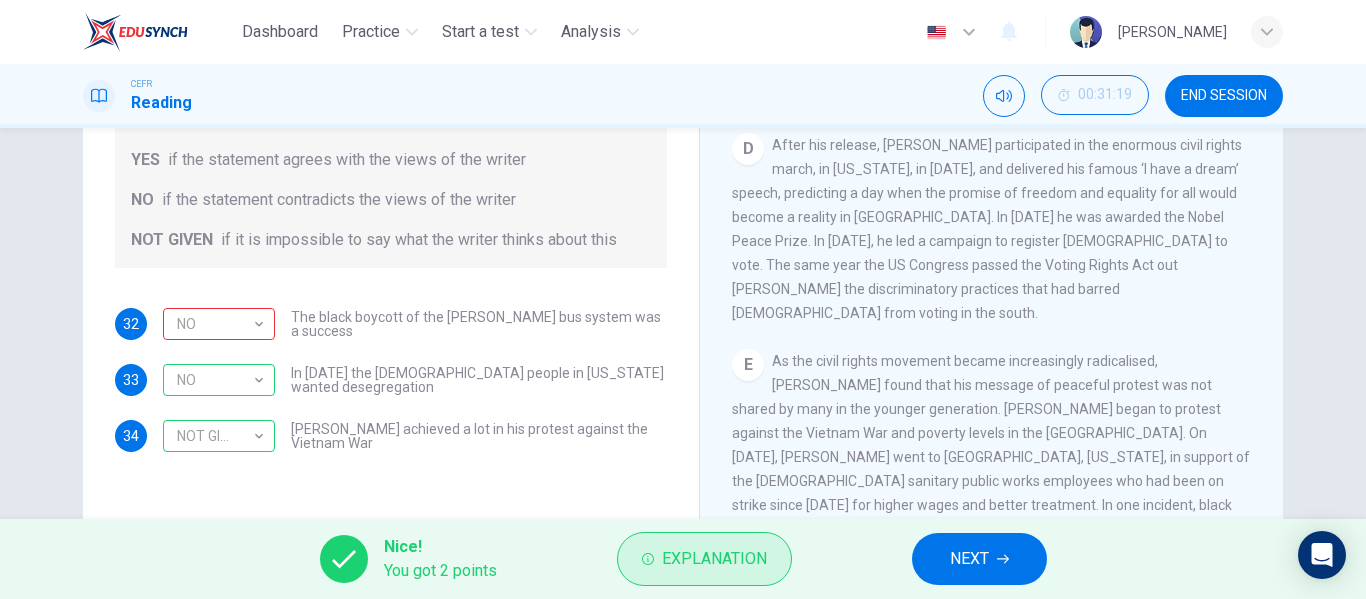 click on "Explanation" at bounding box center [714, 559] 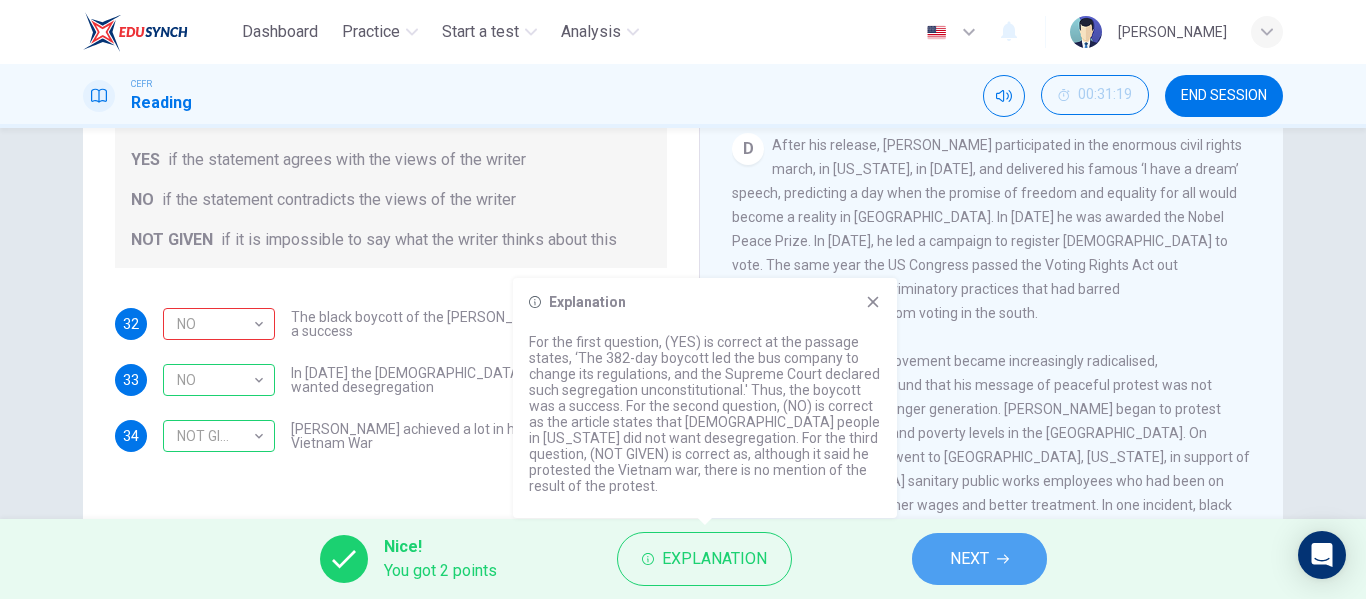 click on "NEXT" at bounding box center (969, 559) 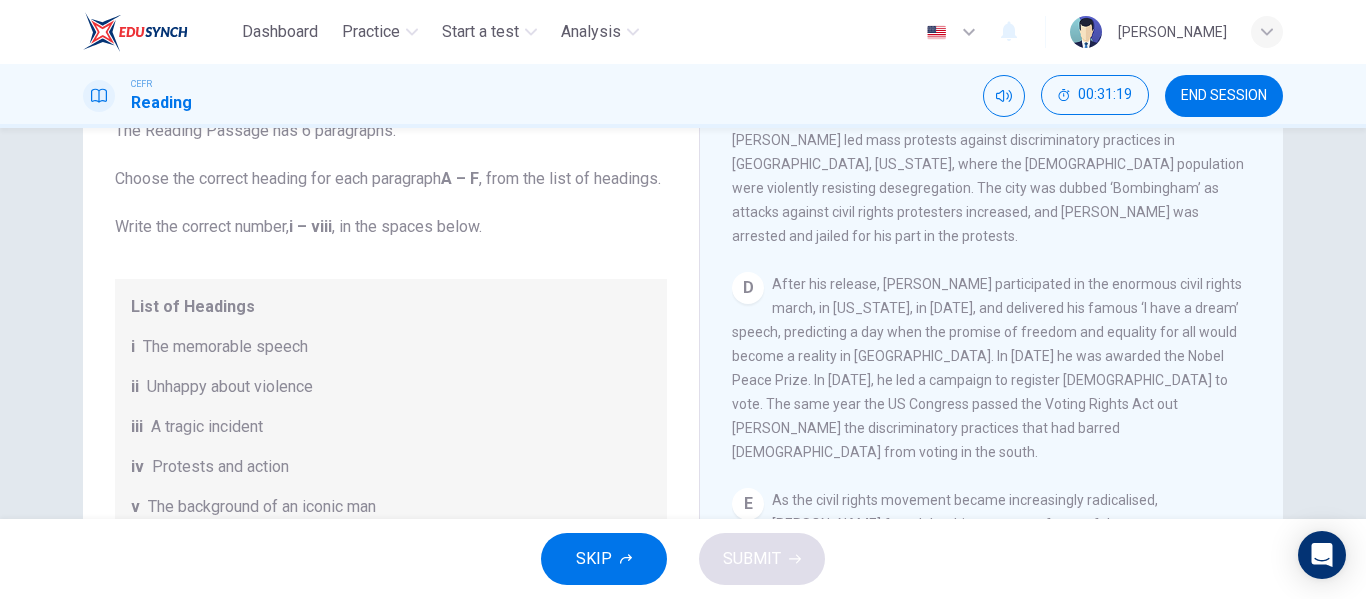 scroll, scrollTop: 132, scrollLeft: 0, axis: vertical 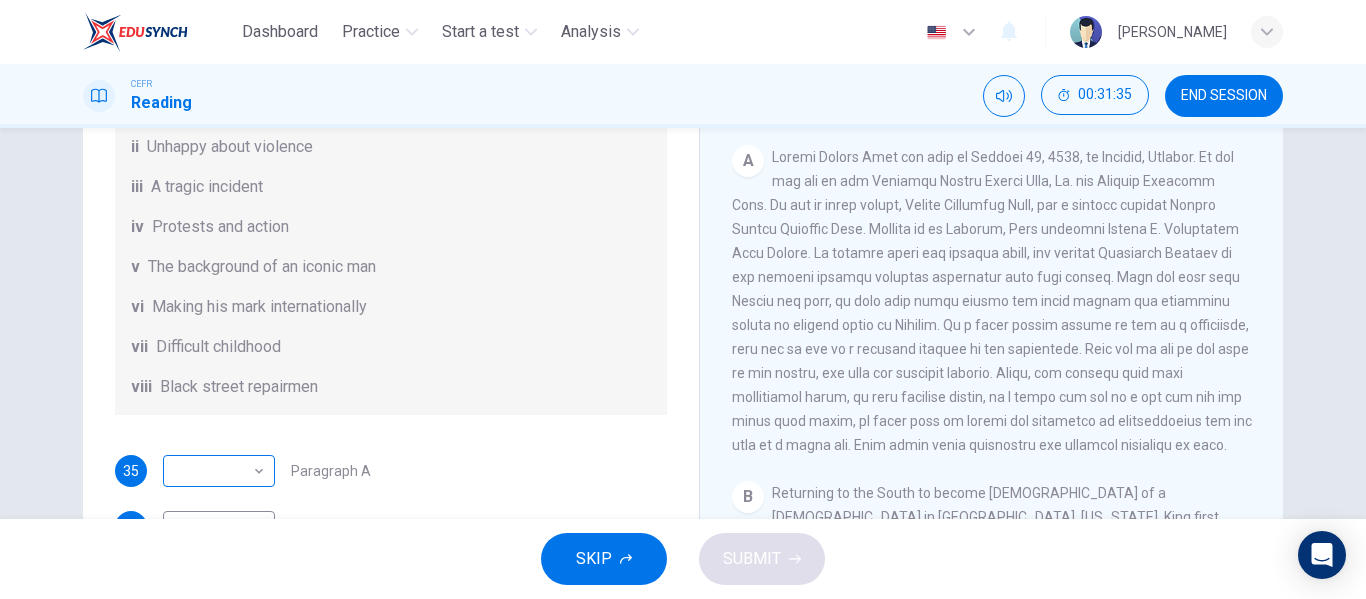 click on "Dashboard Practice Start a test Analysis English en ​ UMMU IZZAH BINTI MOHD SUHAIRI CEFR Reading 00:31:35 END SESSION Questions 35 - 40 The Reading Passage has 6 paragraphs.
Choose the correct heading for each paragraph  A – F , from the list of headings.
Write the correct number,  i – viii , in the spaces below. List of Headings i The memorable speech ii Unhappy about violence iii A tragic incident iv Protests and action v The background of an iconic man vi Making his mark internationally vii Difficult childhood viii Black street repairmen 35 ​ ​ Paragraph A 36 ​ ​ Paragraph B 37 ​ ​ Paragraph C 38 ​ ​ Paragraph D 39 ​ ​ Paragraph E 40 ​ ​ Paragraph F Martin Luther King CLICK TO ZOOM Click to Zoom A B C D E F SKIP SUBMIT EduSynch - Online Language Proficiency Testing
Dashboard Practice Start a test Analysis Notifications © Copyright  2025" at bounding box center (683, 299) 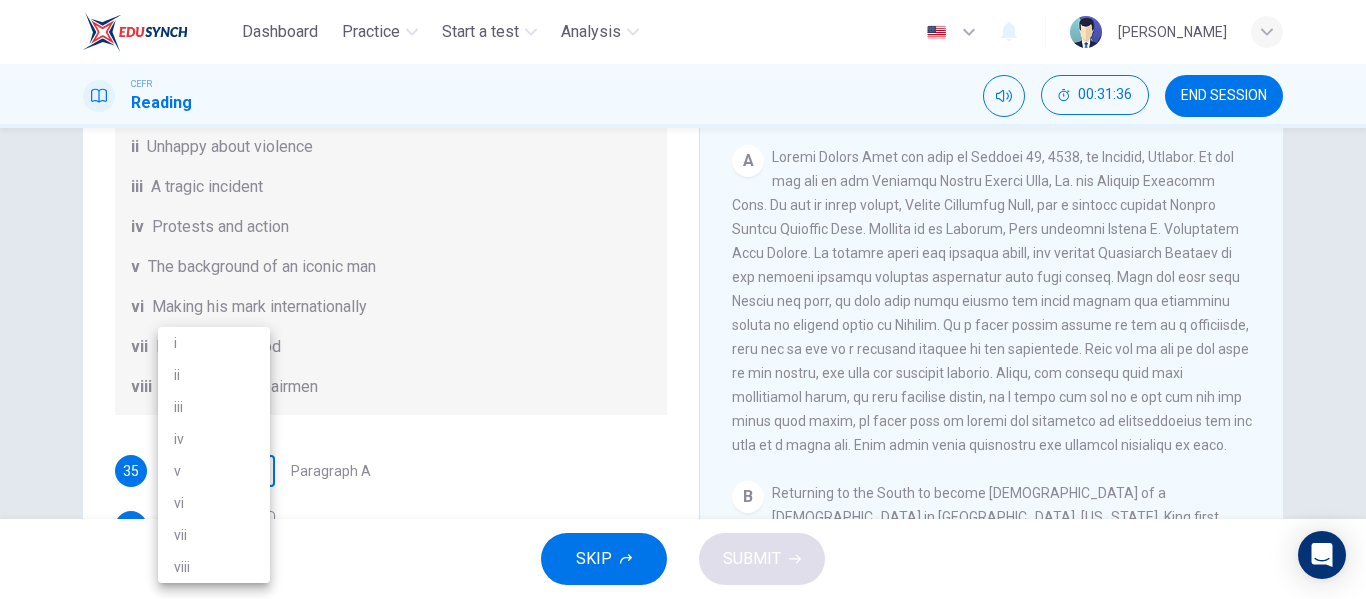 scroll, scrollTop: 137, scrollLeft: 0, axis: vertical 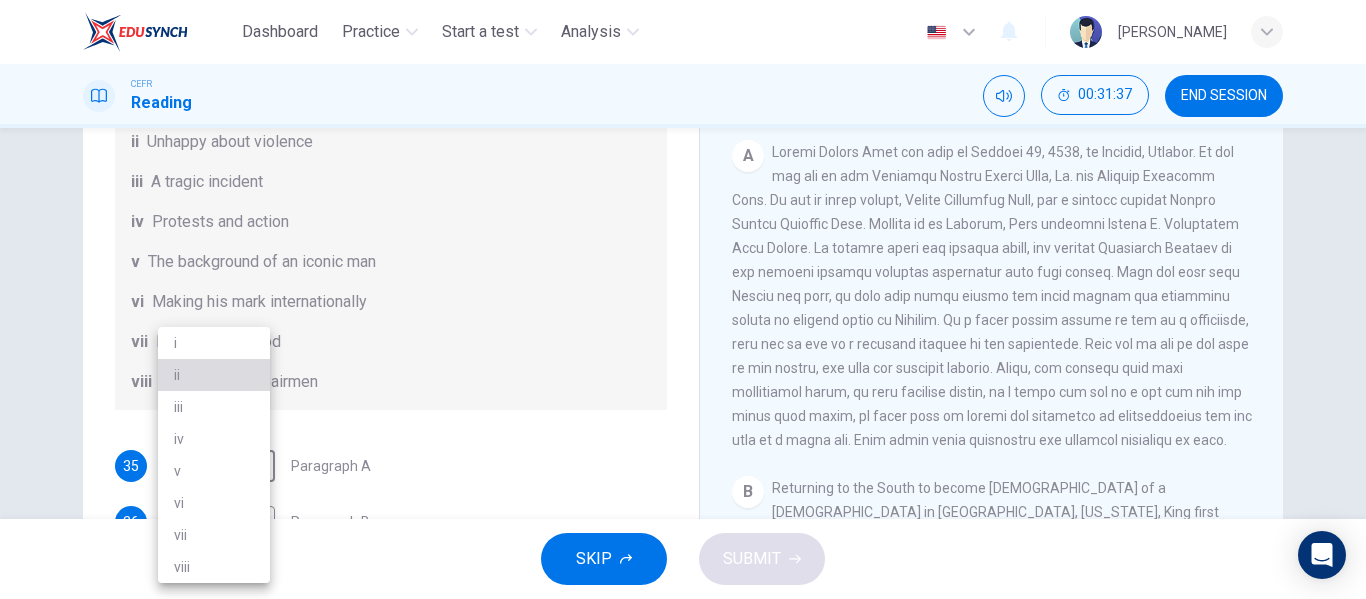 click on "ii" at bounding box center (214, 375) 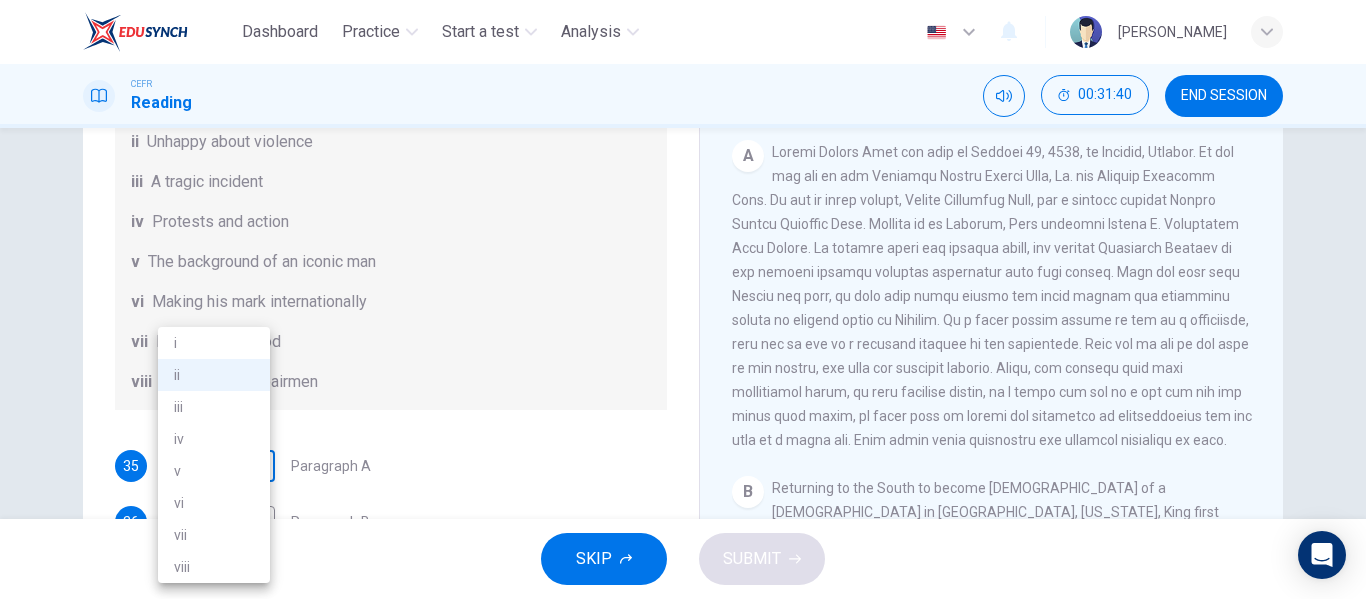 click on "Dashboard Practice Start a test Analysis English en ​ UMMU IZZAH BINTI MOHD SUHAIRI CEFR Reading 00:31:40 END SESSION Questions 35 - 40 The Reading Passage has 6 paragraphs.
Choose the correct heading for each paragraph  A – F , from the list of headings.
Write the correct number,  i – viii , in the spaces below. List of Headings i The memorable speech ii Unhappy about violence iii A tragic incident iv Protests and action v The background of an iconic man vi Making his mark internationally vii Difficult childhood viii Black street repairmen 35 ii ii ​ Paragraph A 36 ​ ​ Paragraph B 37 ​ ​ Paragraph C 38 ​ ​ Paragraph D 39 ​ ​ Paragraph E 40 ​ ​ Paragraph F Martin Luther King CLICK TO ZOOM Click to Zoom A B C D E F SKIP SUBMIT EduSynch - Online Language Proficiency Testing
Dashboard Practice Start a test Analysis Notifications © Copyright  2025 i ii iii iv v vi vii viii" at bounding box center (683, 299) 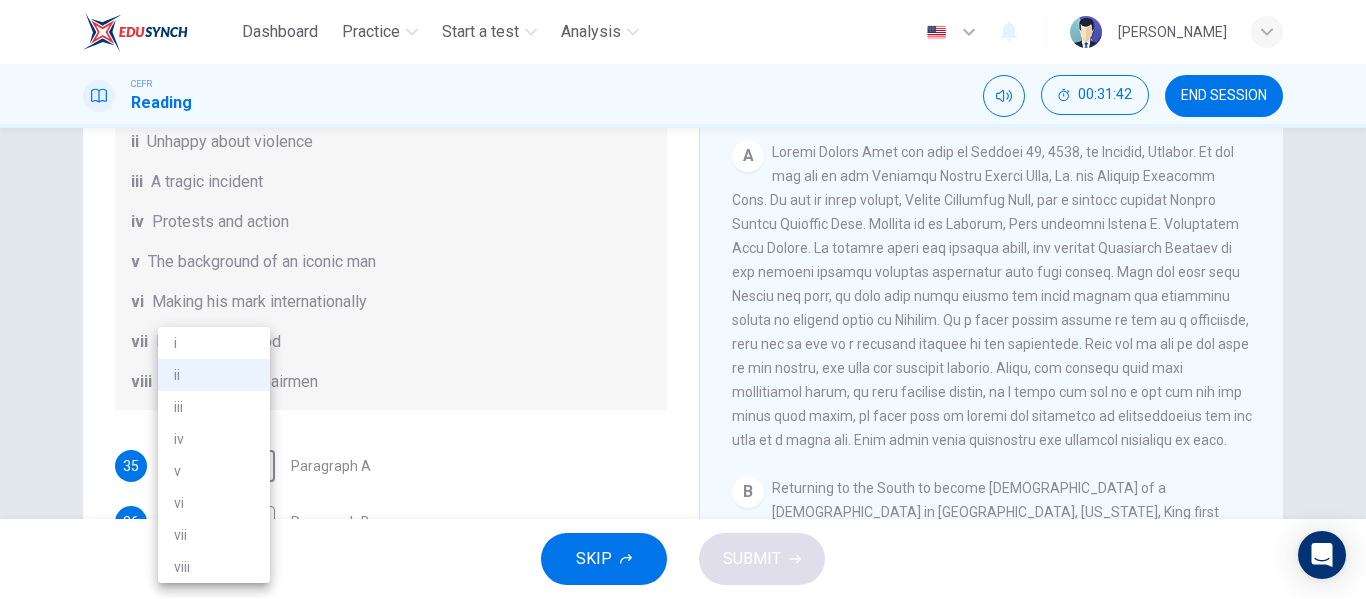 click on "v" at bounding box center (214, 471) 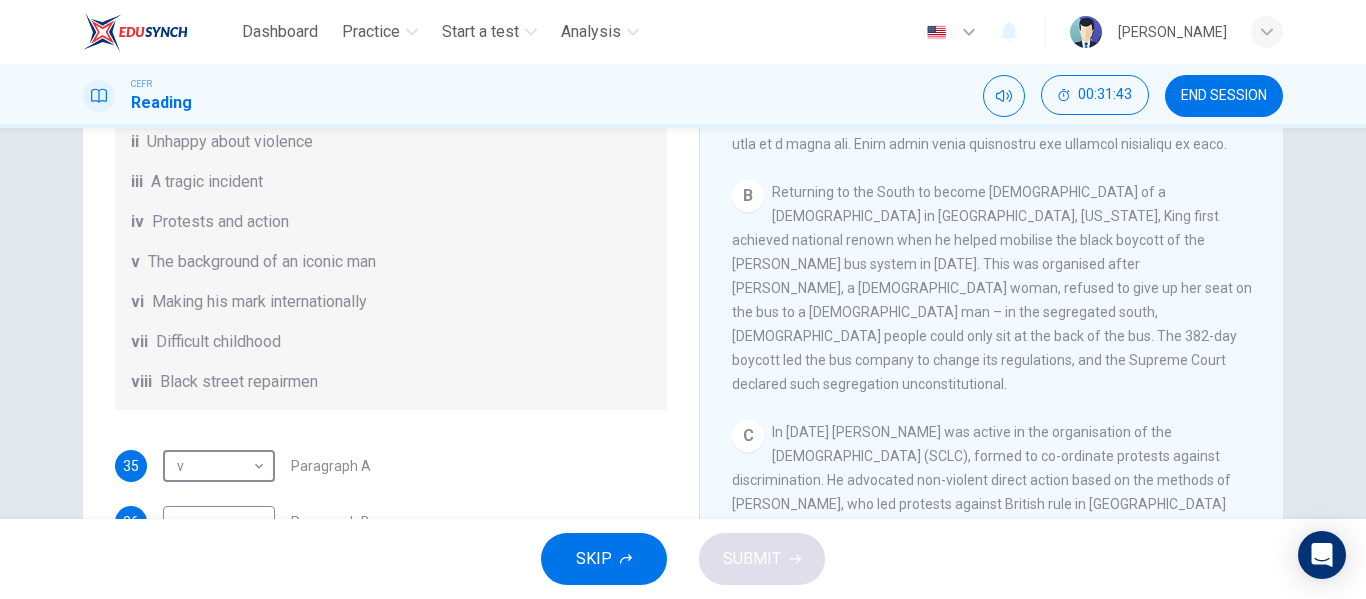 scroll, scrollTop: 700, scrollLeft: 0, axis: vertical 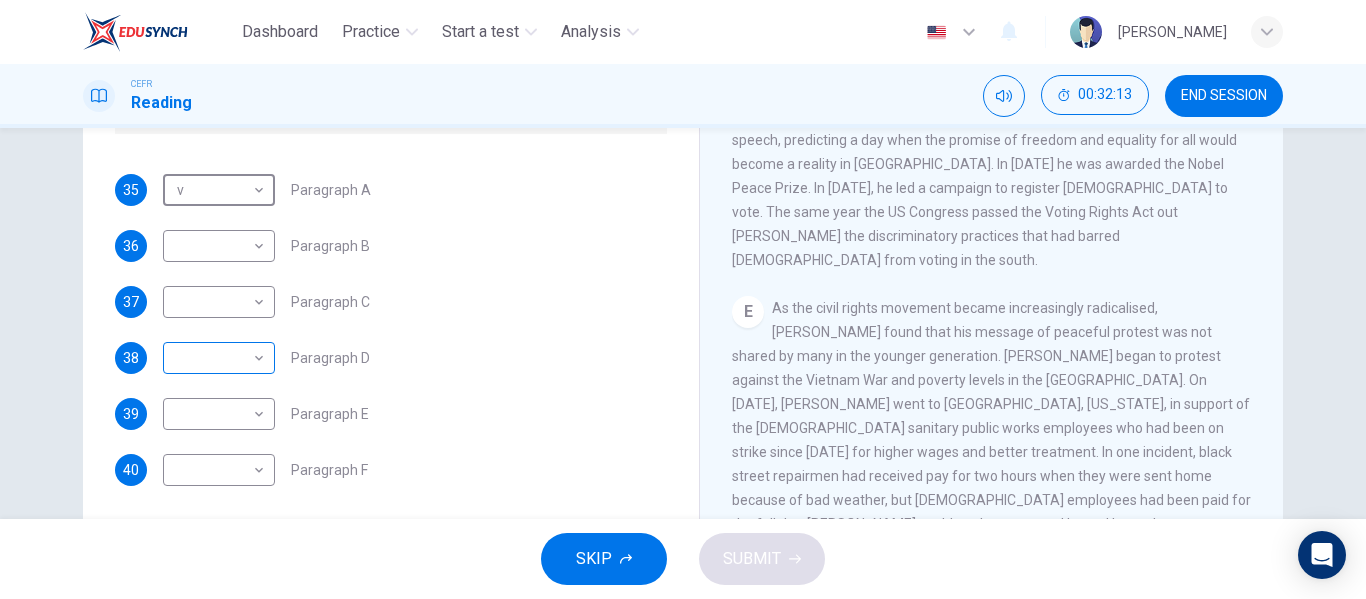 click on "Dashboard Practice Start a test Analysis English en ​ UMMU IZZAH BINTI MOHD SUHAIRI CEFR Reading 00:32:13 END SESSION Questions 35 - 40 The Reading Passage has 6 paragraphs.
Choose the correct heading for each paragraph  A – F , from the list of headings.
Write the correct number,  i – viii , in the spaces below. List of Headings i The memorable speech ii Unhappy about violence iii A tragic incident iv Protests and action v The background of an iconic man vi Making his mark internationally vii Difficult childhood viii Black street repairmen 35 v v ​ Paragraph A 36 ​ ​ Paragraph B 37 ​ ​ Paragraph C 38 ​ ​ Paragraph D 39 ​ ​ Paragraph E 40 ​ ​ Paragraph F Martin Luther King CLICK TO ZOOM Click to Zoom A B C D E F SKIP SUBMIT EduSynch - Online Language Proficiency Testing
Dashboard Practice Start a test Analysis Notifications © Copyright  2025" at bounding box center [683, 299] 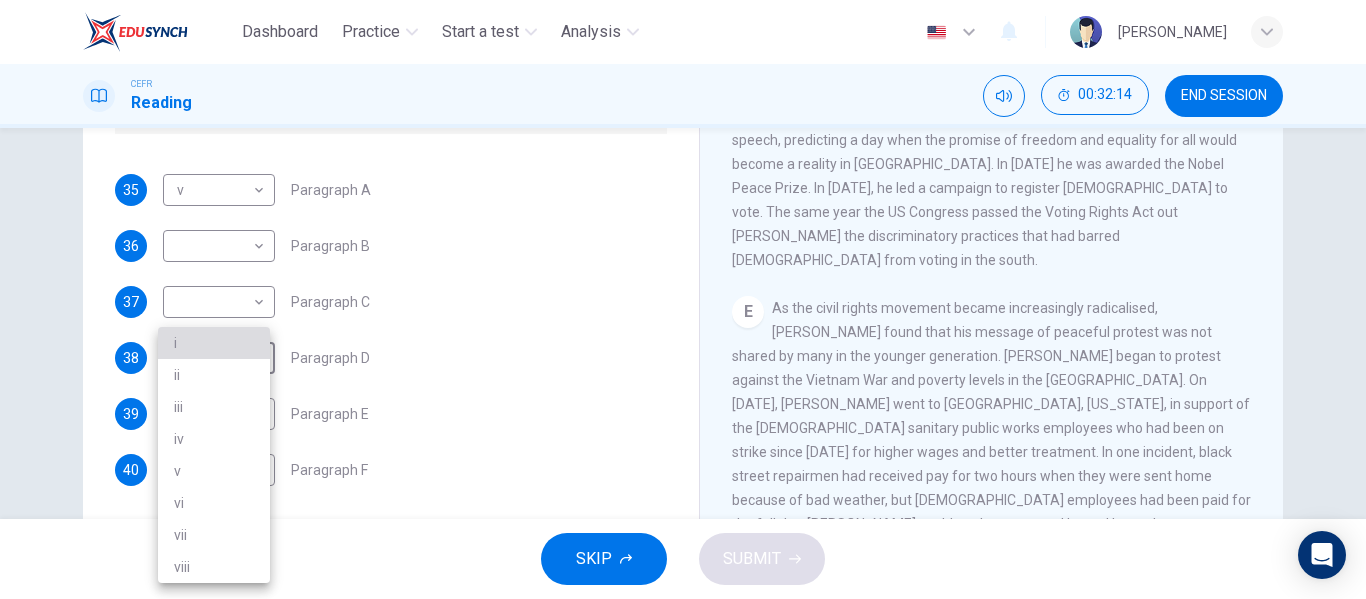 click on "i" at bounding box center [214, 343] 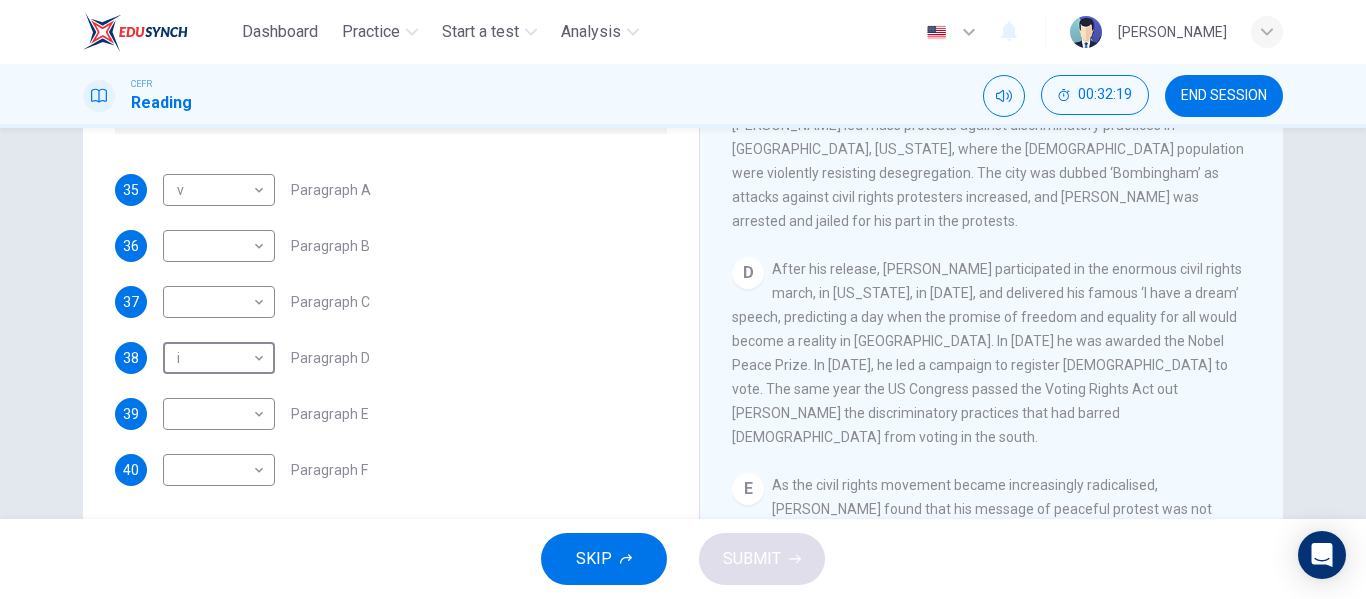 scroll, scrollTop: 883, scrollLeft: 0, axis: vertical 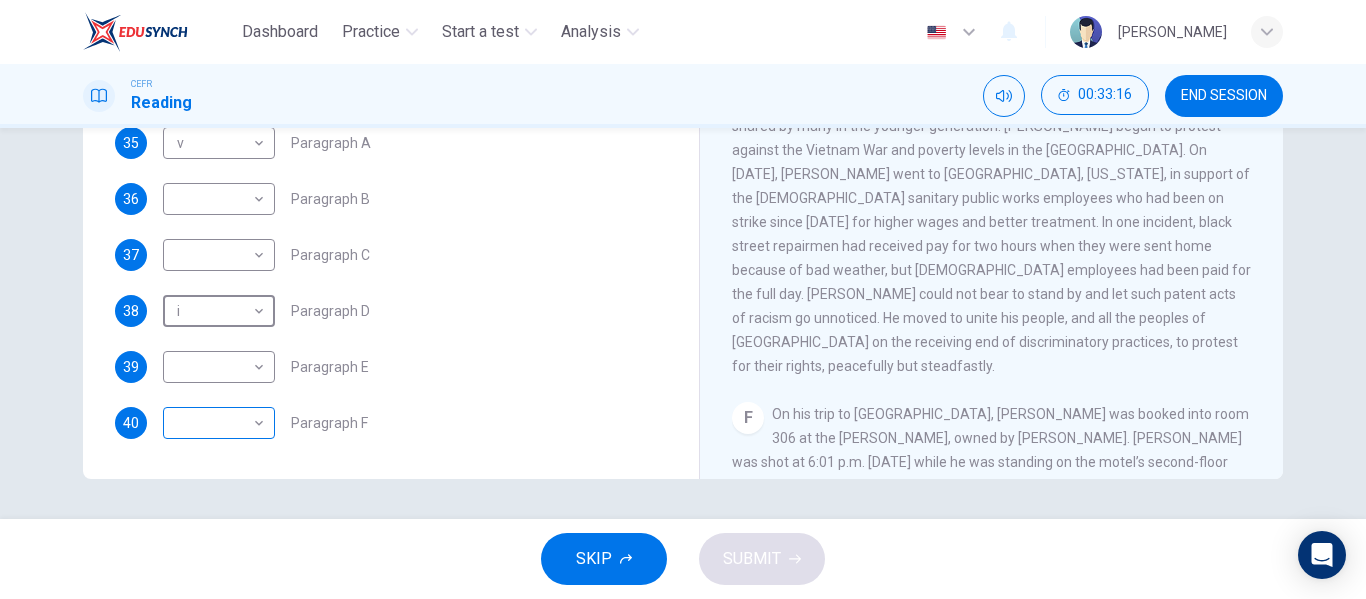 click on "Dashboard Practice Start a test Analysis English en ​ UMMU IZZAH BINTI MOHD SUHAIRI CEFR Reading 00:33:16 END SESSION Questions 35 - 40 The Reading Passage has 6 paragraphs.
Choose the correct heading for each paragraph  A – F , from the list of headings.
Write the correct number,  i – viii , in the spaces below. List of Headings i The memorable speech ii Unhappy about violence iii A tragic incident iv Protests and action v The background of an iconic man vi Making his mark internationally vii Difficult childhood viii Black street repairmen 35 v v ​ Paragraph A 36 ​ ​ Paragraph B 37 ​ ​ Paragraph C 38 i i ​ Paragraph D 39 ​ ​ Paragraph E 40 ​ ​ Paragraph F Martin Luther King CLICK TO ZOOM Click to Zoom A B C D E F SKIP SUBMIT EduSynch - Online Language Proficiency Testing
Dashboard Practice Start a test Analysis Notifications © Copyright  2025" at bounding box center (683, 299) 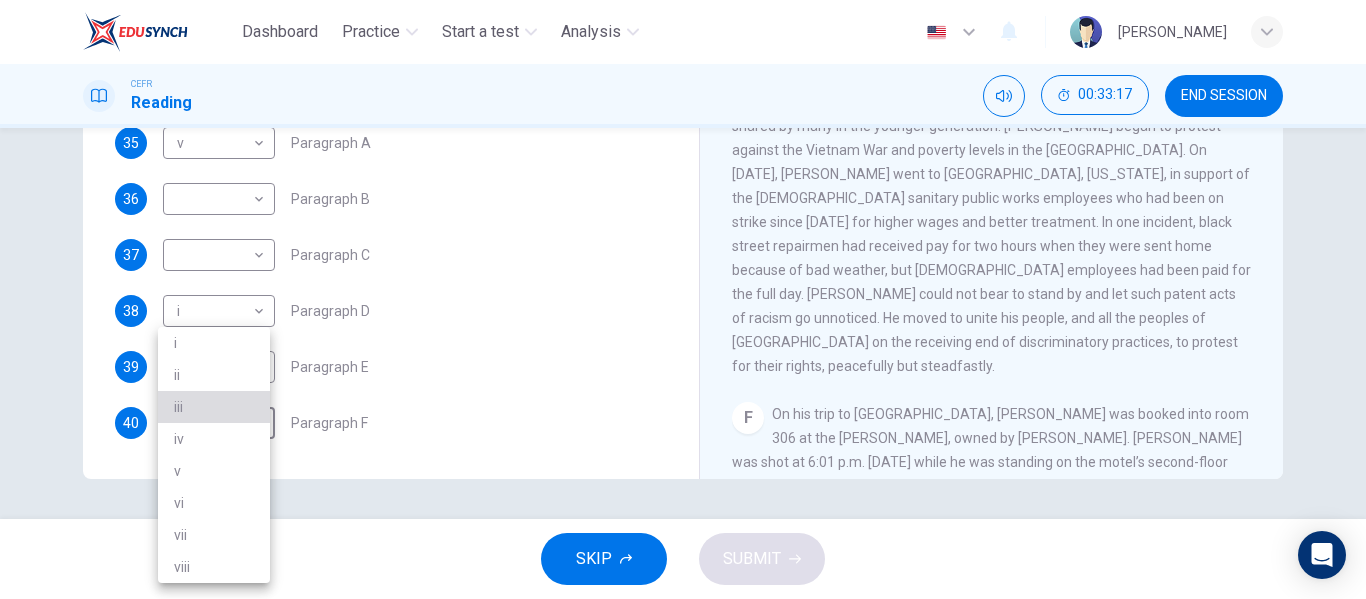 click on "iii" at bounding box center (214, 407) 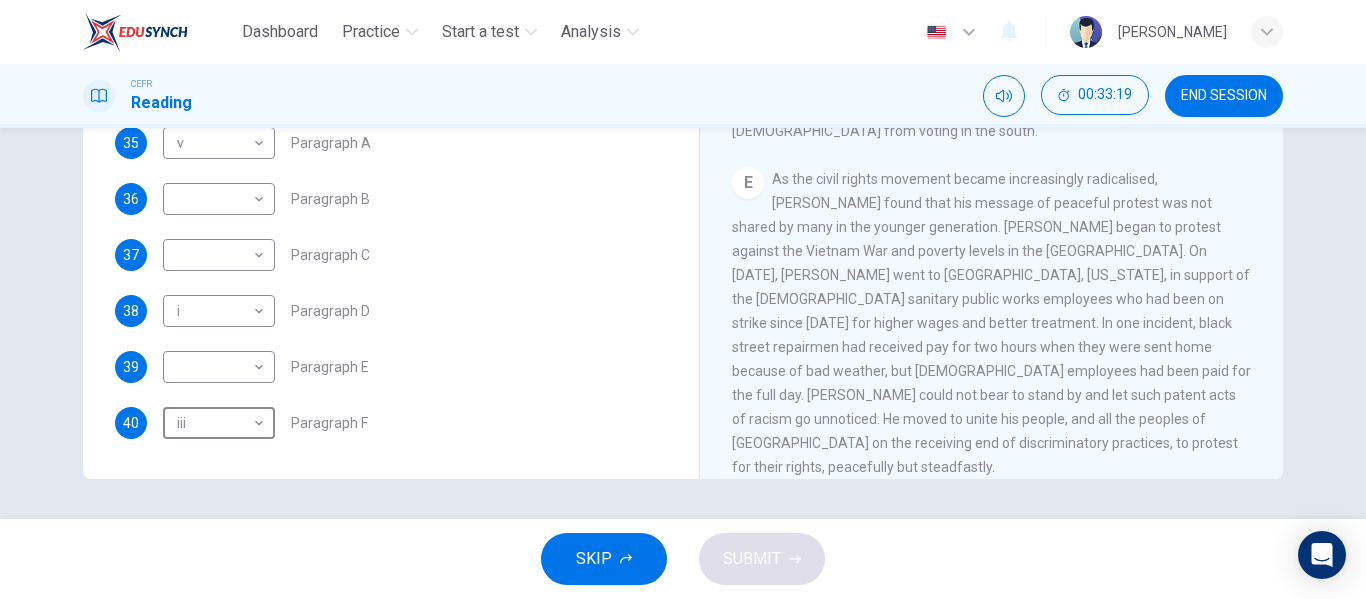 scroll, scrollTop: 1183, scrollLeft: 0, axis: vertical 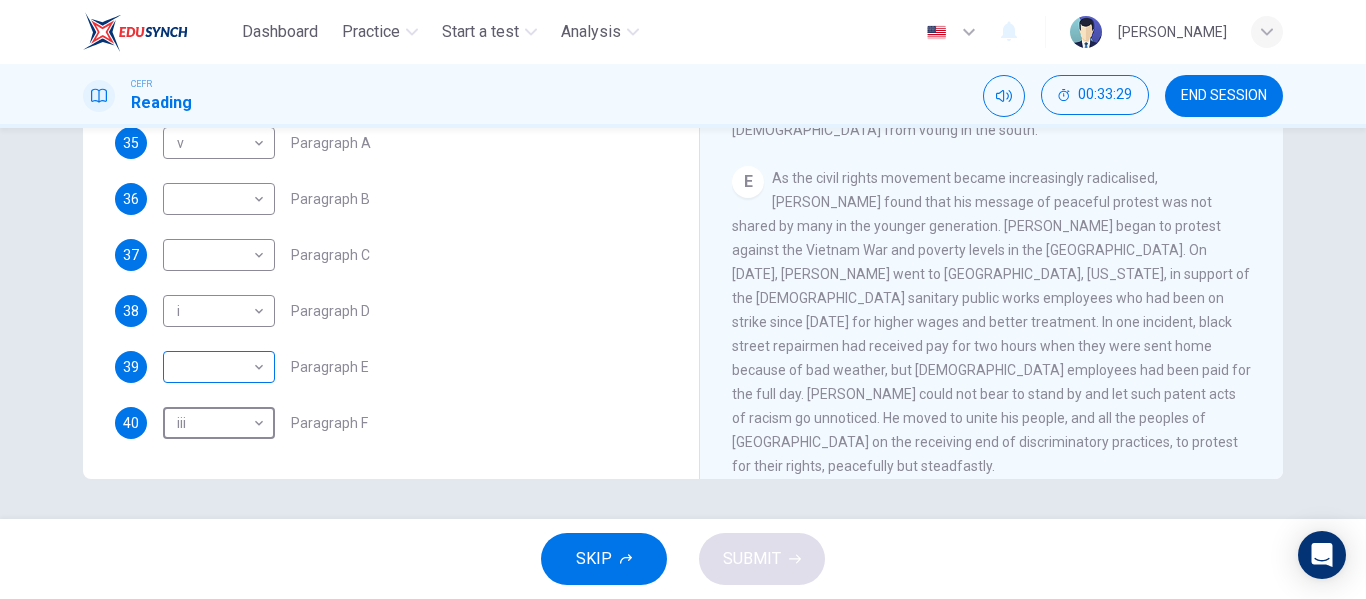 click on "Dashboard Practice Start a test Analysis English en ​ UMMU IZZAH BINTI MOHD SUHAIRI CEFR Reading 00:33:29 END SESSION Questions 35 - 40 The Reading Passage has 6 paragraphs.
Choose the correct heading for each paragraph  A – F , from the list of headings.
Write the correct number,  i – viii , in the spaces below. List of Headings i The memorable speech ii Unhappy about violence iii A tragic incident iv Protests and action v The background of an iconic man vi Making his mark internationally vii Difficult childhood viii Black street repairmen 35 v v ​ Paragraph A 36 ​ ​ Paragraph B 37 ​ ​ Paragraph C 38 i i ​ Paragraph D 39 ​ ​ Paragraph E 40 iii iii ​ Paragraph F Martin Luther King CLICK TO ZOOM Click to Zoom A B C D E F SKIP SUBMIT EduSynch - Online Language Proficiency Testing
Dashboard Practice Start a test Analysis Notifications © Copyright  2025" at bounding box center [683, 299] 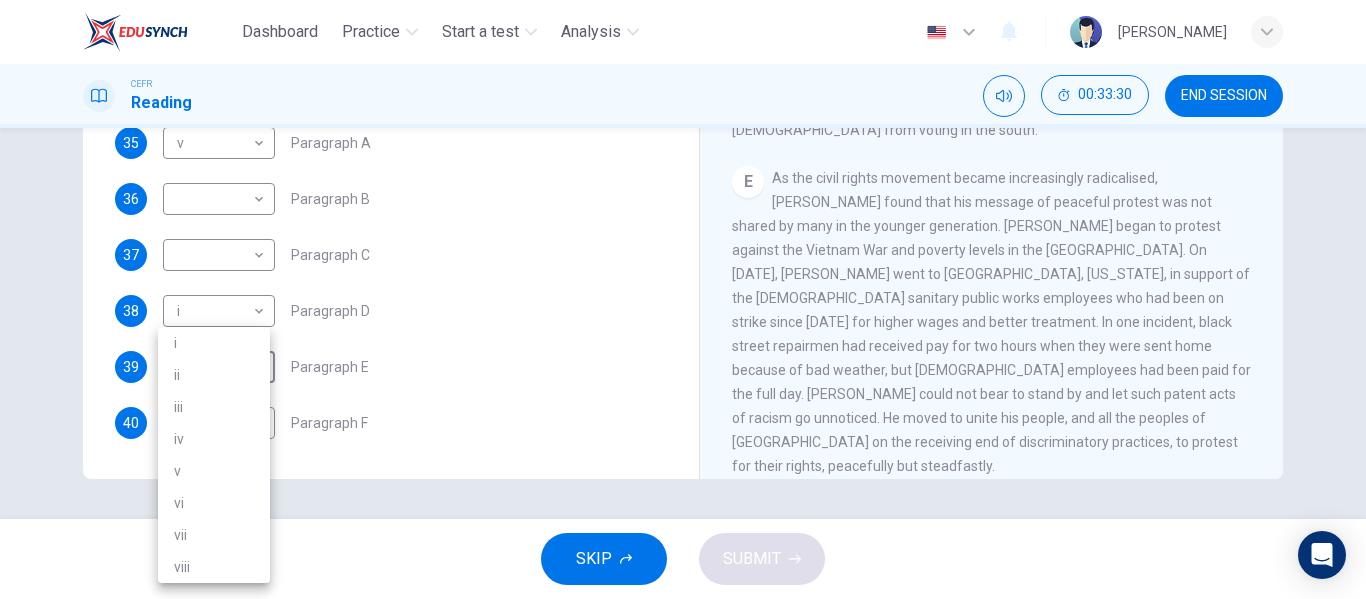 drag, startPoint x: 232, startPoint y: 564, endPoint x: 258, endPoint y: 413, distance: 153.22206 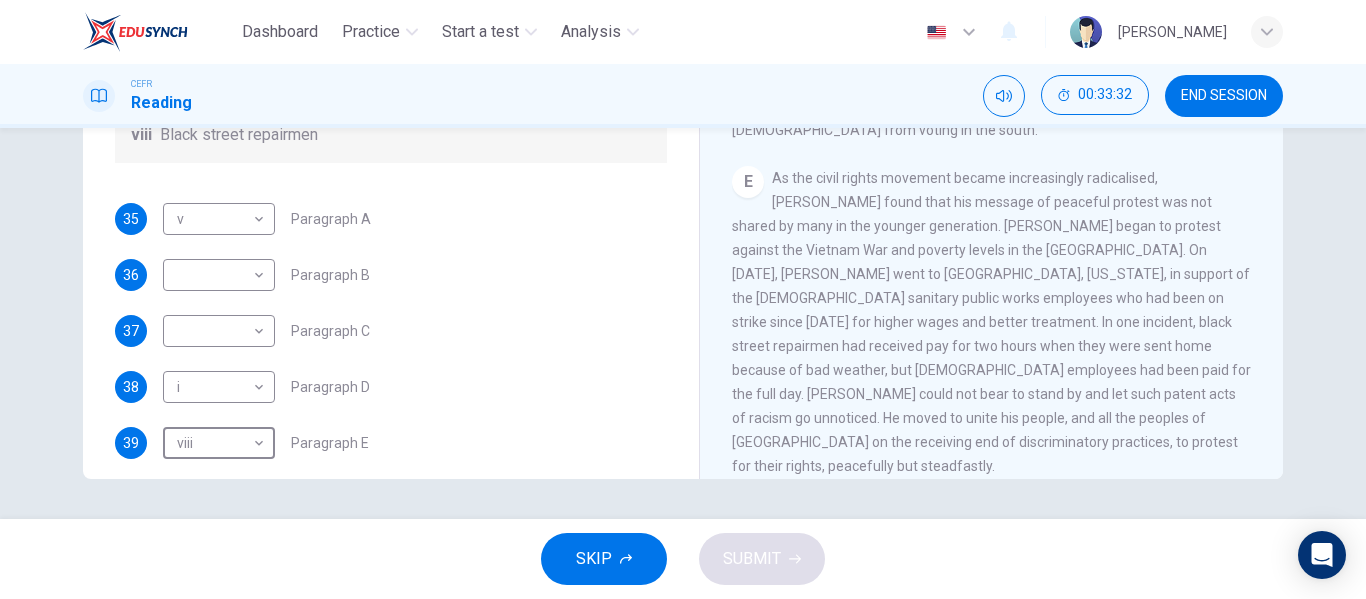 scroll, scrollTop: 353, scrollLeft: 0, axis: vertical 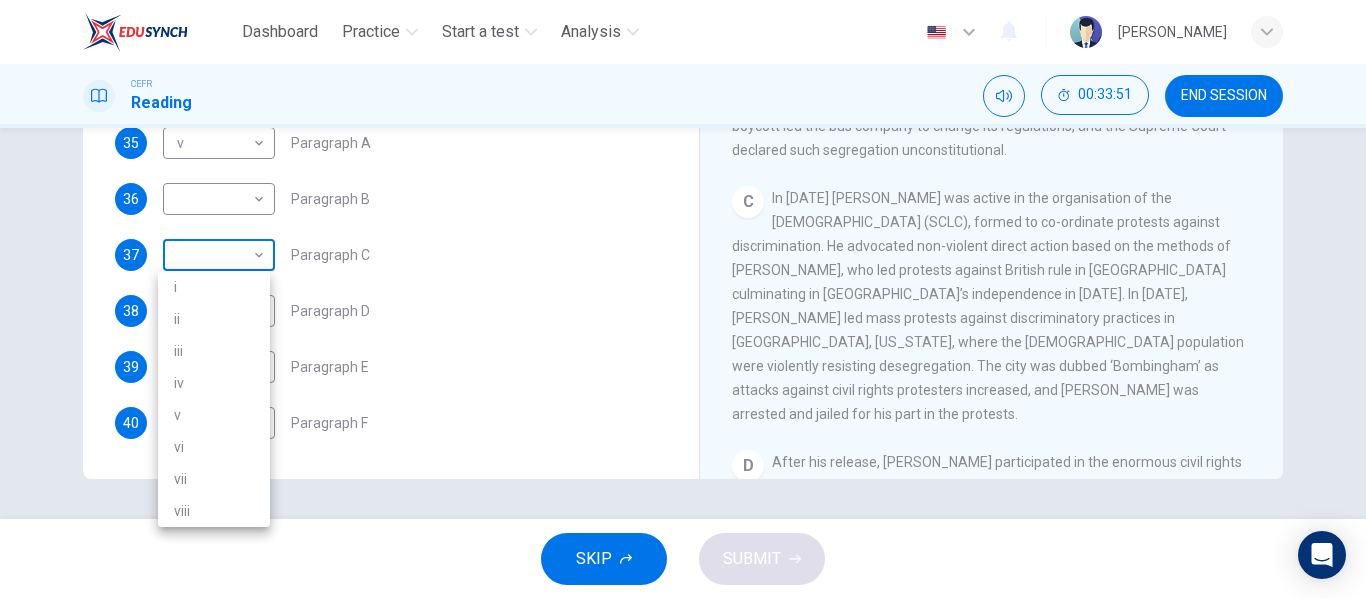 click on "Dashboard Practice Start a test Analysis English en ​ UMMU IZZAH BINTI MOHD SUHAIRI CEFR Reading 00:33:51 END SESSION Questions 35 - 40 The Reading Passage has 6 paragraphs.
Choose the correct heading for each paragraph  A – F , from the list of headings.
Write the correct number,  i – viii , in the spaces below. List of Headings i The memorable speech ii Unhappy about violence iii A tragic incident iv Protests and action v The background of an iconic man vi Making his mark internationally vii Difficult childhood viii Black street repairmen 35 v v ​ Paragraph A 36 ​ ​ Paragraph B 37 ​ ​ Paragraph C 38 i i ​ Paragraph D 39 viii viii ​ Paragraph E 40 iii iii ​ Paragraph F Martin Luther King CLICK TO ZOOM Click to Zoom A B C D E F SKIP SUBMIT EduSynch - Online Language Proficiency Testing
Dashboard Practice Start a test Analysis Notifications © Copyright  2025 i ii iii iv v vi vii viii" at bounding box center (683, 299) 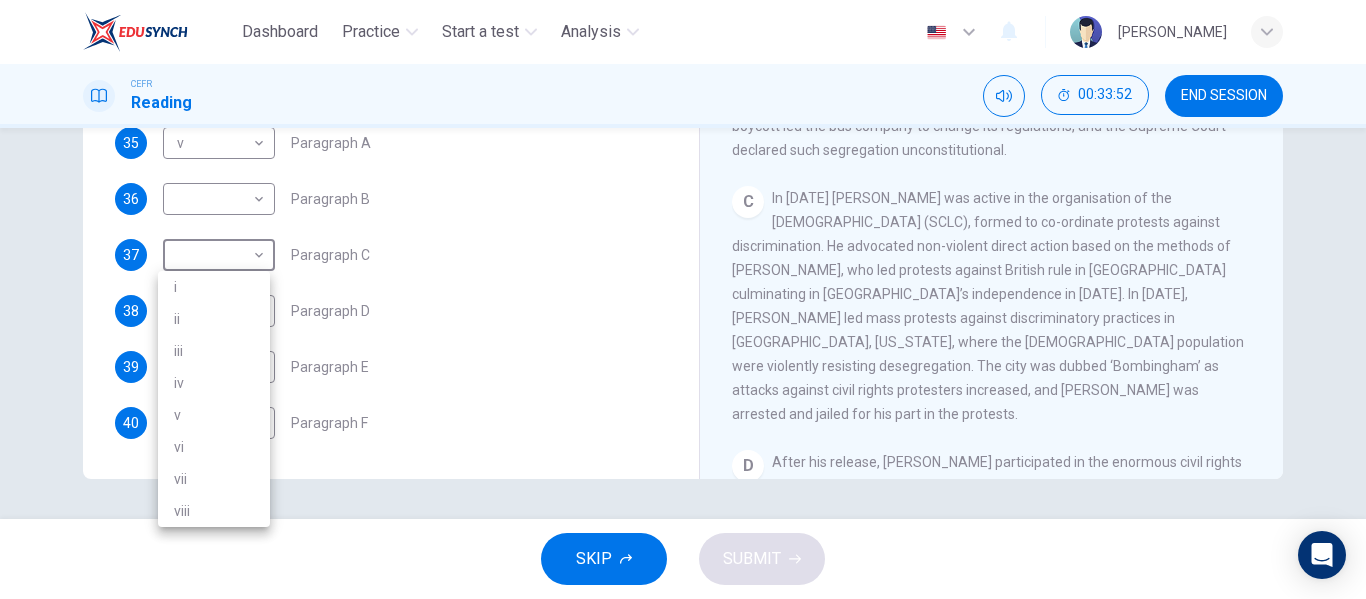 click on "ii" at bounding box center [214, 319] 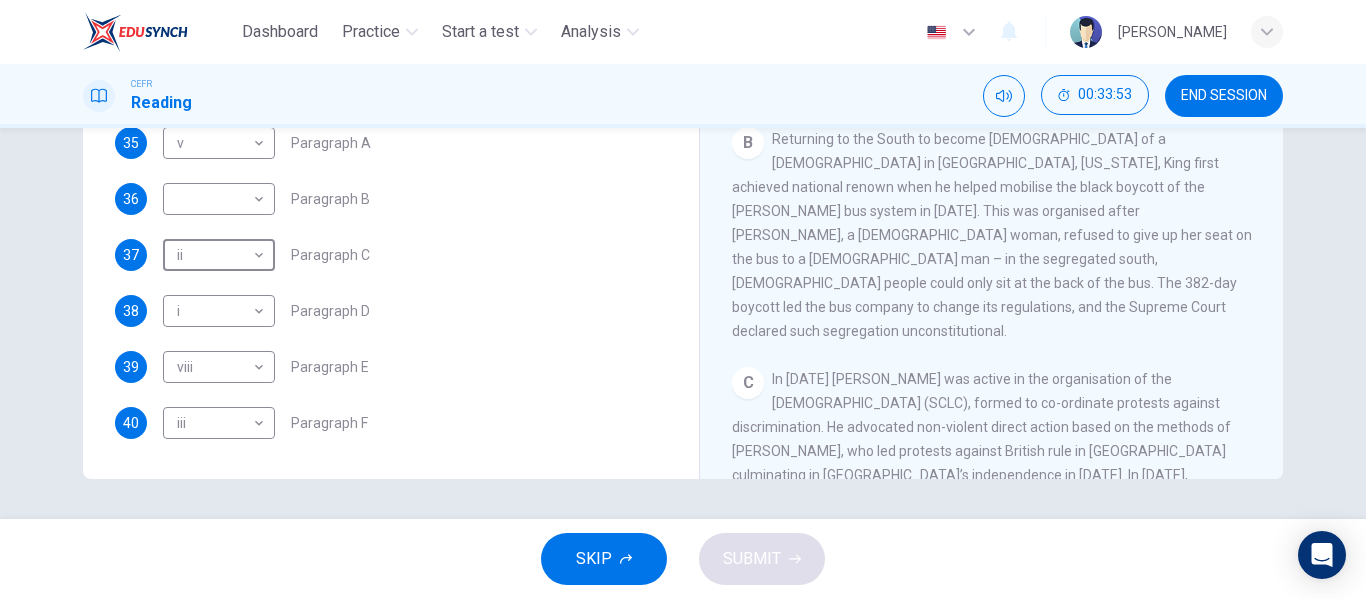 scroll 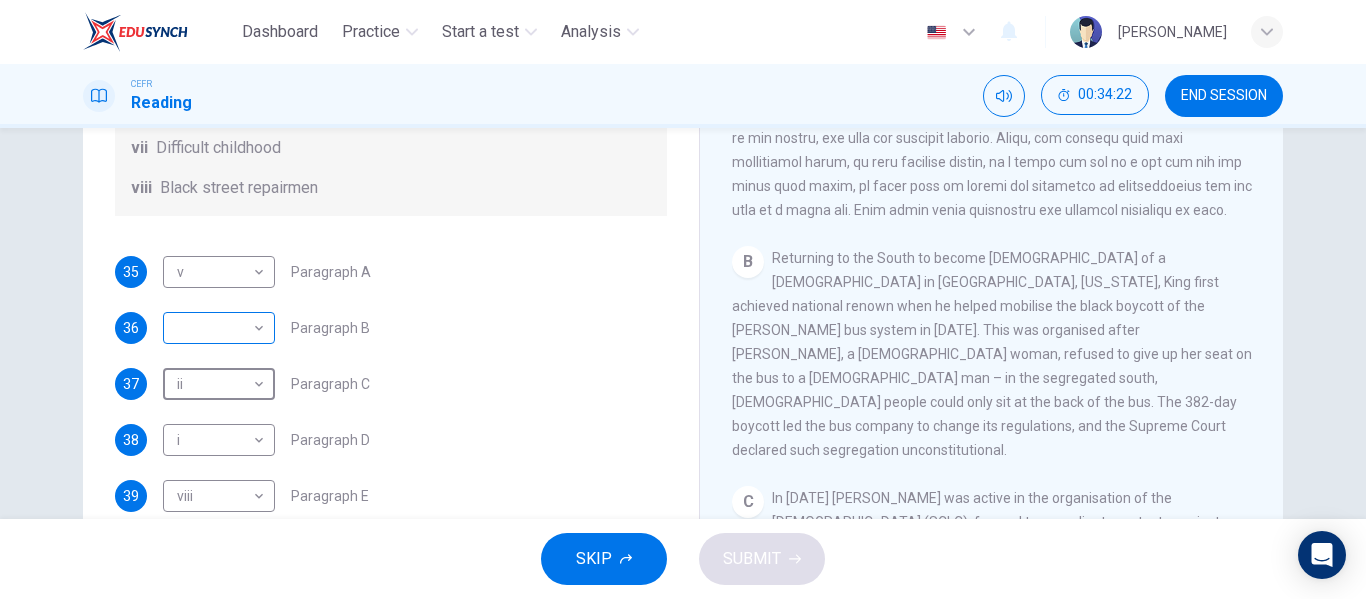 click on "Dashboard Practice Start a test Analysis English en ​ UMMU IZZAH BINTI MOHD SUHAIRI CEFR Reading 00:34:22 END SESSION Questions 35 - 40 The Reading Passage has 6 paragraphs.
Choose the correct heading for each paragraph  A – F , from the list of headings.
Write the correct number,  i – viii , in the spaces below. List of Headings i The memorable speech ii Unhappy about violence iii A tragic incident iv Protests and action v The background of an iconic man vi Making his mark internationally vii Difficult childhood viii Black street repairmen 35 v v ​ Paragraph A 36 ​ ​ Paragraph B 37 ii ii ​ Paragraph C 38 i i ​ Paragraph D 39 viii viii ​ Paragraph E 40 iii iii ​ Paragraph F Martin Luther King CLICK TO ZOOM Click to Zoom A B C D E F SKIP SUBMIT EduSynch - Online Language Proficiency Testing
Dashboard Practice Start a test Analysis Notifications © Copyright  2025" at bounding box center [683, 299] 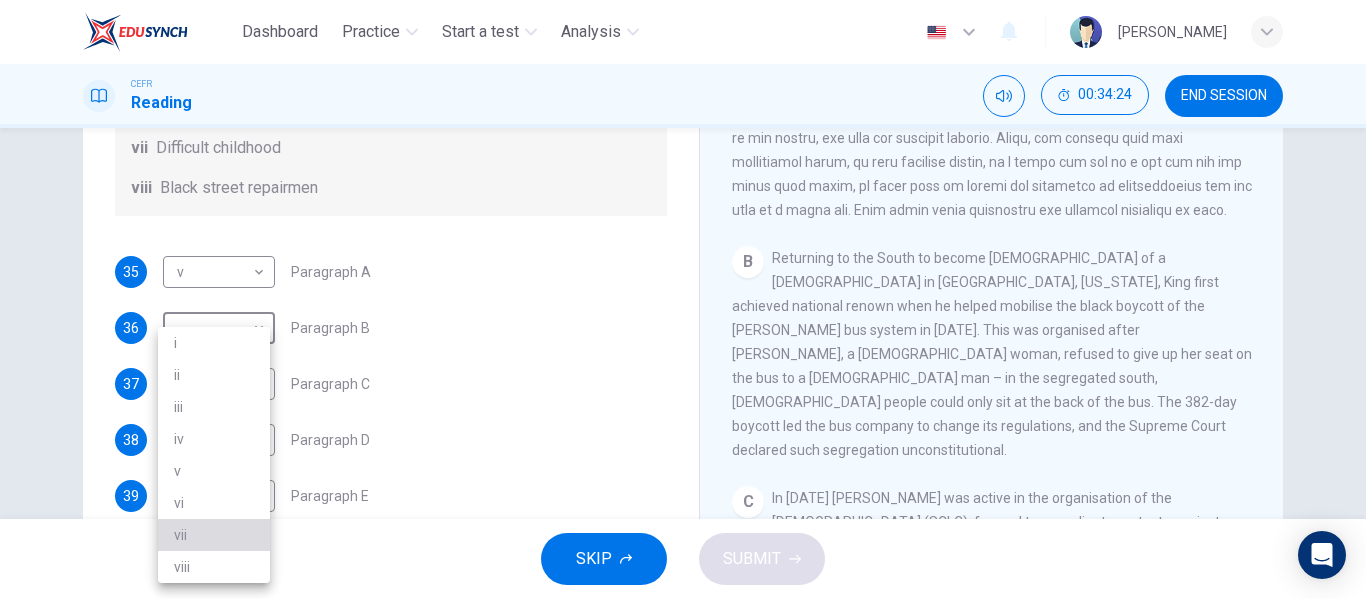 drag, startPoint x: 218, startPoint y: 539, endPoint x: 216, endPoint y: 510, distance: 29.068884 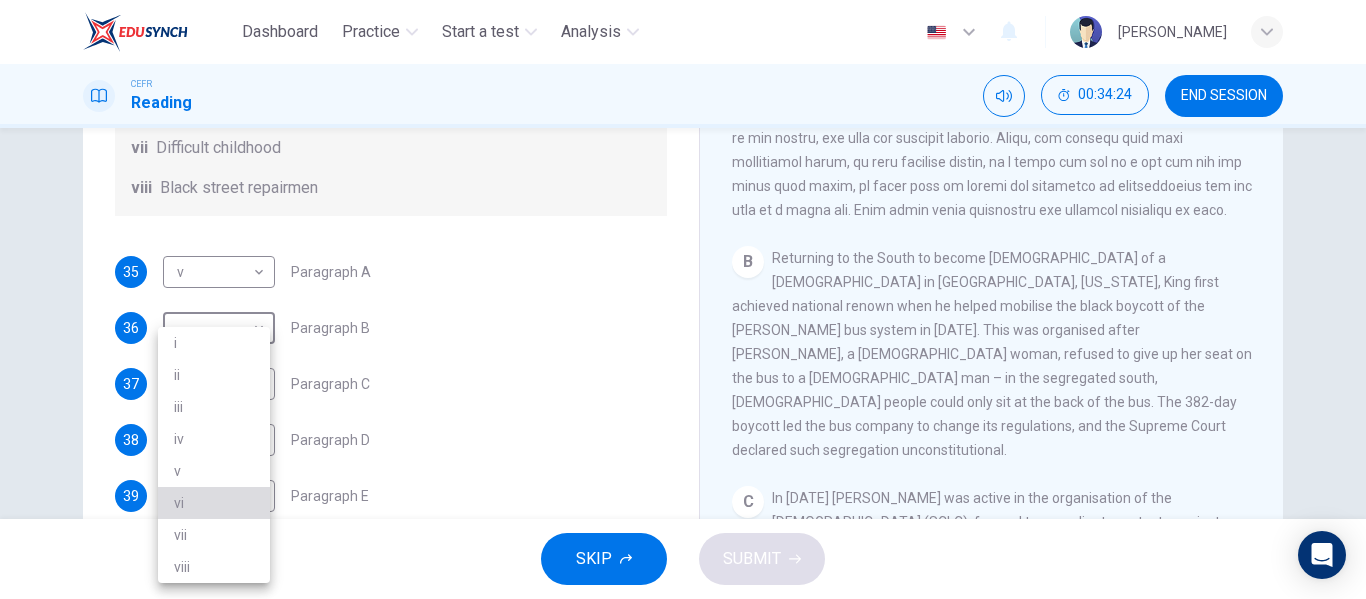 click on "vi" at bounding box center [214, 503] 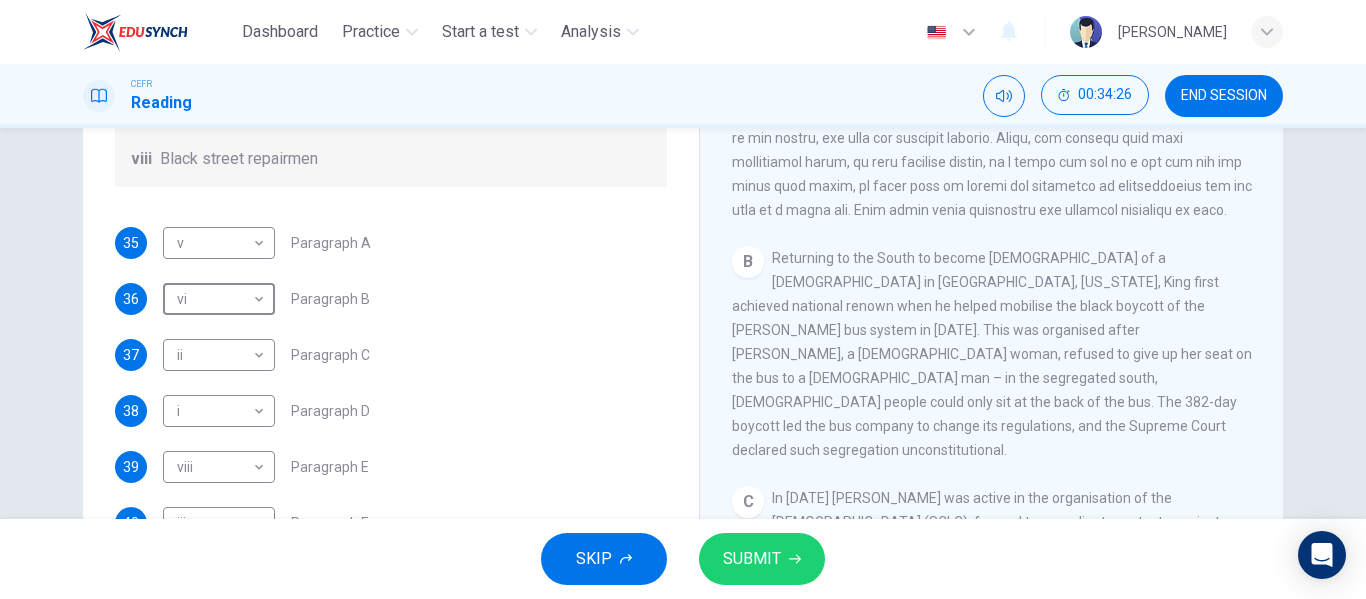 scroll, scrollTop: 353, scrollLeft: 0, axis: vertical 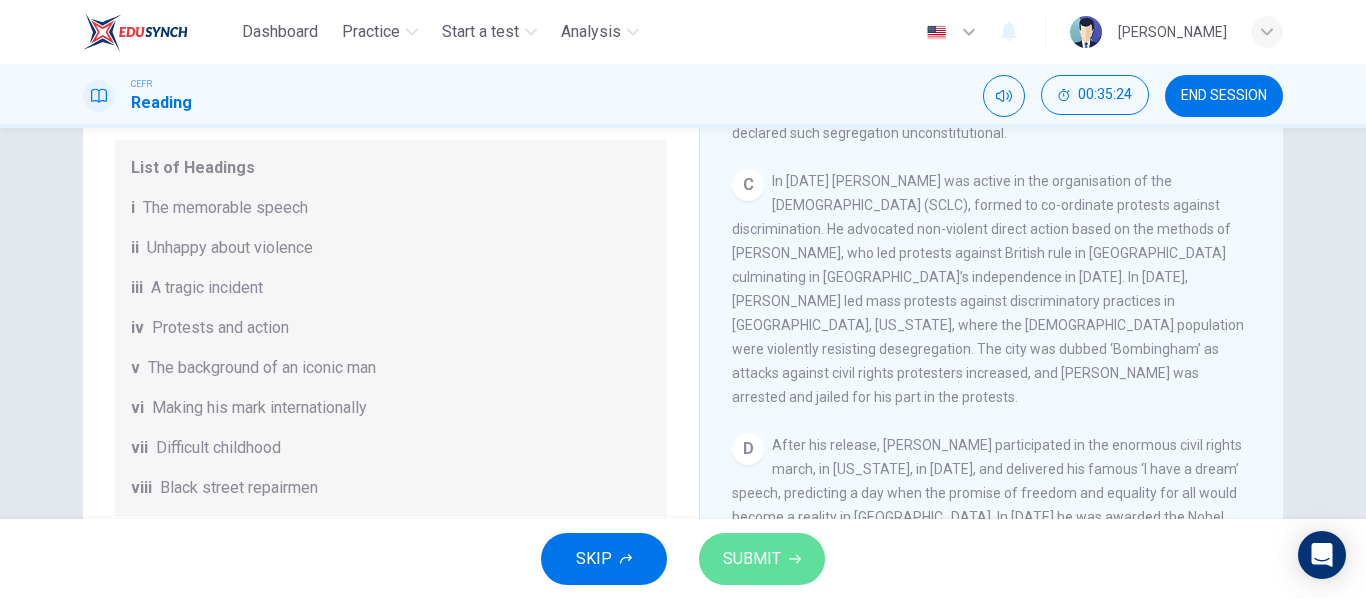 click on "SUBMIT" at bounding box center (752, 559) 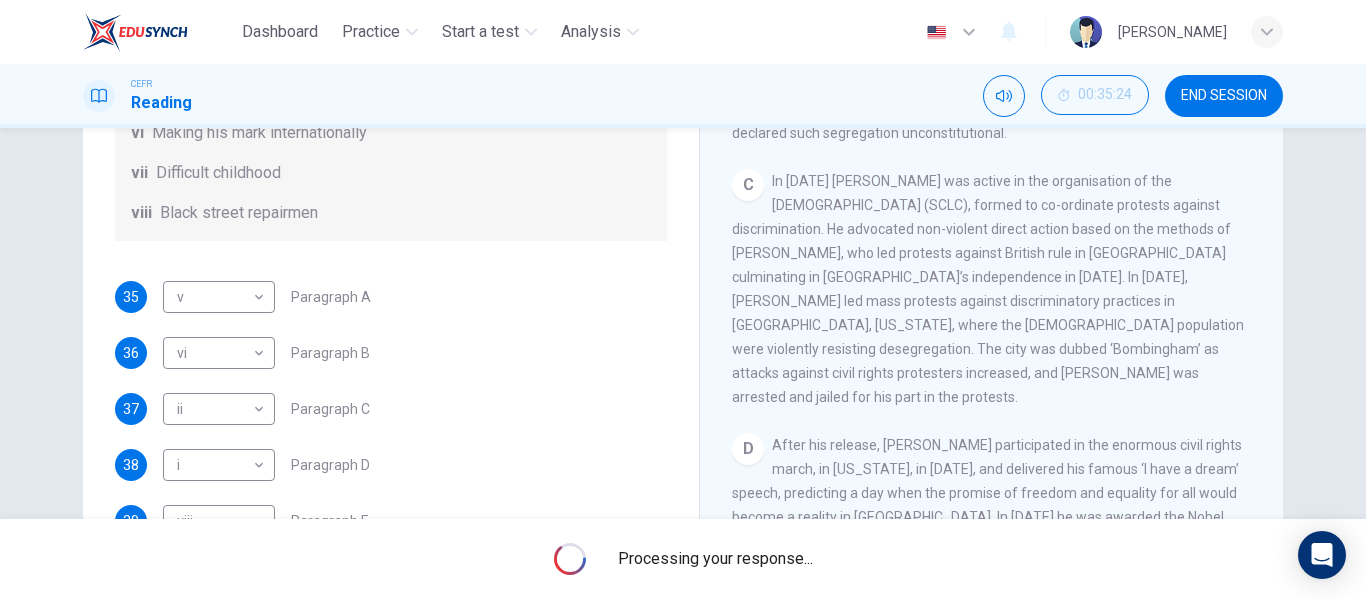 scroll, scrollTop: 353, scrollLeft: 0, axis: vertical 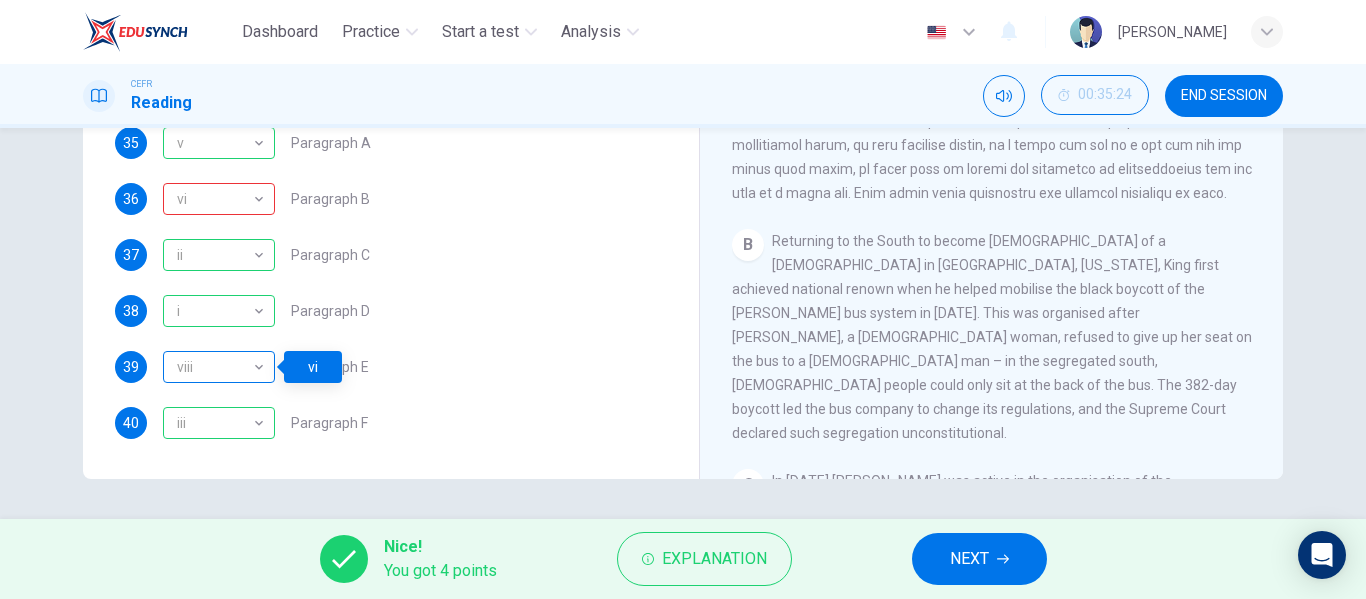click on "viii" at bounding box center [215, 367] 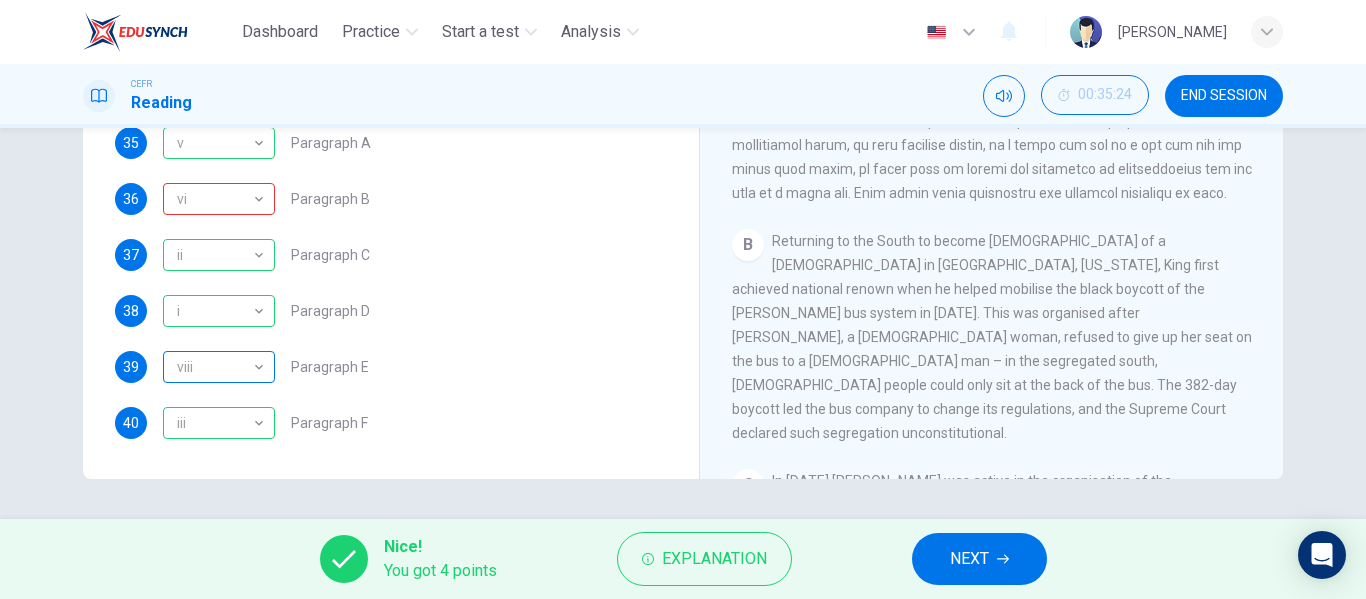 click on "viii" at bounding box center [215, 367] 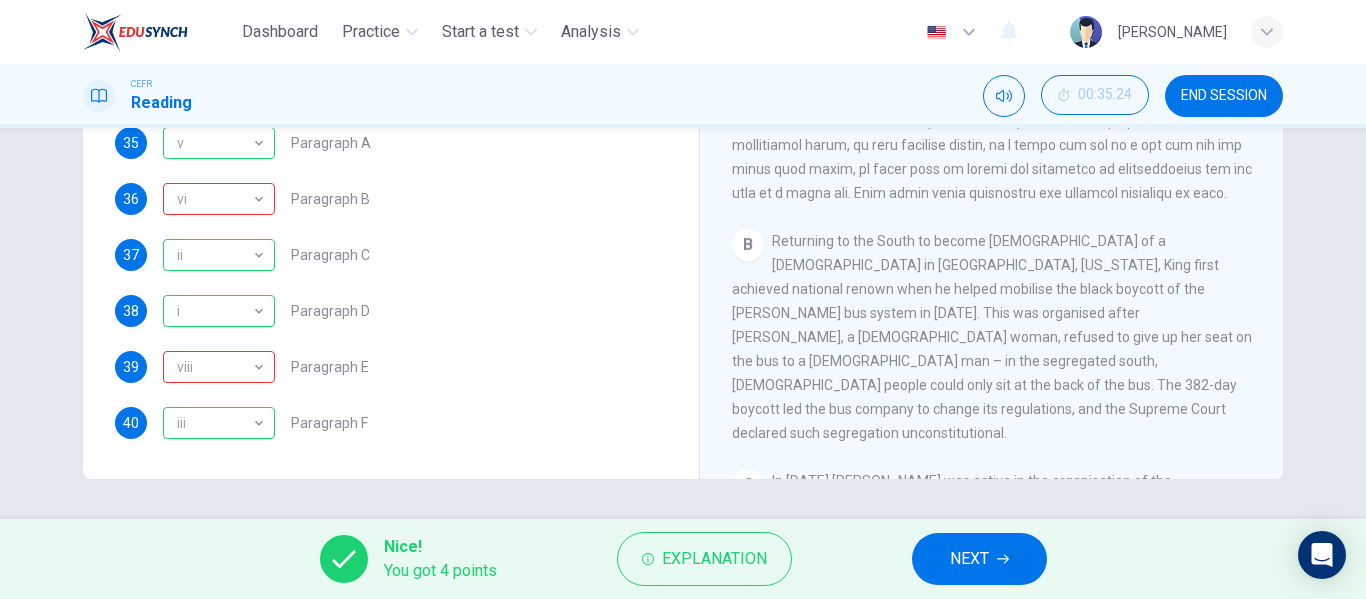 scroll, scrollTop: 353, scrollLeft: 0, axis: vertical 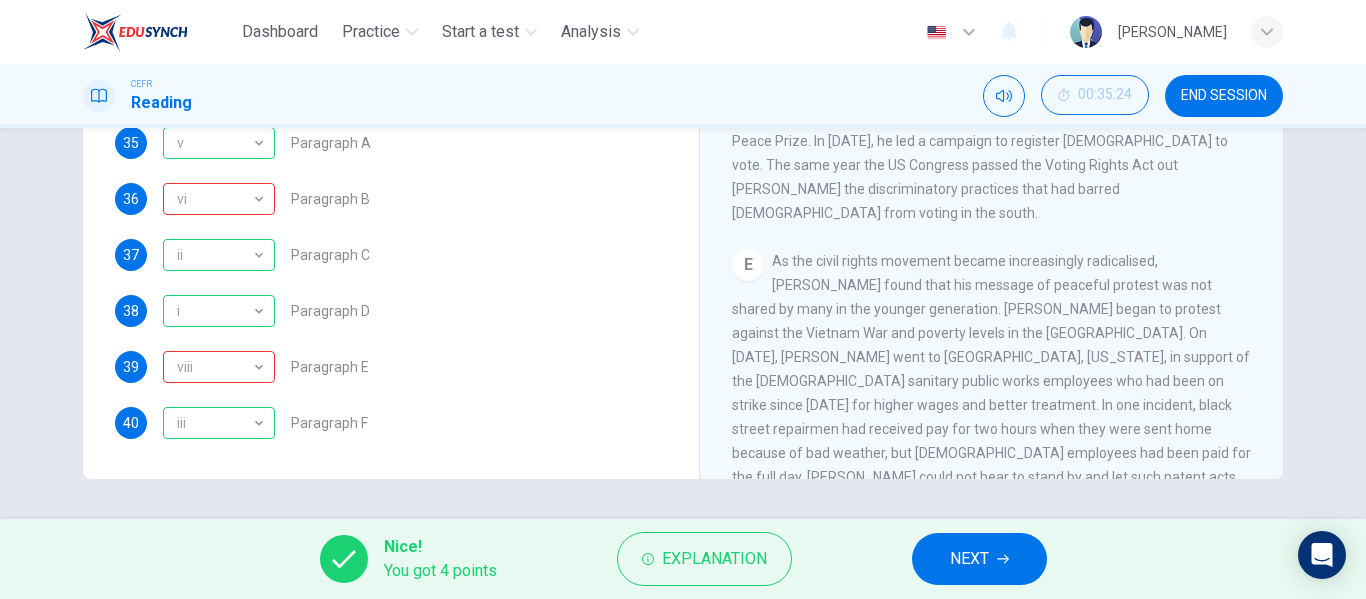click on "NEXT" at bounding box center (979, 559) 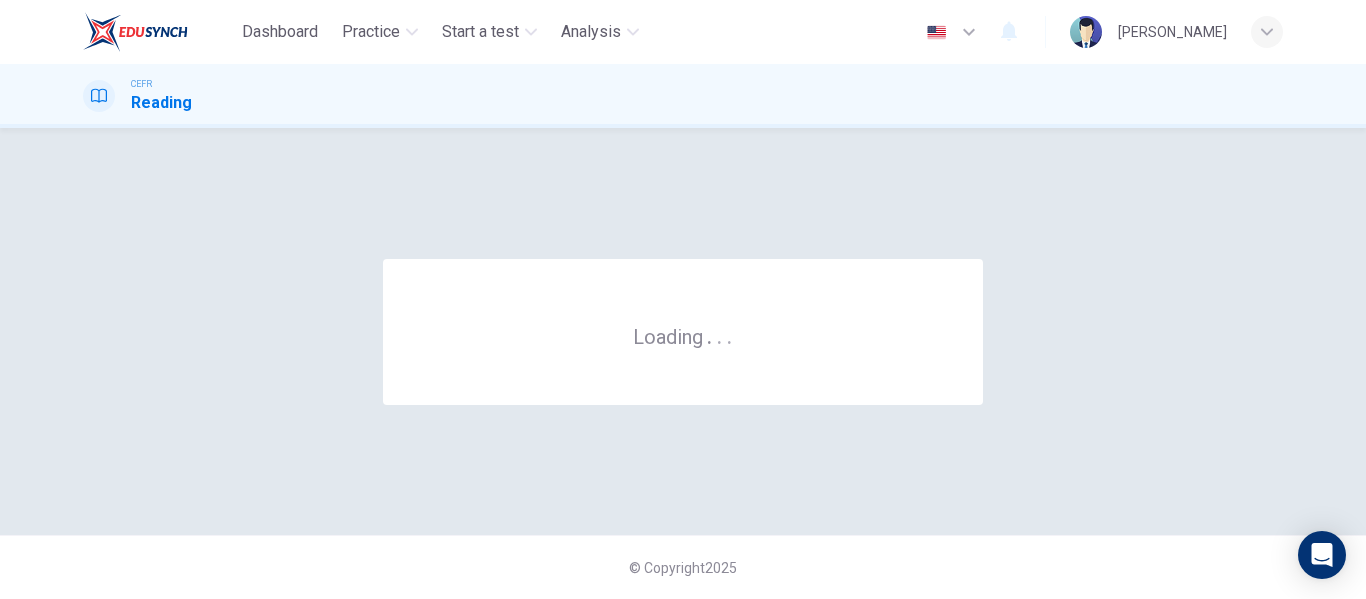 scroll, scrollTop: 0, scrollLeft: 0, axis: both 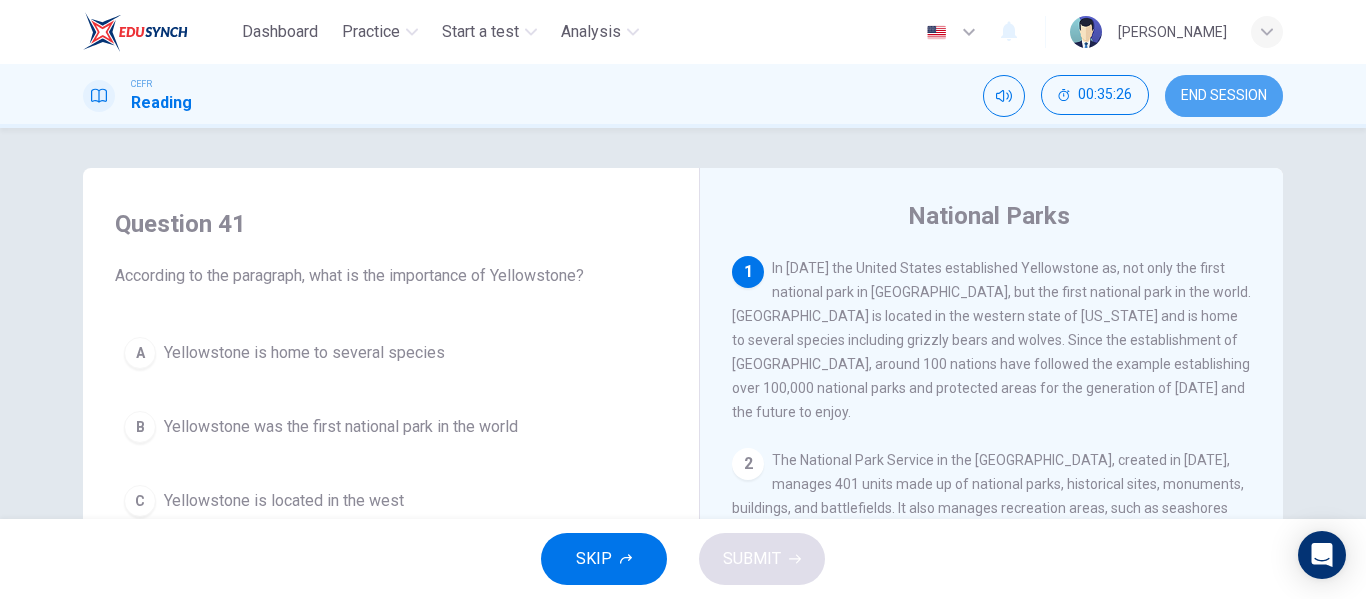 click on "END SESSION" at bounding box center [1224, 96] 